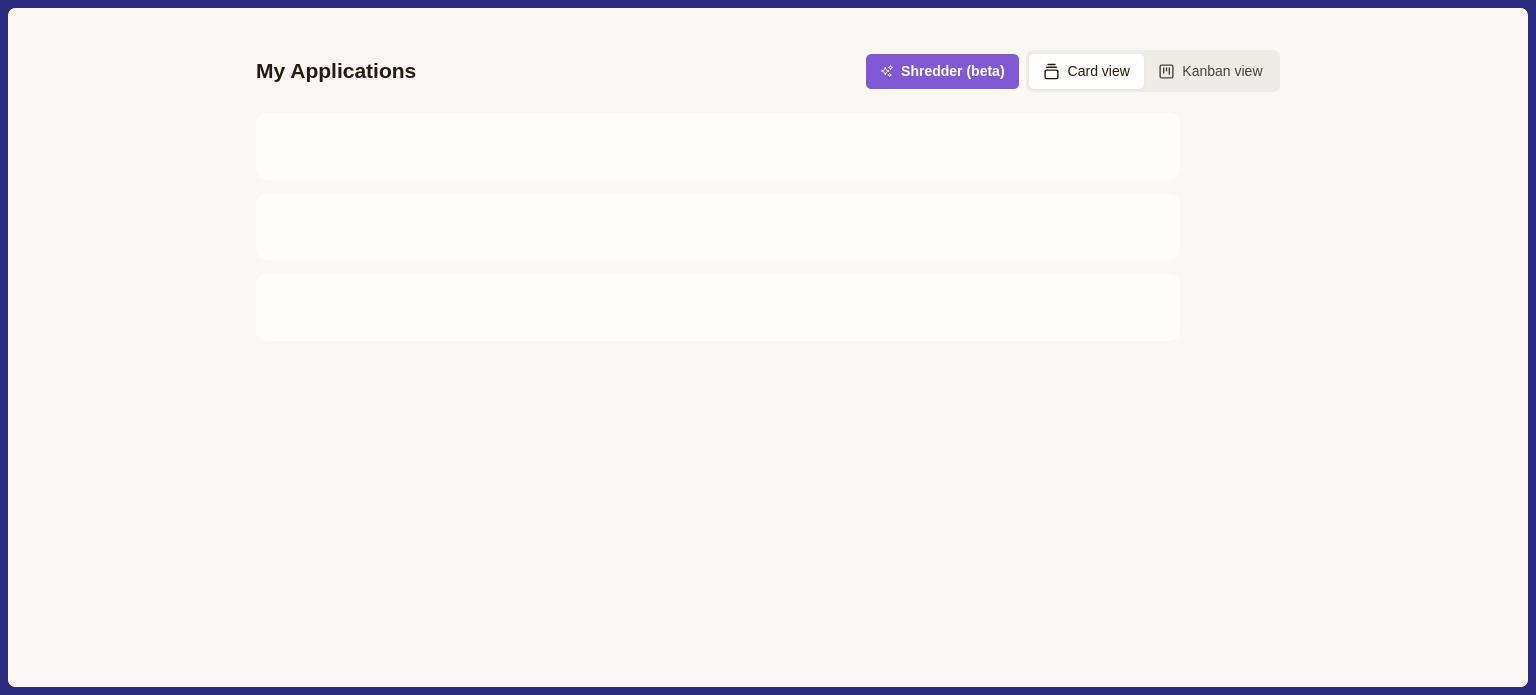 scroll, scrollTop: 0, scrollLeft: 0, axis: both 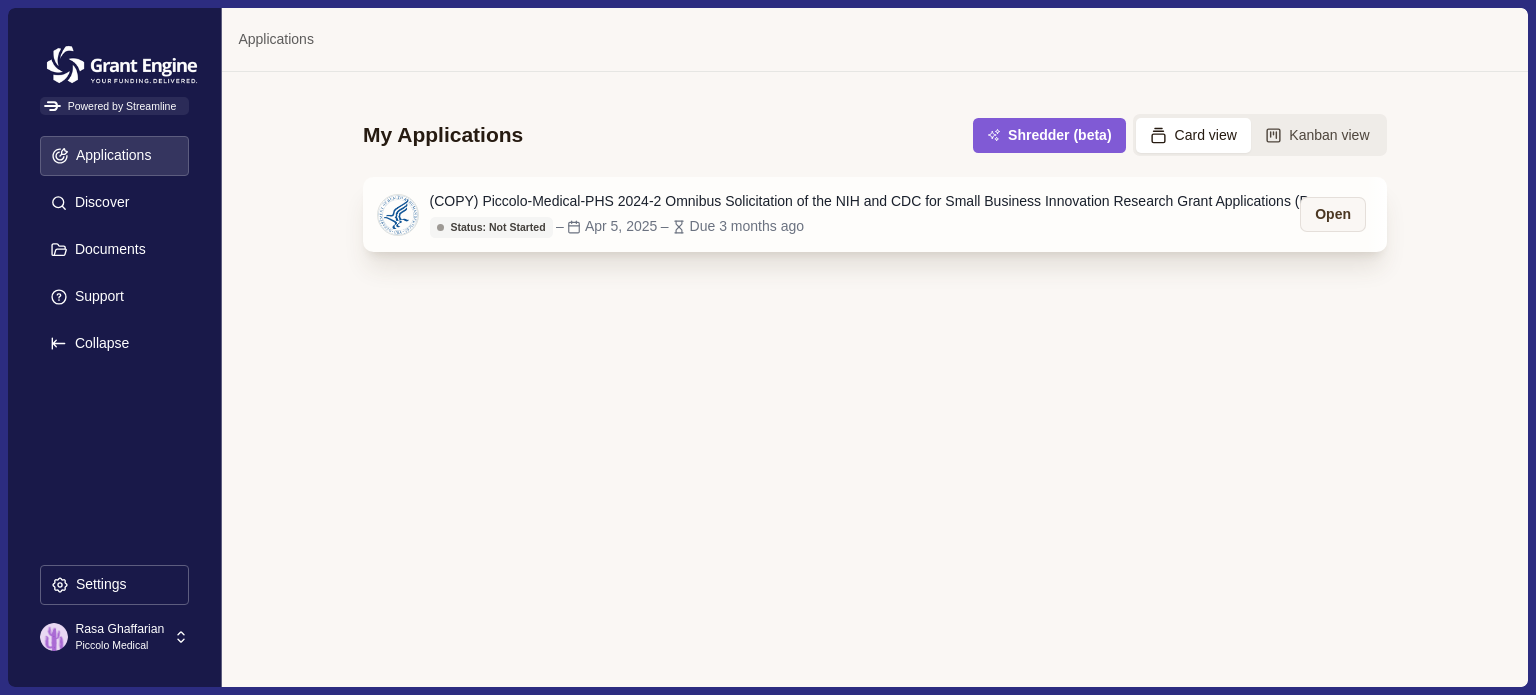 click on "(COPY) Piccolo-Medical-PHS 2024-2 Omnibus Solicitation of the NIH and CDC for Small Business Innovation Research Grant Applications (Parent SBIR [R43/R44] Clinical Trial Required)" at bounding box center [880, 201] 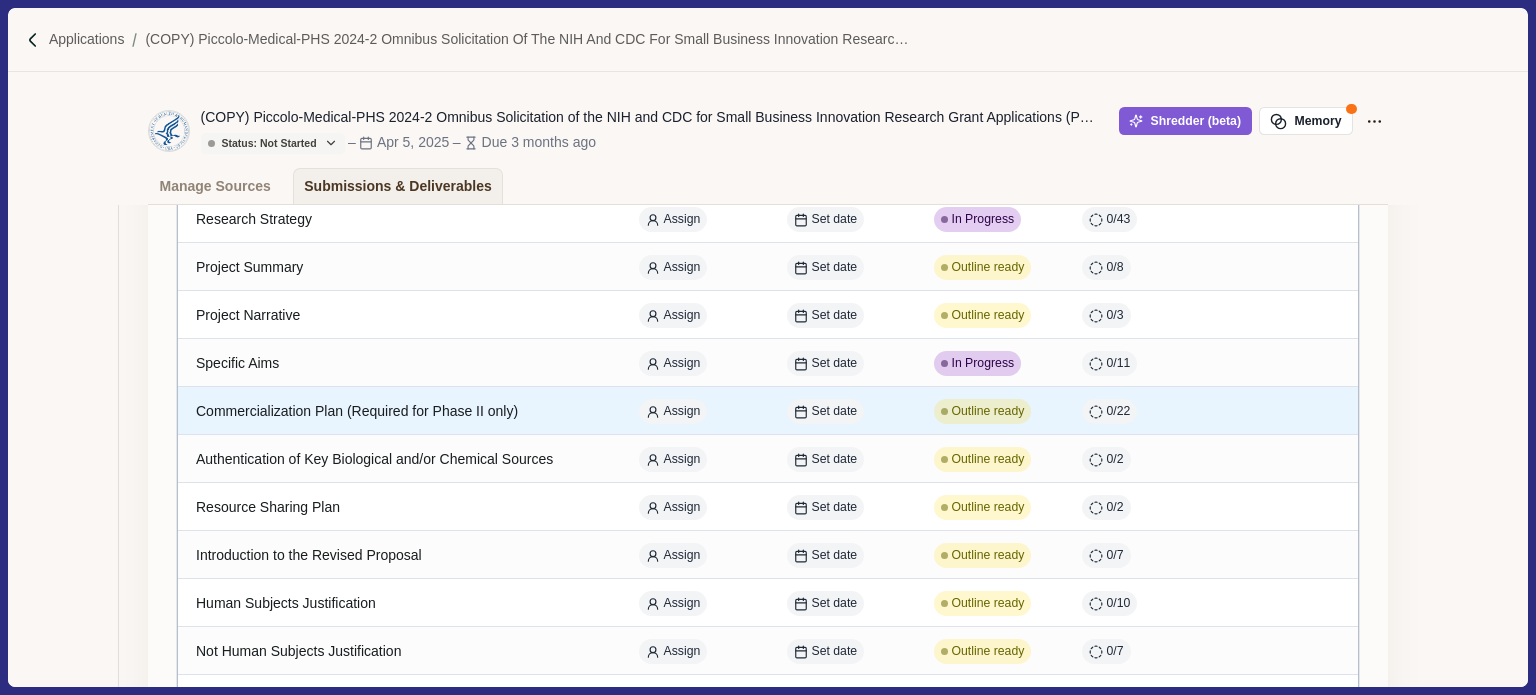 scroll, scrollTop: 189, scrollLeft: 0, axis: vertical 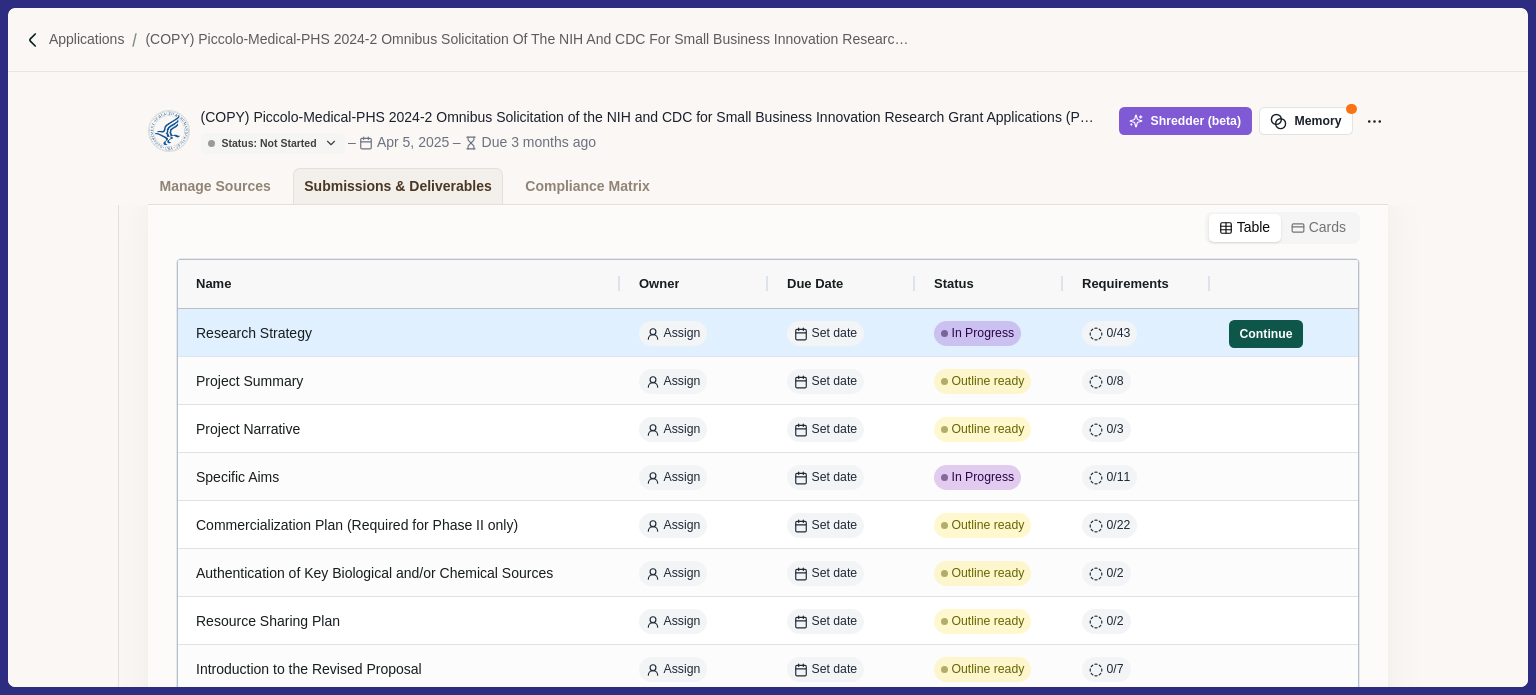 click on "Continue" at bounding box center (1266, 334) 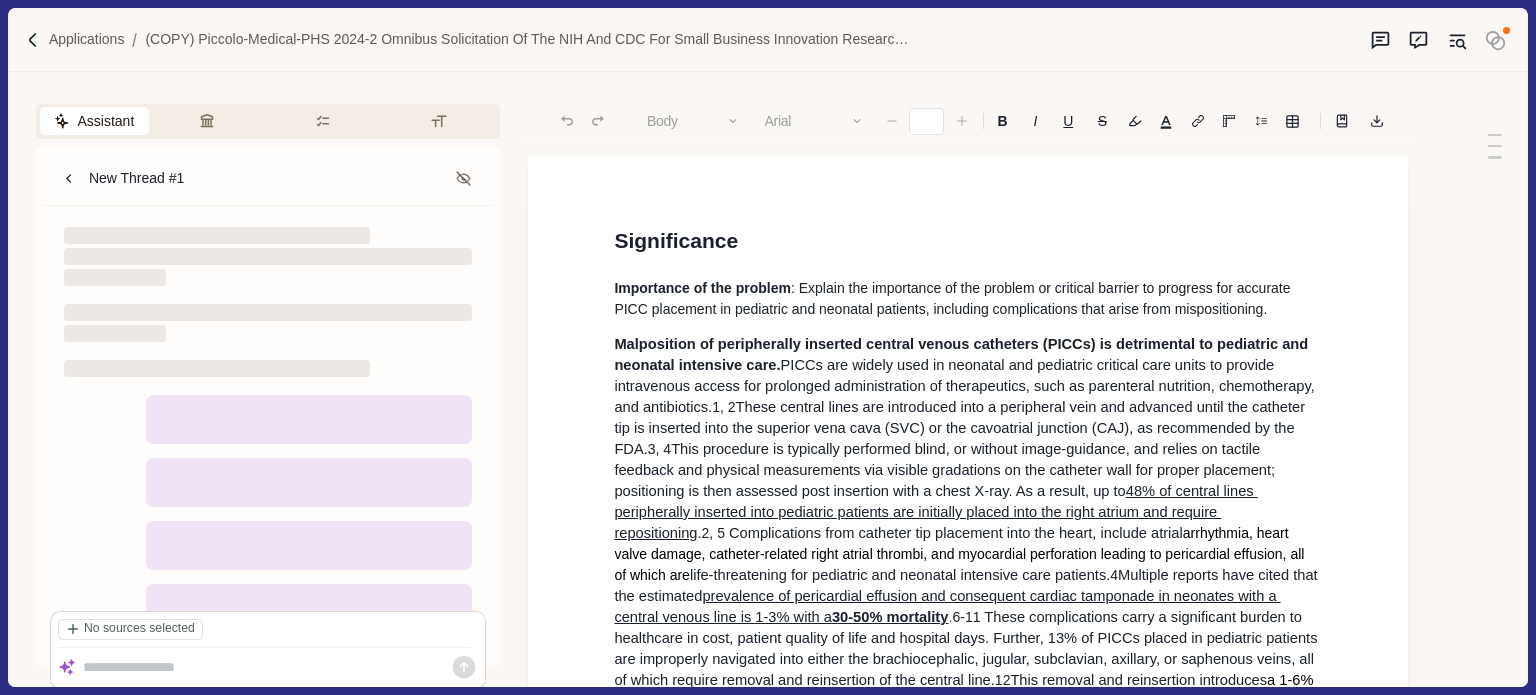 type on "**" 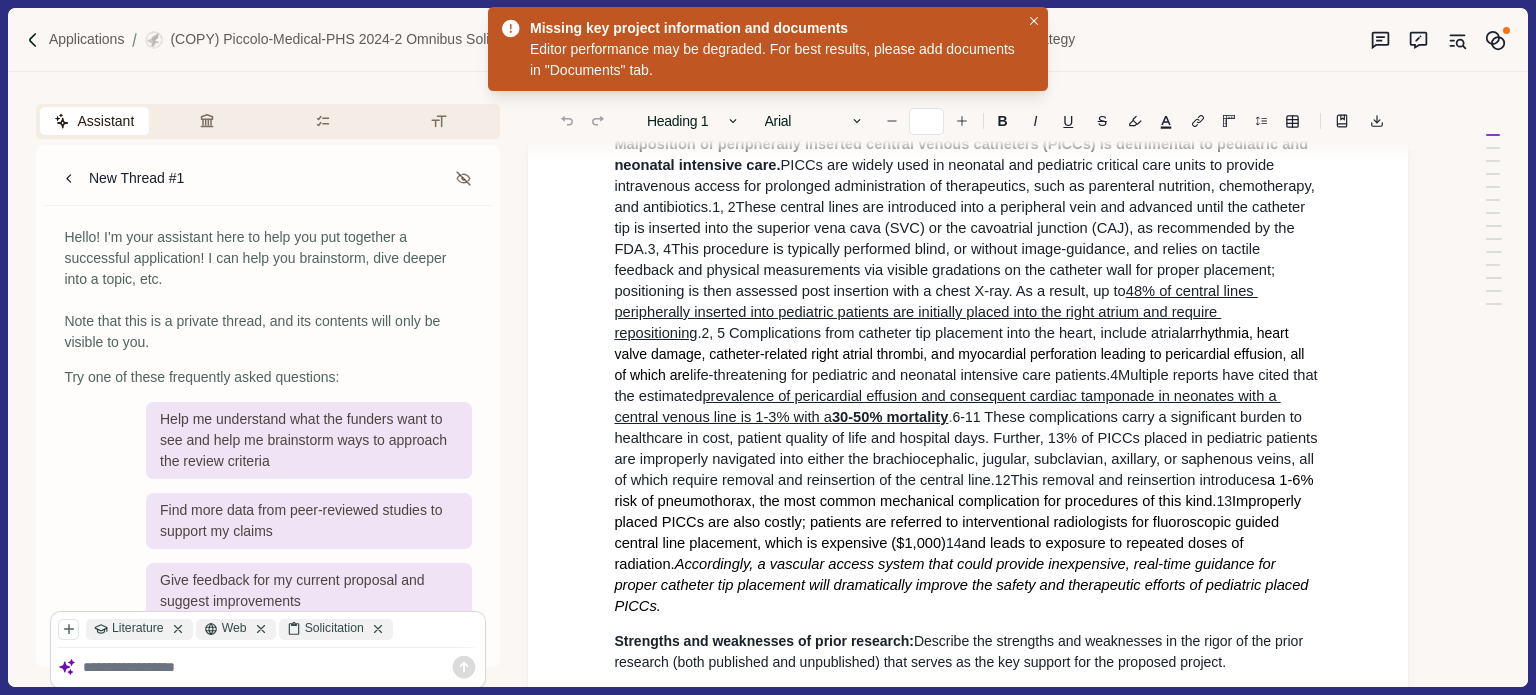 scroll, scrollTop: 100, scrollLeft: 0, axis: vertical 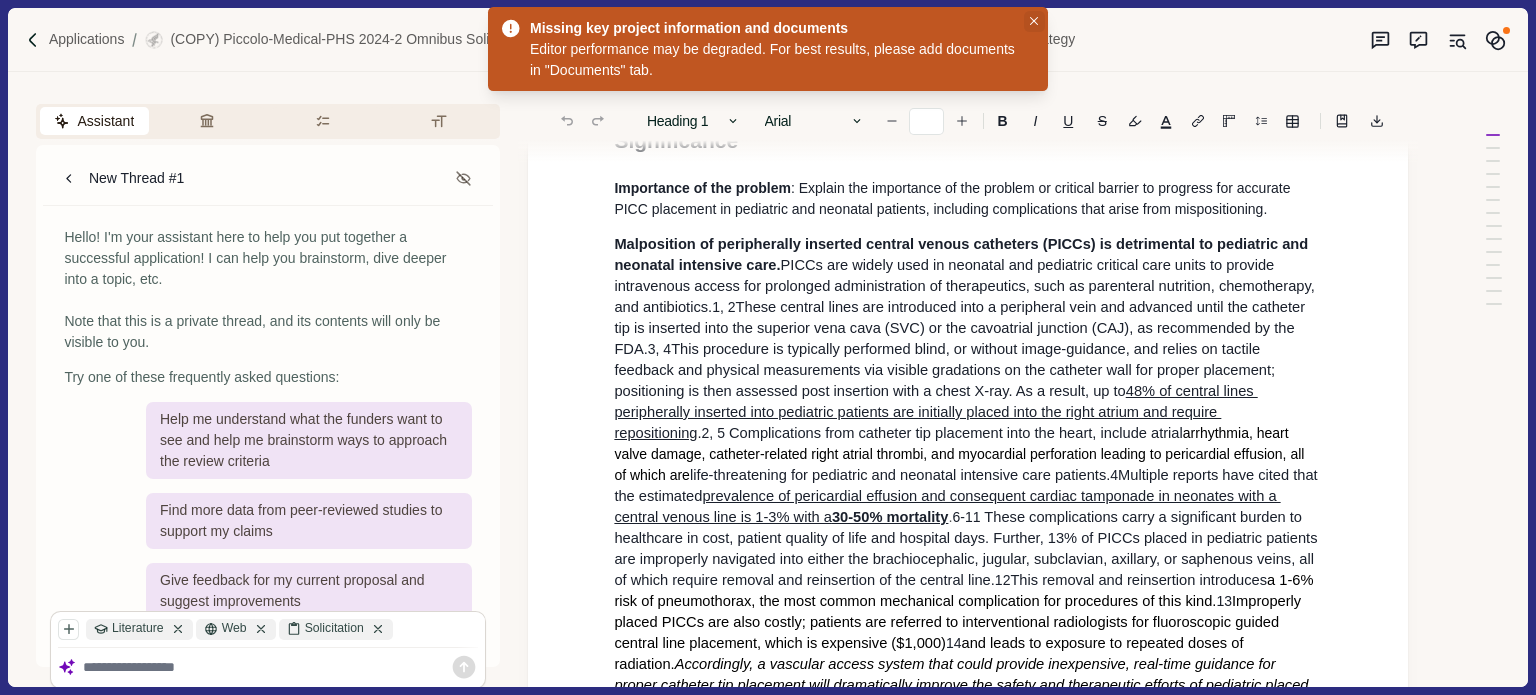 click 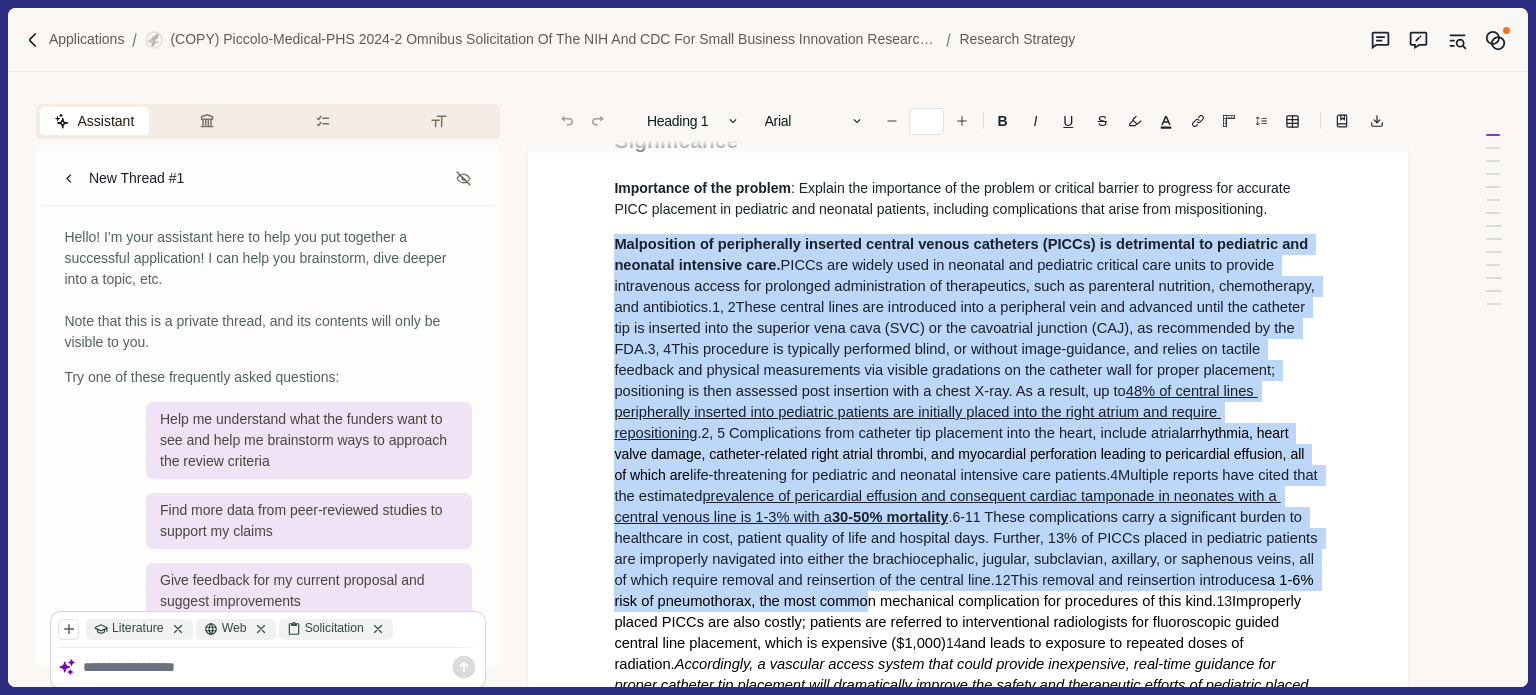 scroll, scrollTop: 632, scrollLeft: 0, axis: vertical 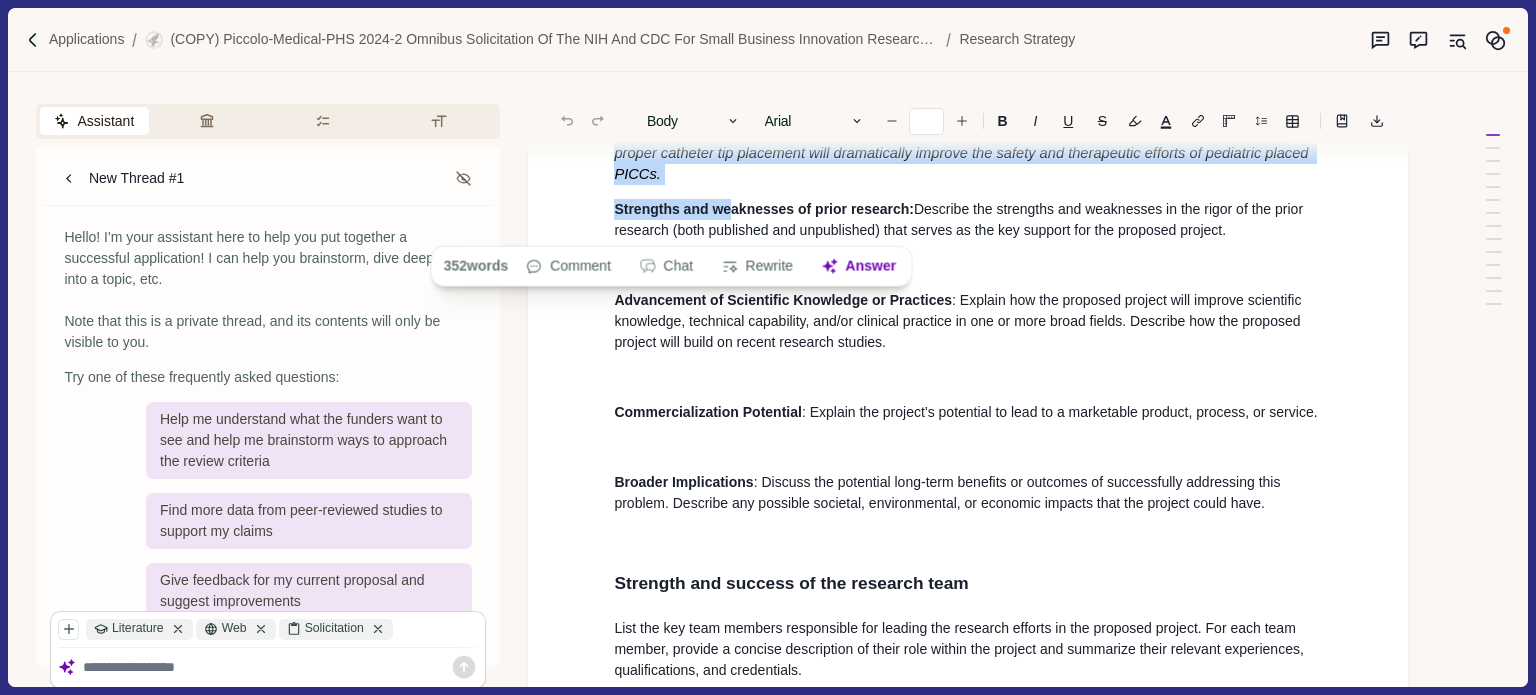 drag, startPoint x: 617, startPoint y: 241, endPoint x: 726, endPoint y: 203, distance: 115.43397 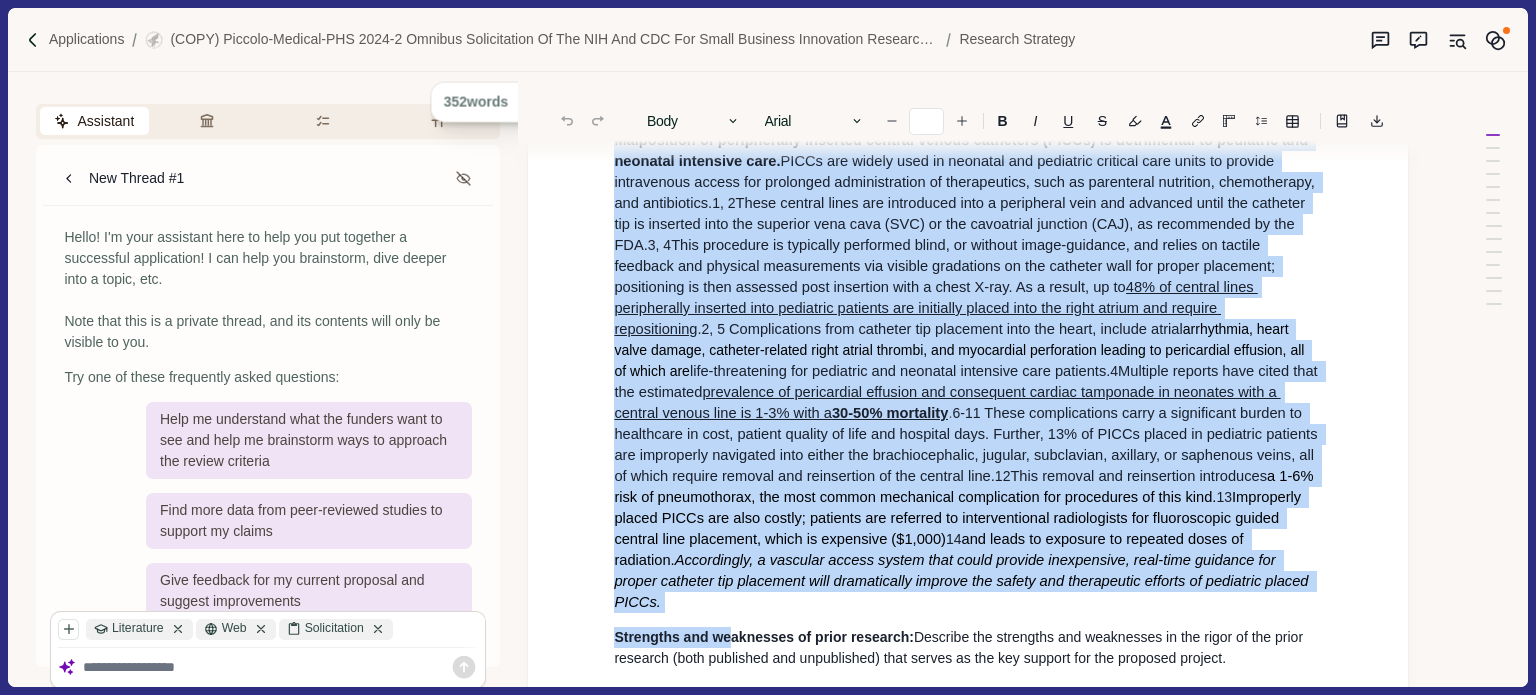 scroll, scrollTop: 0, scrollLeft: 0, axis: both 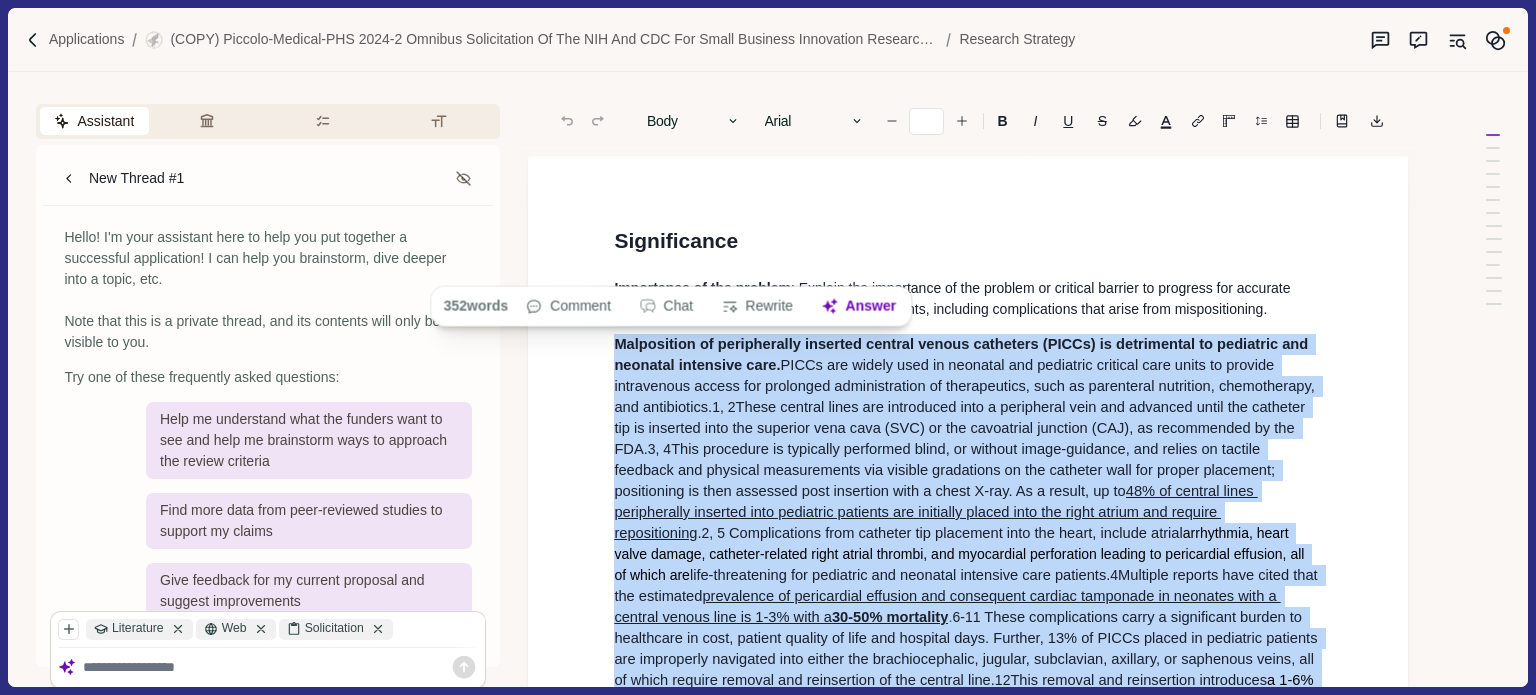 click on "PICCs are widely used in neonatal and pediatric critical care units to provide intravenous access for prolonged administration of therapeutics, such as parenteral nutrition, chemotherapy, and antibiotics." at bounding box center [966, 386] 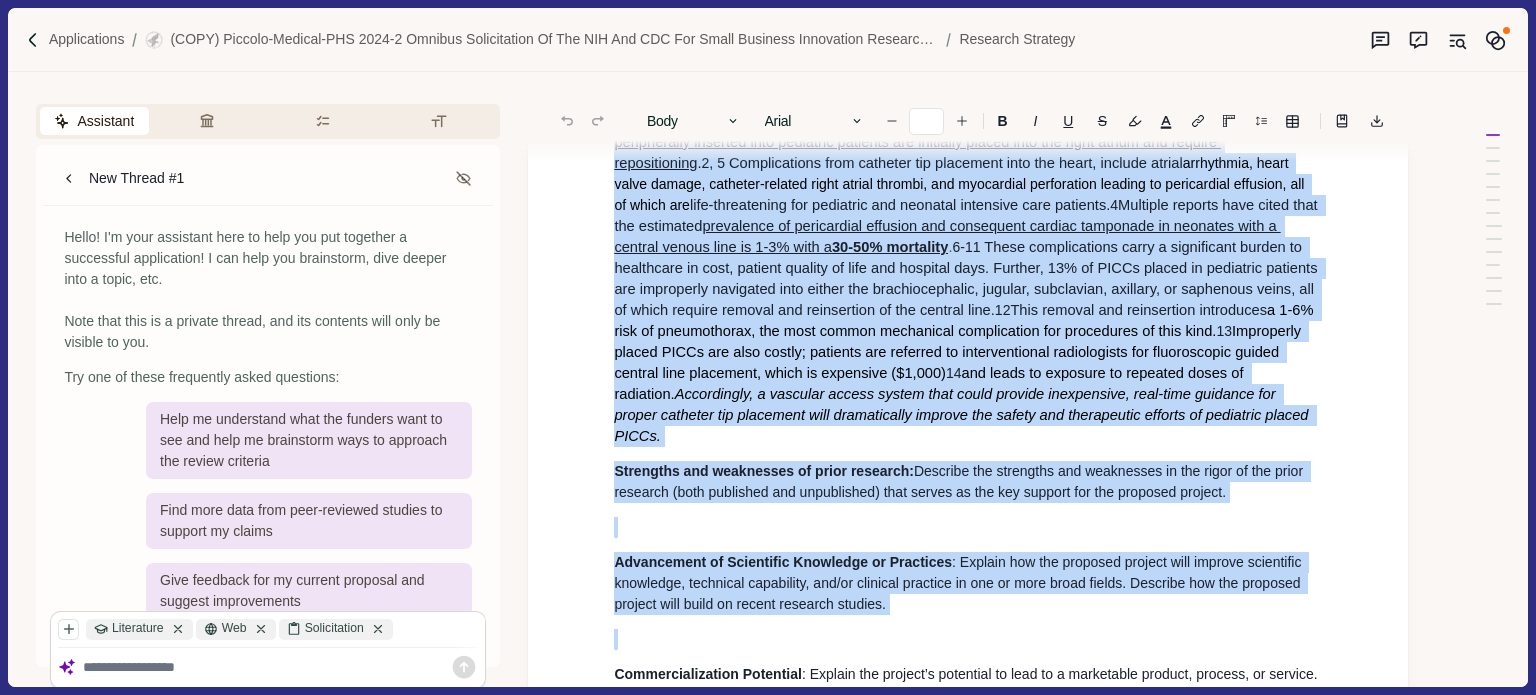 scroll, scrollTop: 479, scrollLeft: 0, axis: vertical 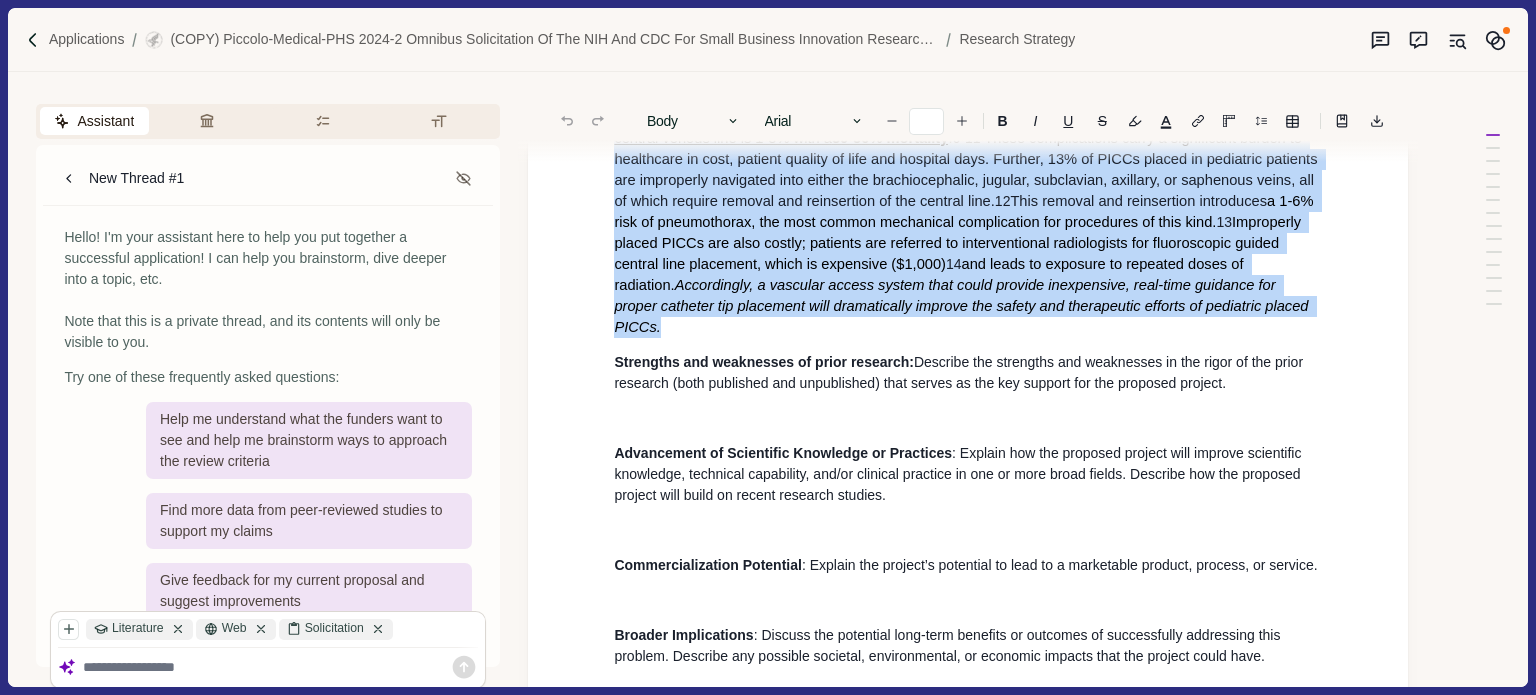 drag, startPoint x: 615, startPoint y: 347, endPoint x: 668, endPoint y: 343, distance: 53.15073 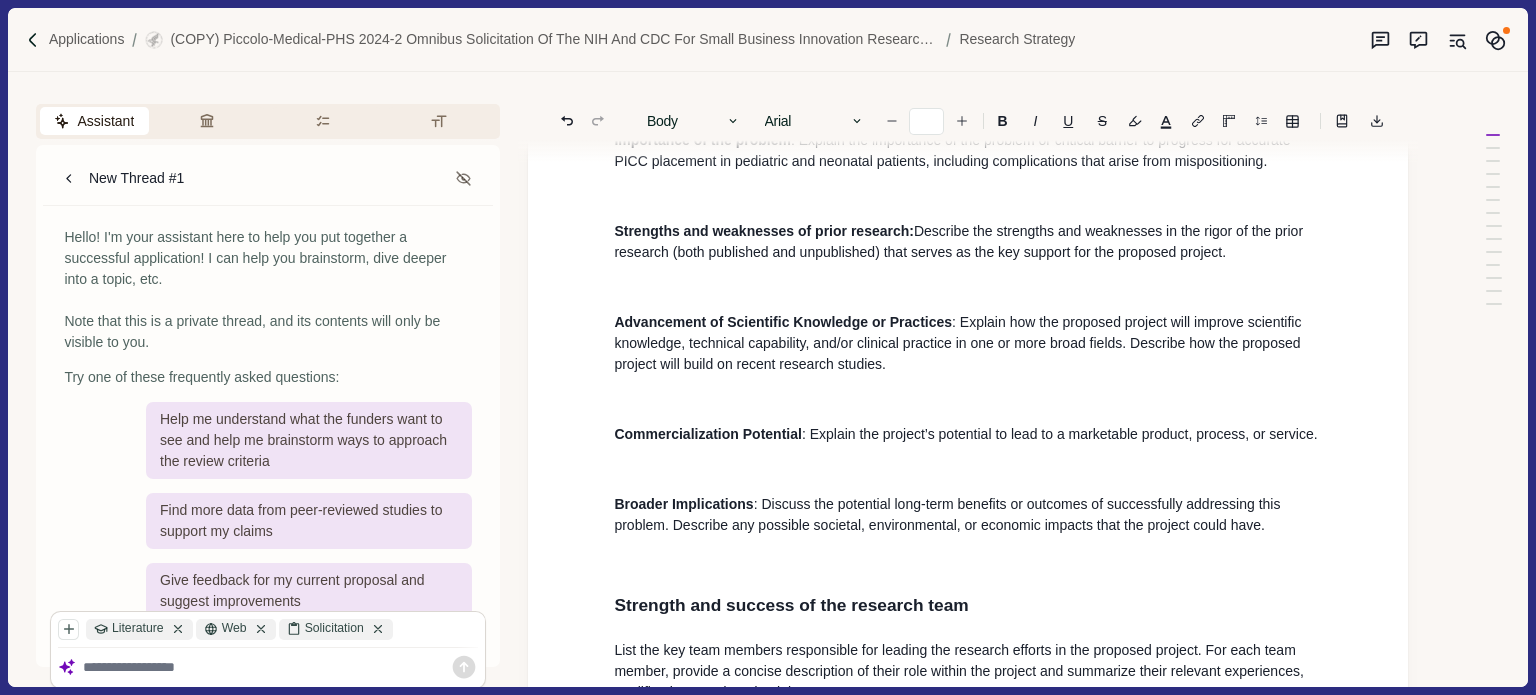 scroll, scrollTop: 0, scrollLeft: 0, axis: both 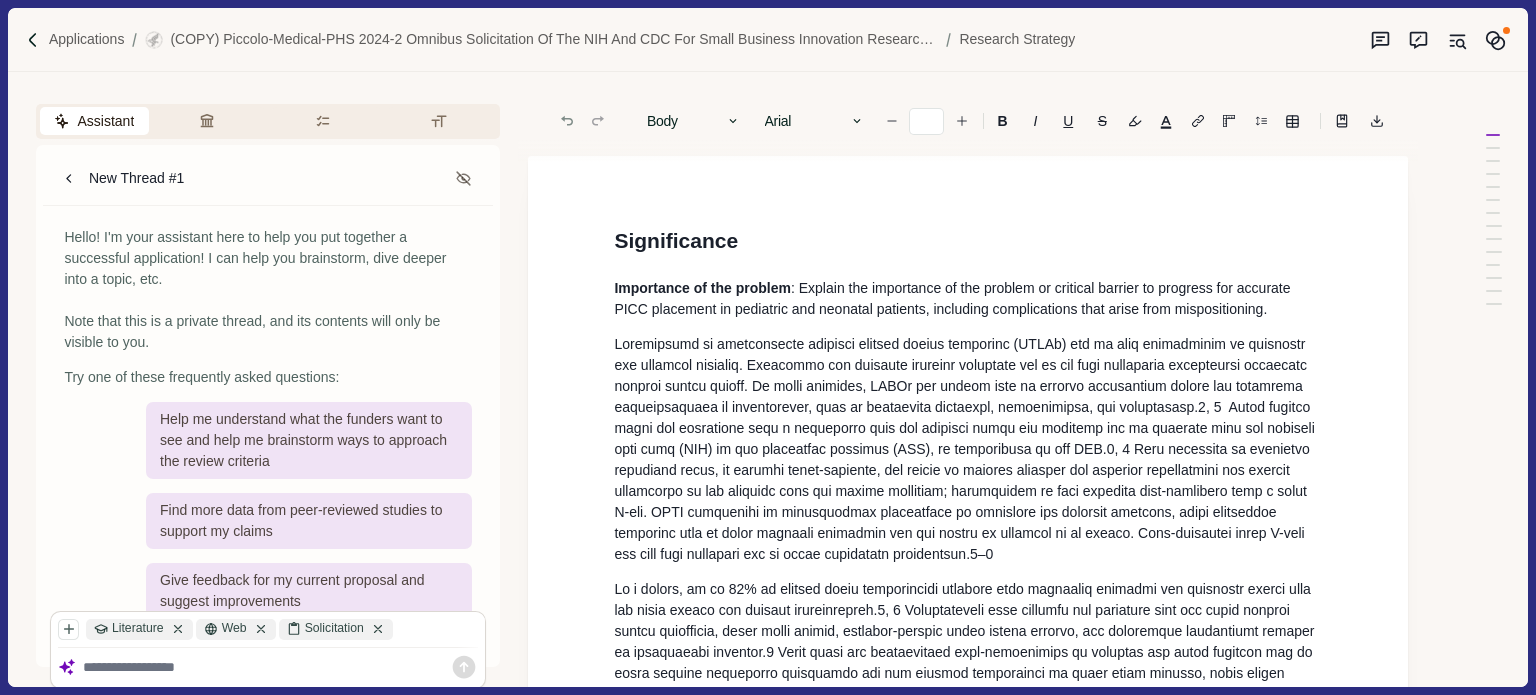 click 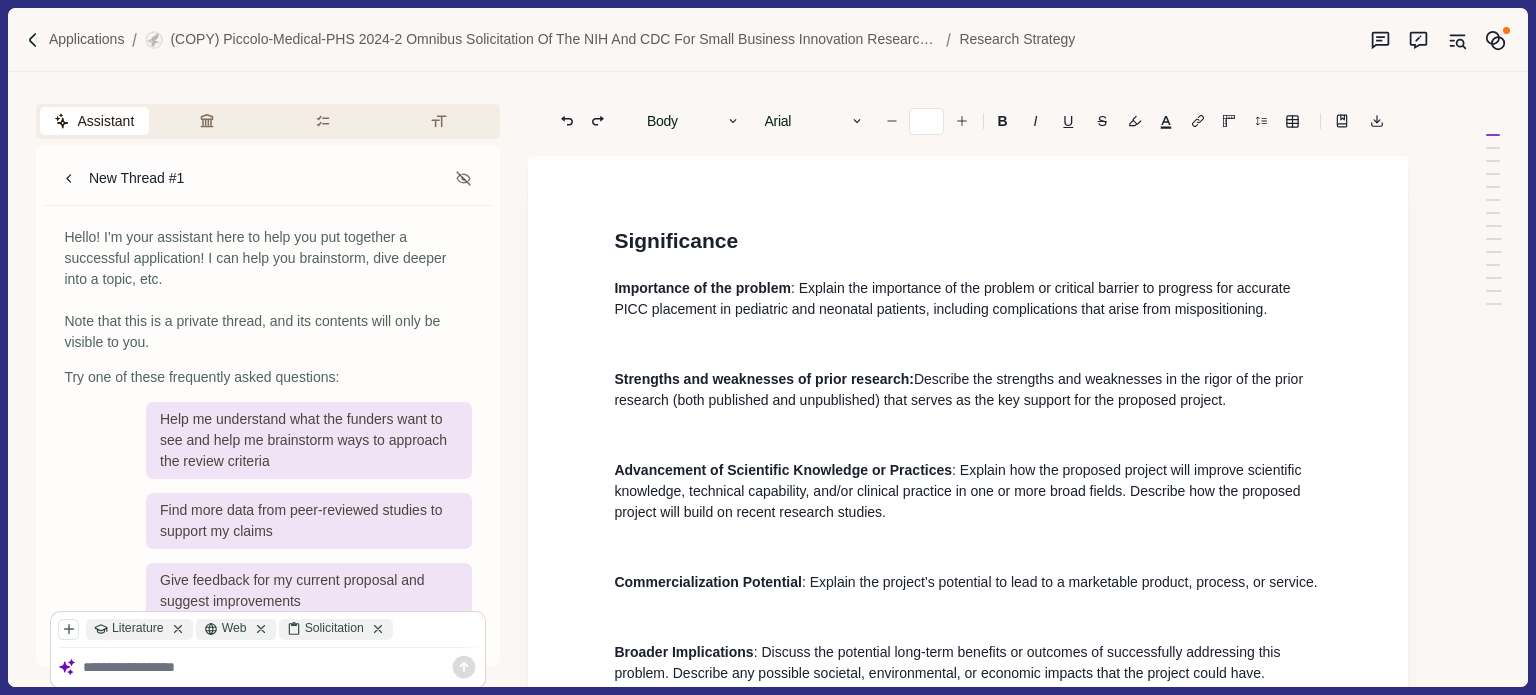 click at bounding box center (968, 344) 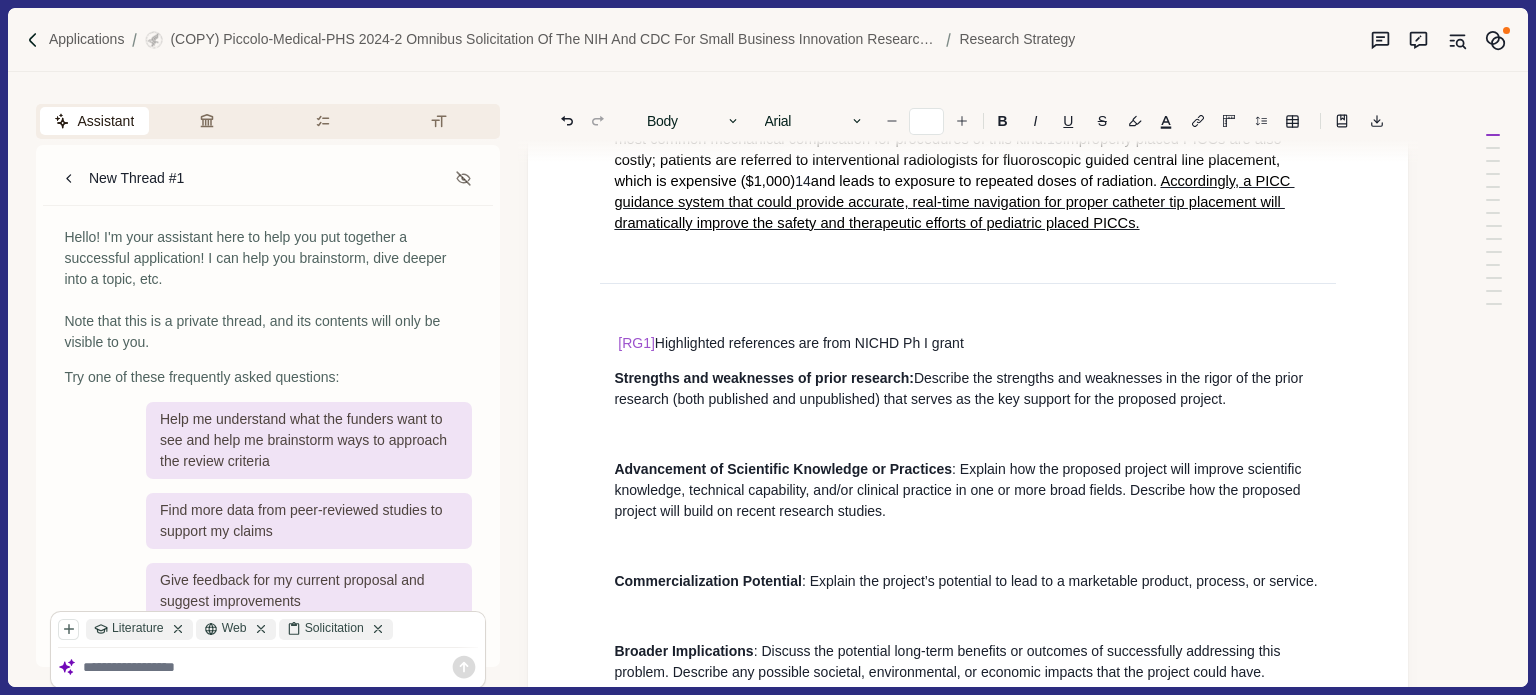 scroll, scrollTop: 711, scrollLeft: 0, axis: vertical 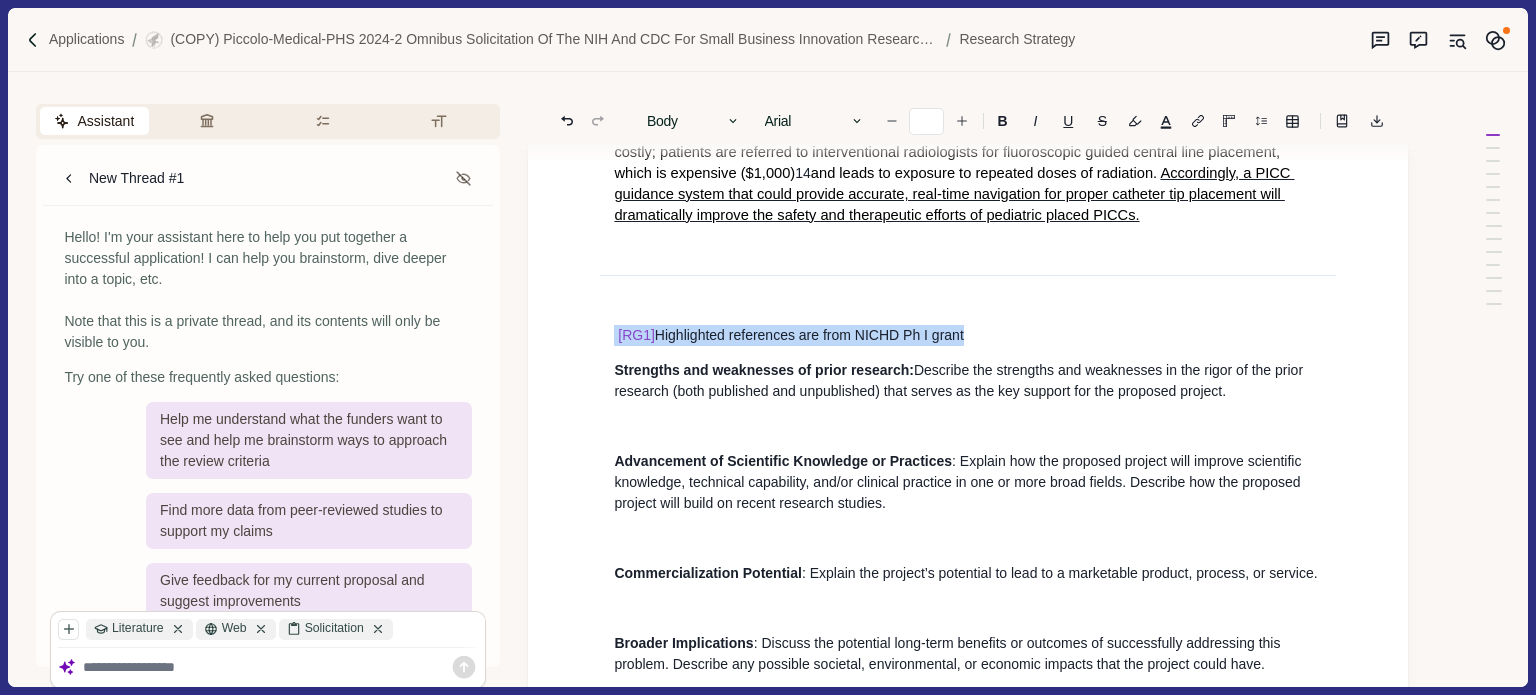 drag, startPoint x: 1003, startPoint y: 358, endPoint x: 590, endPoint y: 362, distance: 413.01938 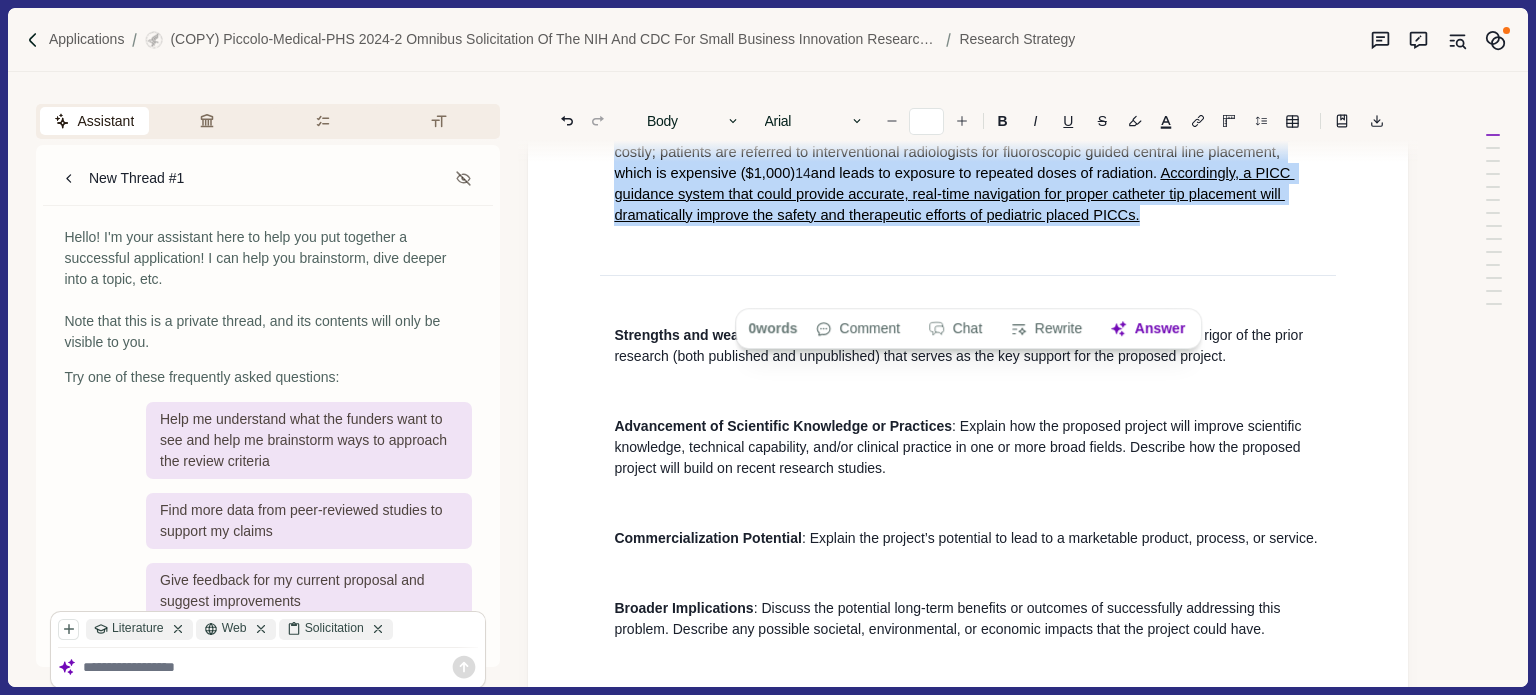 click at bounding box center (968, 275) 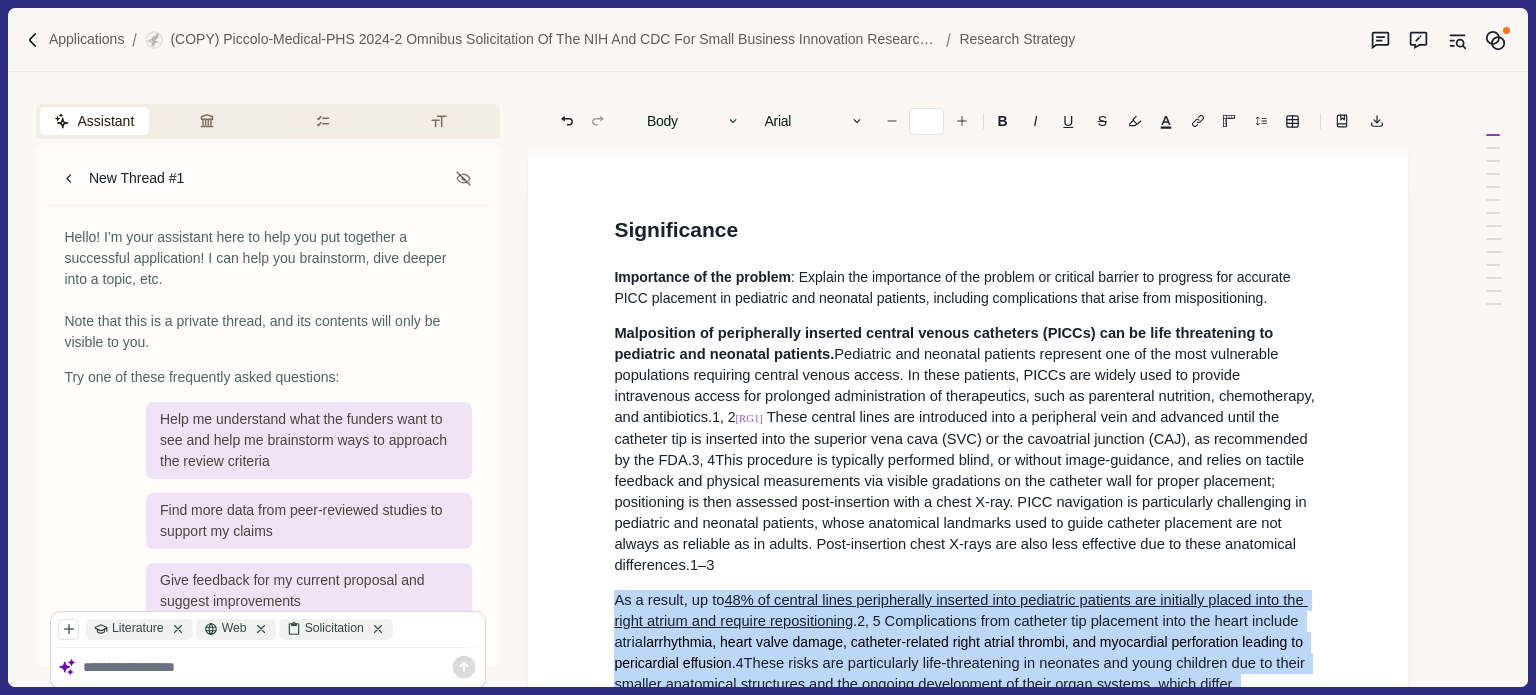 scroll, scrollTop: 111, scrollLeft: 0, axis: vertical 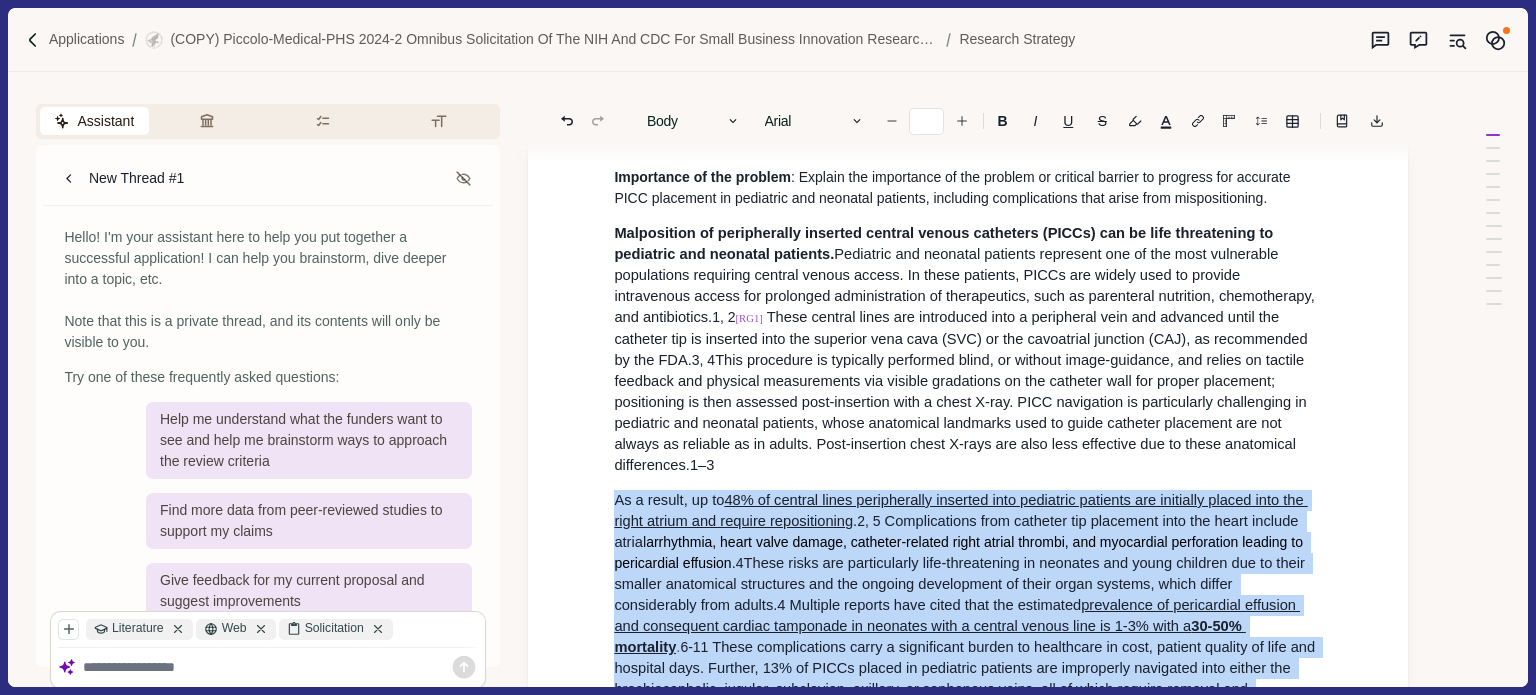 click on "These central lines are introduced into a peripheral vein and advanced until the catheter tip is inserted into the superior vena cava (SVC) or the cavoatrial junction (CAJ), as recommended by the FDA." at bounding box center [962, 338] 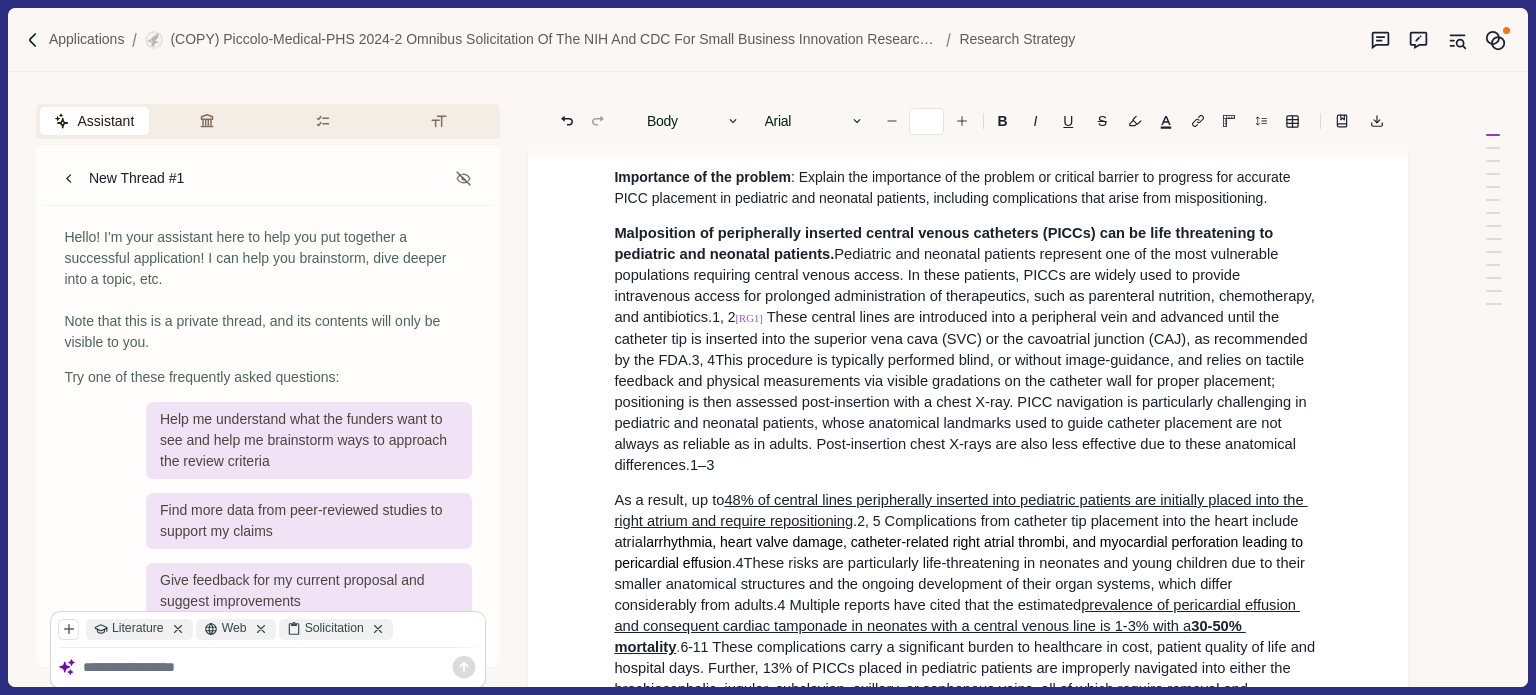 type 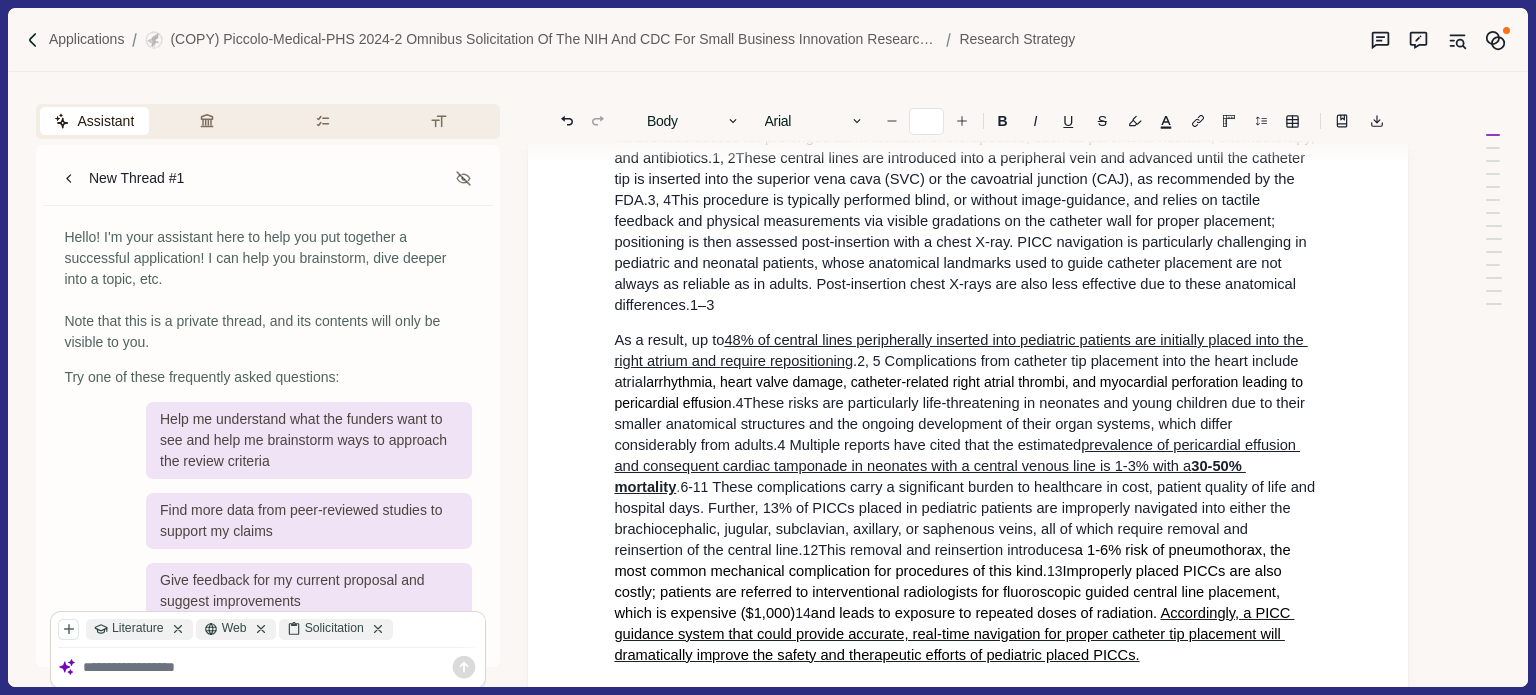 scroll, scrollTop: 511, scrollLeft: 0, axis: vertical 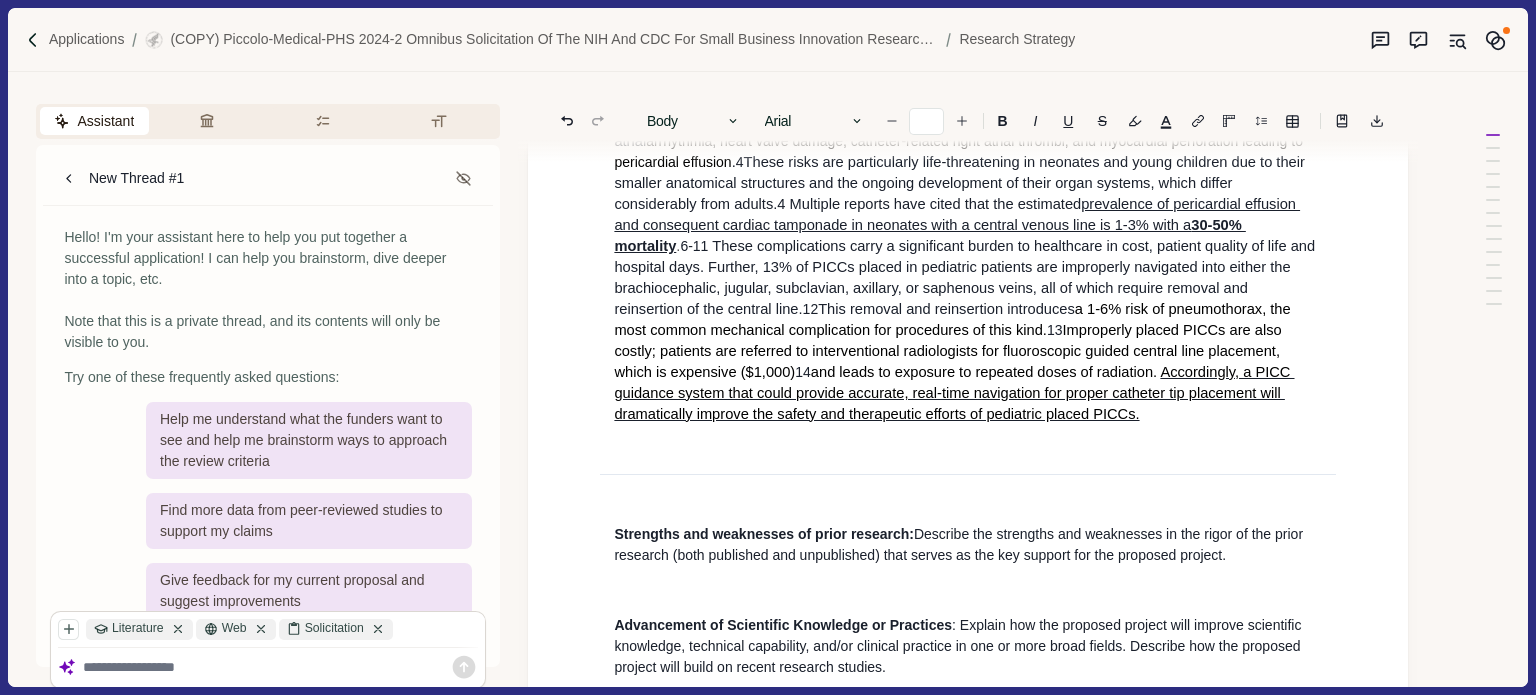 click on "Significance Importance of the problem : Explain the importance of the problem or critical barrier to progress for accurate PICC placement in pediatric and neonatal patients, including complications that arise from mispositioning. Malposition of peripherally inserted central venous catheters (PICCs) can be life threatening to pediatric and neonatal patients. Pediatric and neonatal patients represent one of the most vulnerable populations requiring central venous access. In these patients, PICCs are widely used to provide intravenous access for prolonged administration of therapeutics, such as parenteral nutrition, chemotherapy, and antibiotics. 1, 2 These central lines are introduced into a peripheral vein and advanced until the catheter tip is inserted into the superior vena cava (SVC) or the cavoatrial junction (CAJ), as recommended by the FDA. 3, 4 As a result, up to 48% of central lines peripherally inserted into pediatric patients are initially placed into the right atrium and require repositioning." at bounding box center (968, 1250) 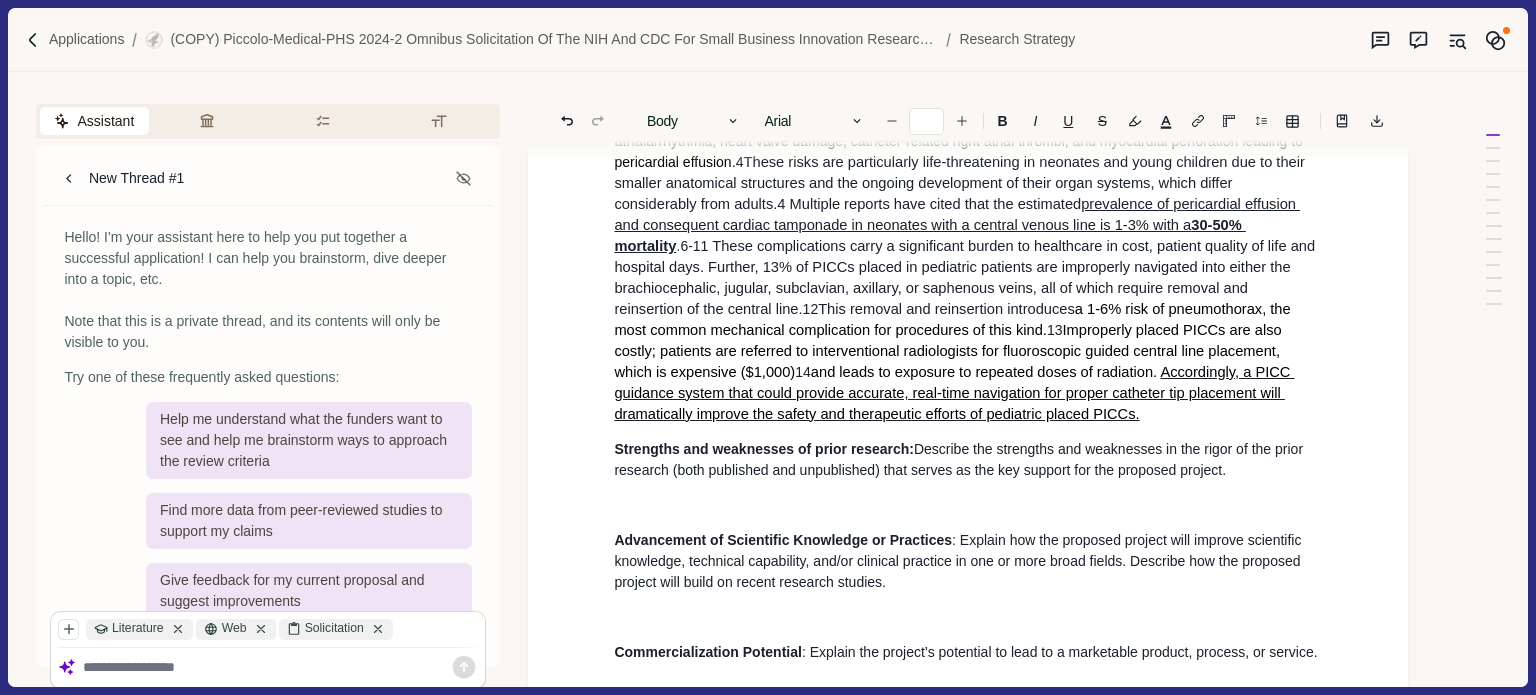 click at bounding box center (968, 505) 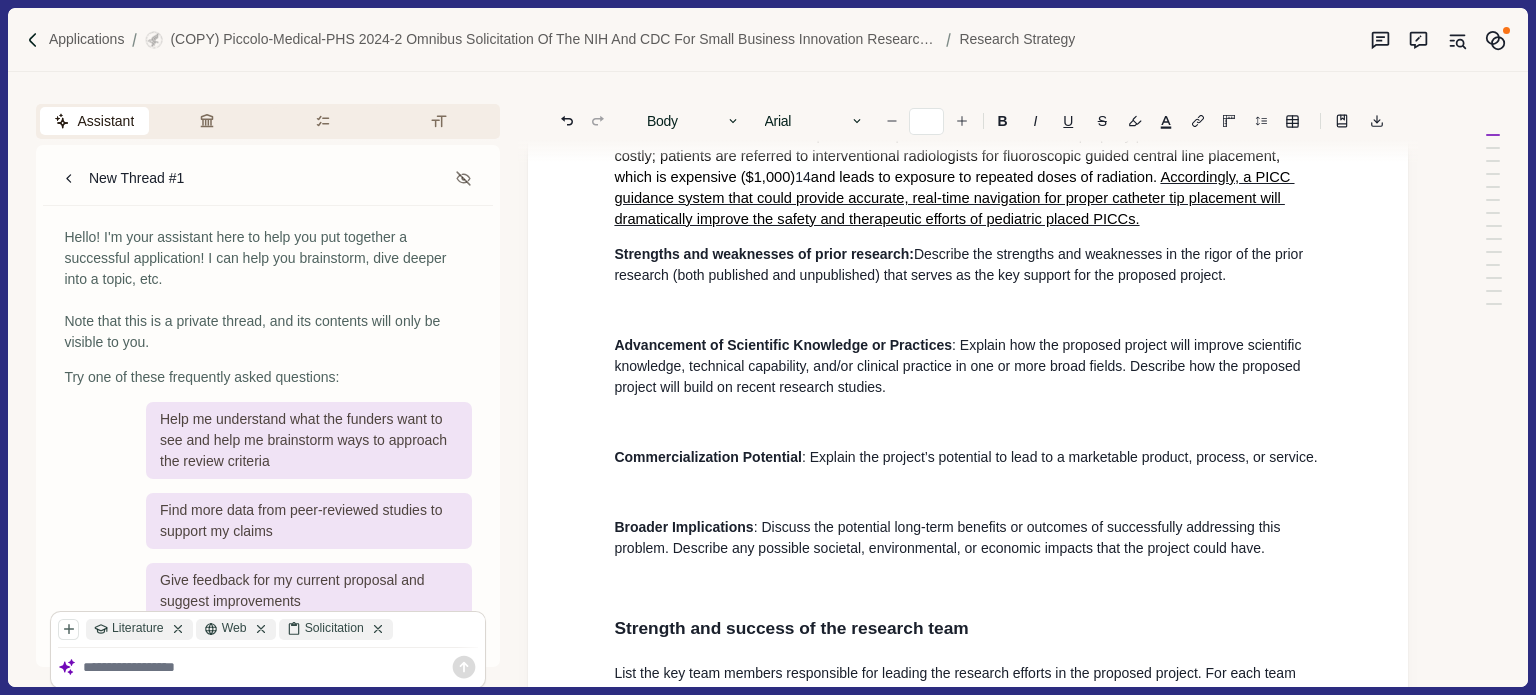 scroll, scrollTop: 711, scrollLeft: 0, axis: vertical 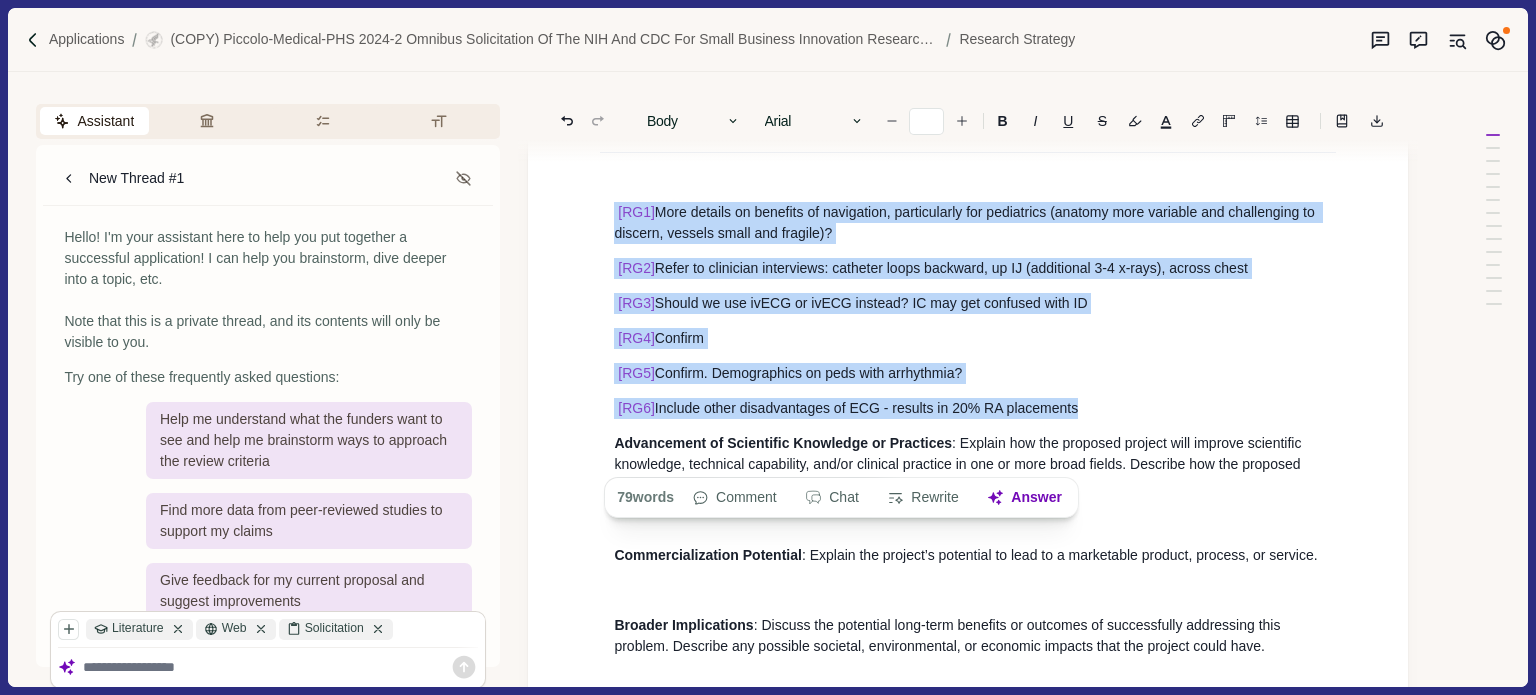 drag, startPoint x: 609, startPoint y: 255, endPoint x: 1073, endPoint y: 456, distance: 505.66492 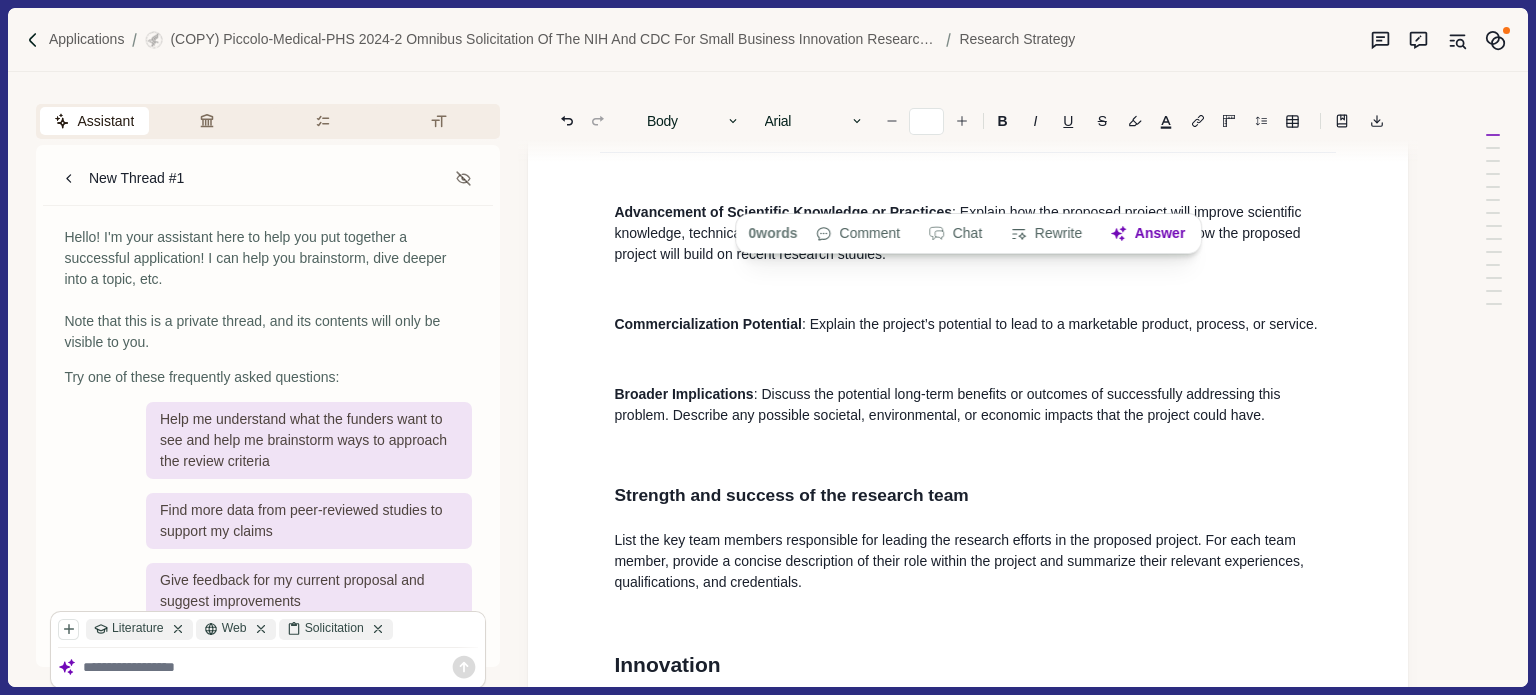 scroll, scrollTop: 1135, scrollLeft: 0, axis: vertical 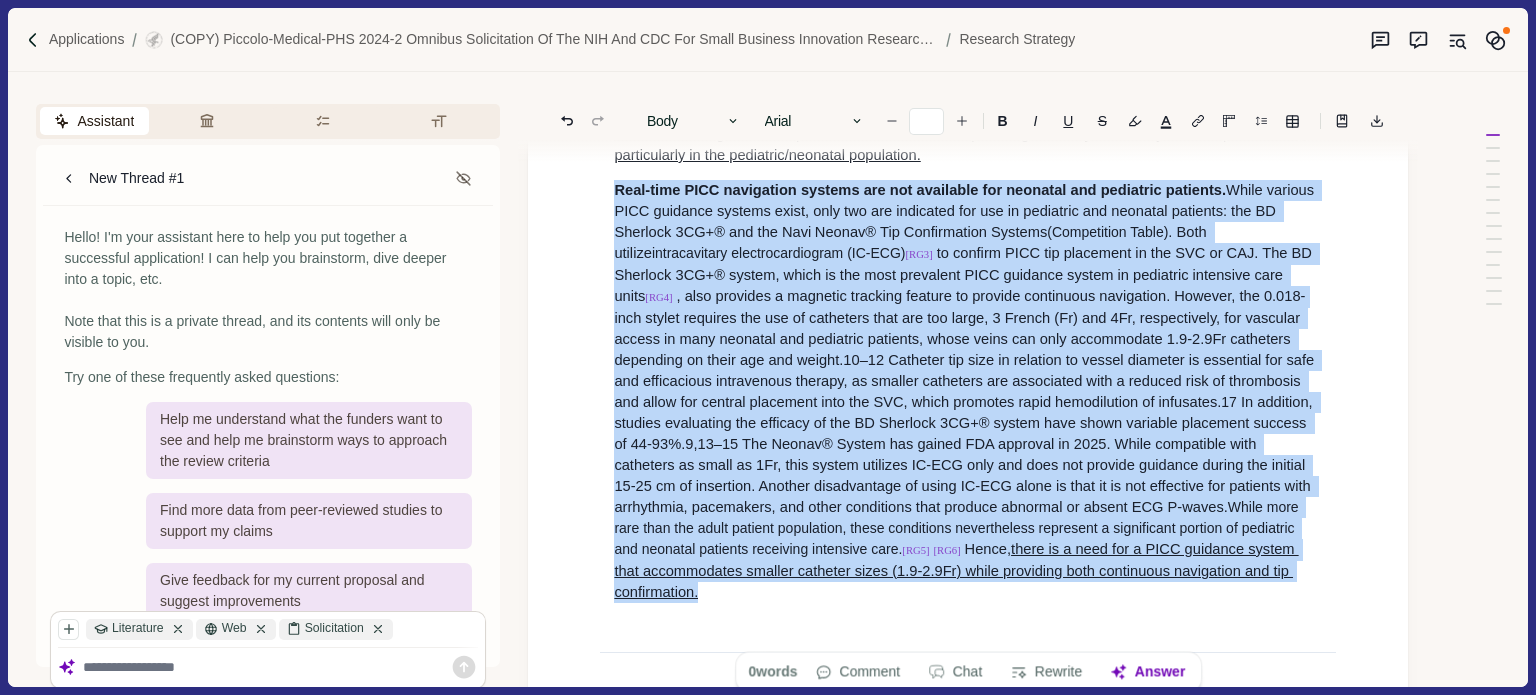 click on "to confirm PICC tip placement in the SVC or CAJ. The BD Sherlock 3CG+® system, which is the most prevalent PICC guidance system in pediatric intensive care units" at bounding box center [965, 274] 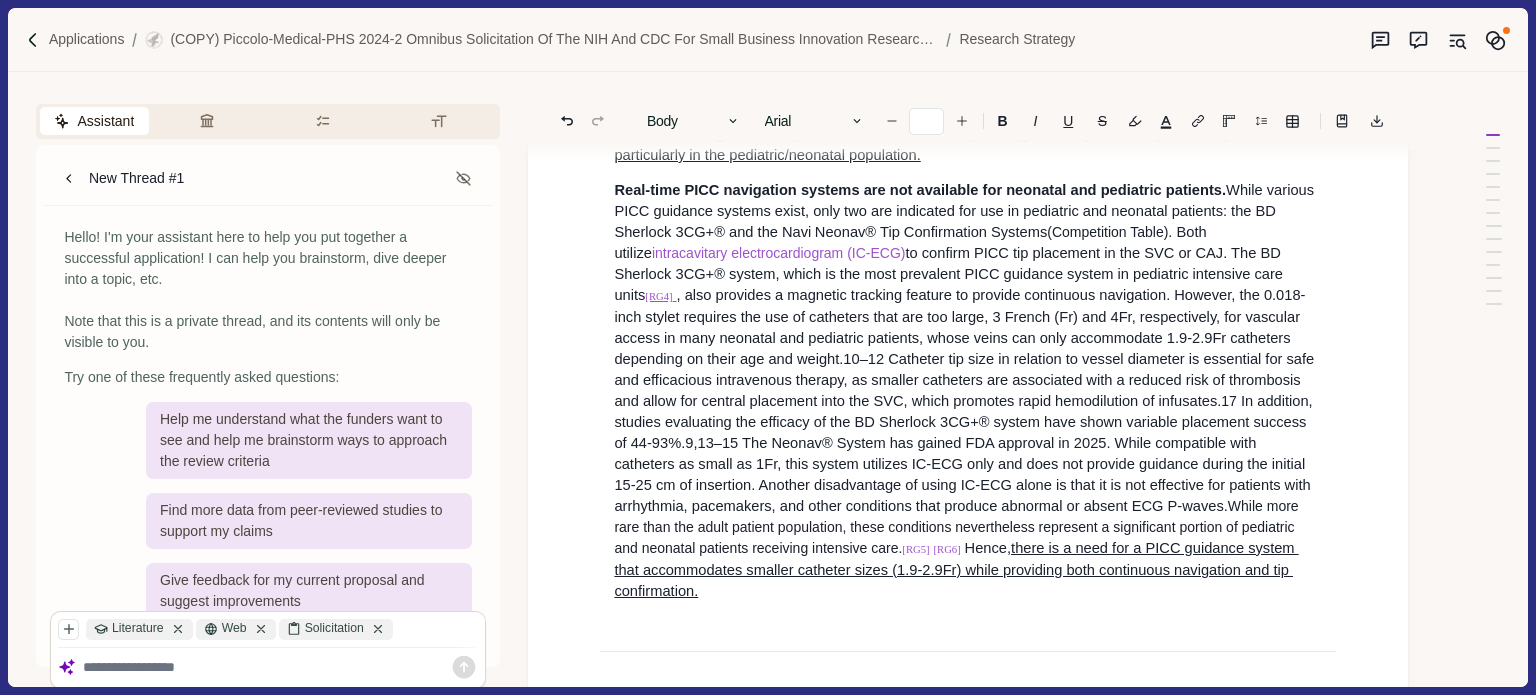 click at bounding box center (675, 295) 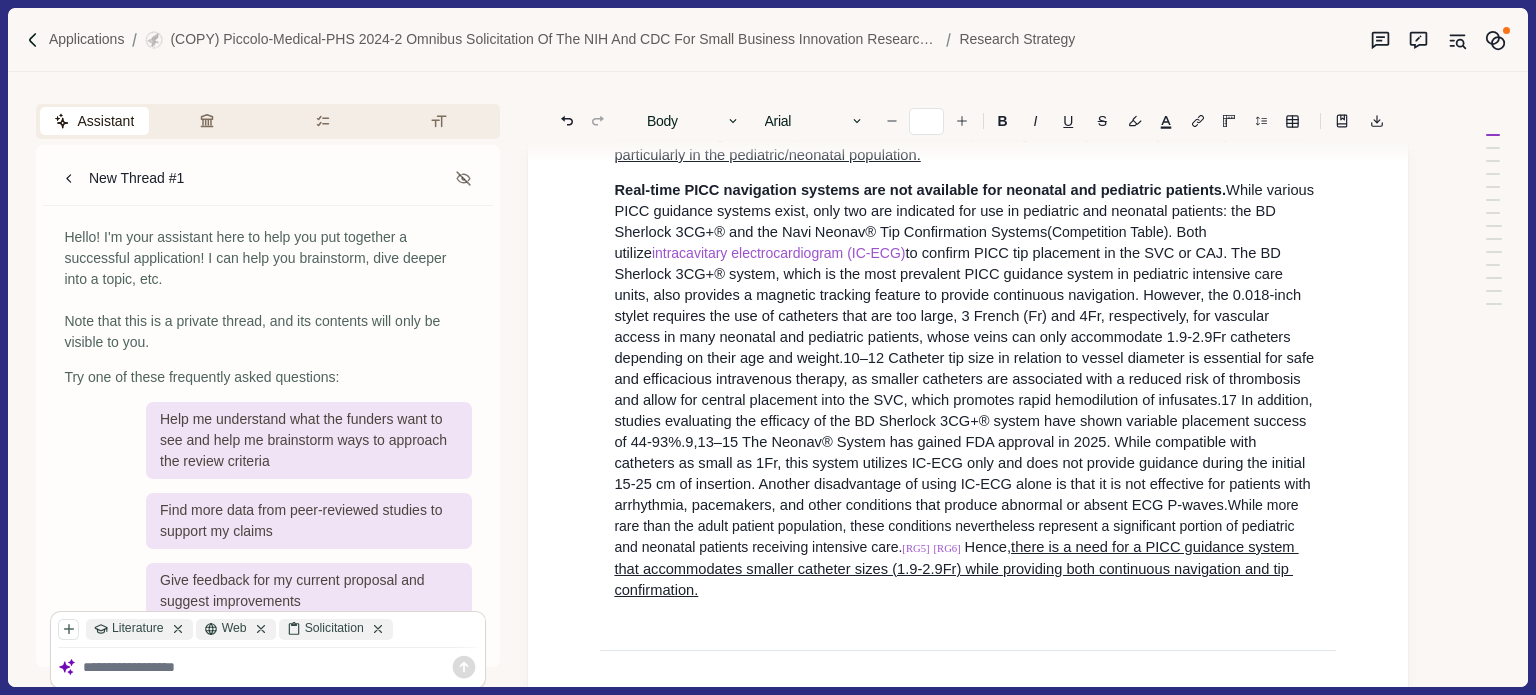 click on "Hence," at bounding box center [988, 547] 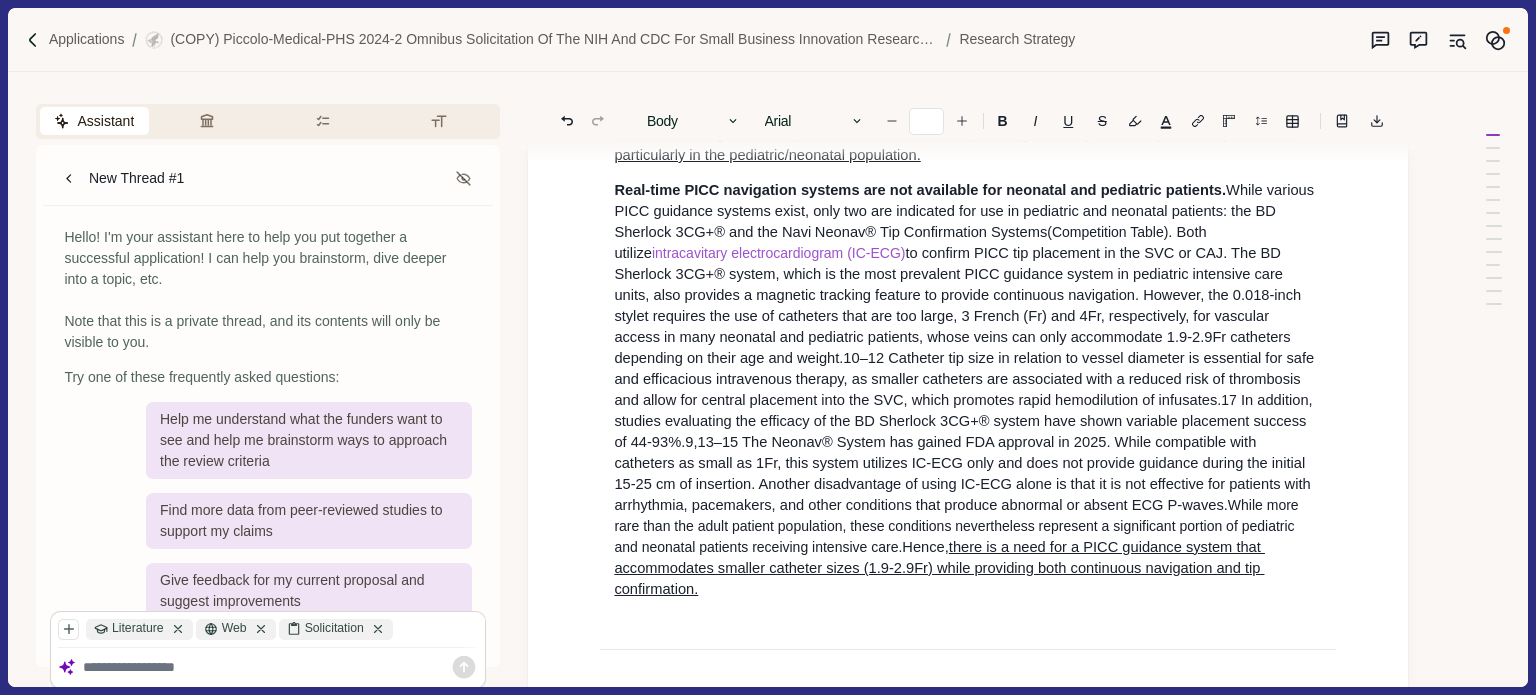 type on "**" 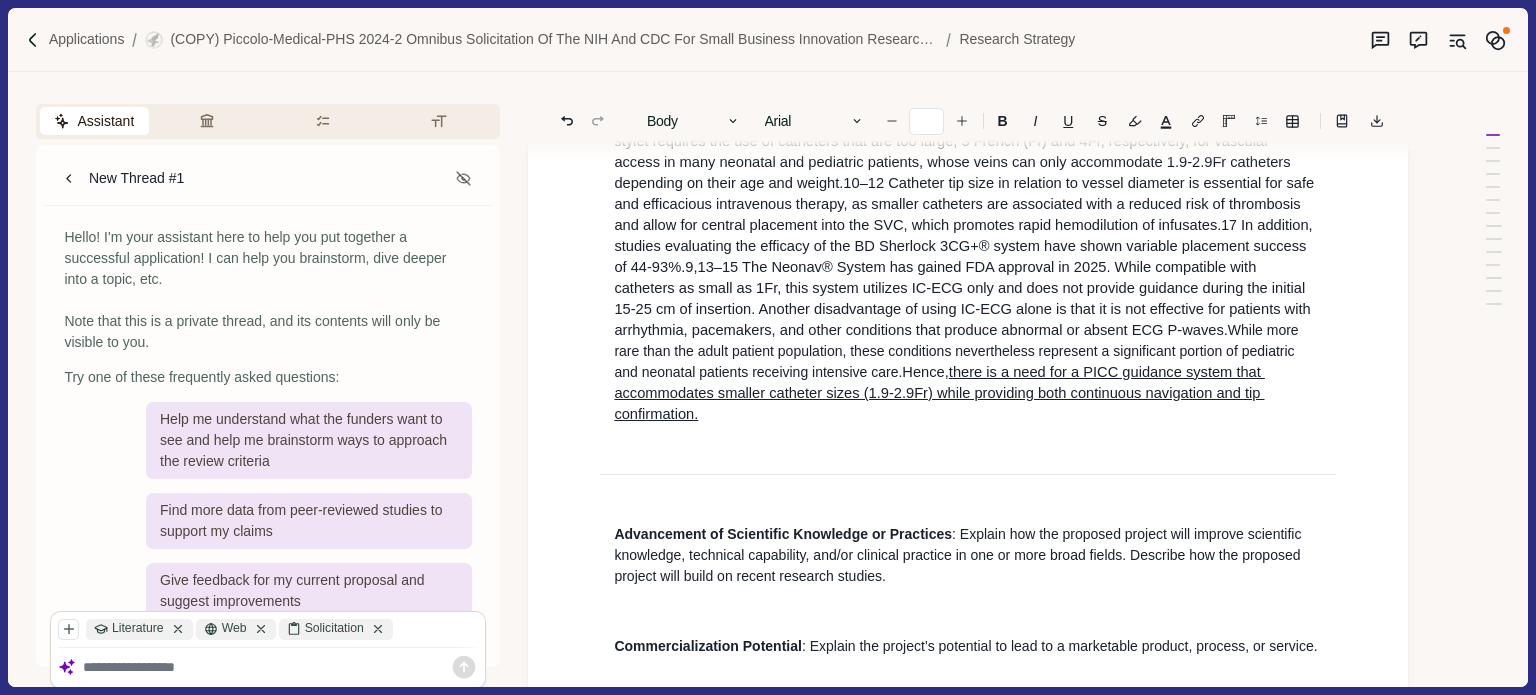 scroll, scrollTop: 1335, scrollLeft: 0, axis: vertical 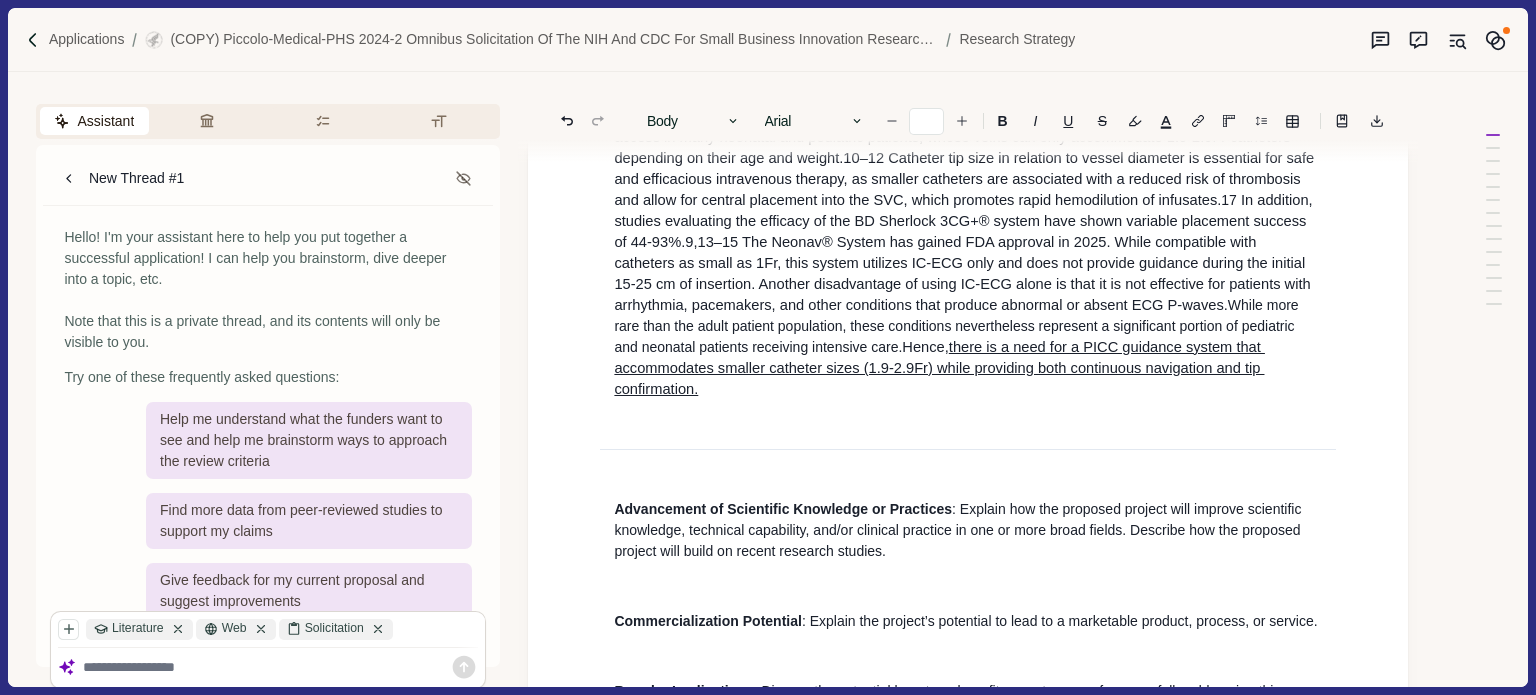 click on "Real-time PICC navigation systems are not available for neonatal and pediatric patients.  While various PICC guidance systems exist, only two are indicated for use in pediatric and neonatal patients: the BD Sherlock 3CG+® and the Navi   Neonav® Tip Confirmation Systems  (Competition Table) . Both utilize  intracavitary electrocardiogram (IC-ECG) 17   In addition, studies evaluating the efficacy of the BD Sherlock 3CG+® system have shown variable placement success of 44-93%.9,13–15 The Neonav® System has gained FDA approval in 2025. While compatible with catheters as small as 1Fr, this system utilizes IC-ECG only and does not provide guidance during the initial 15-25 cm of insertion. Another disadvantage of using IC-ECG alone is that it is not effective for patients with arrhythmia, pacemakers, and other conditions that produce abnormal or absent ECG P-waves.  Hence," at bounding box center [968, 190] 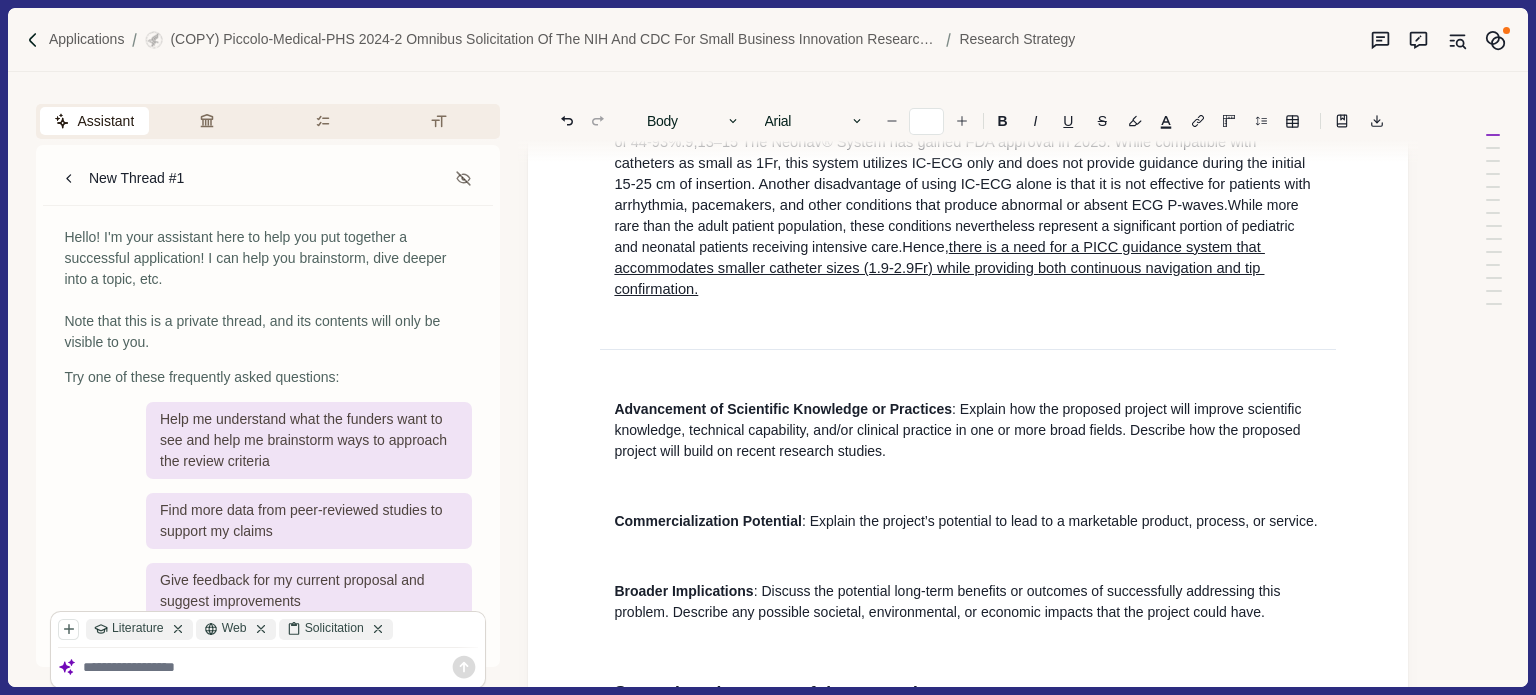 click at bounding box center [968, 486] 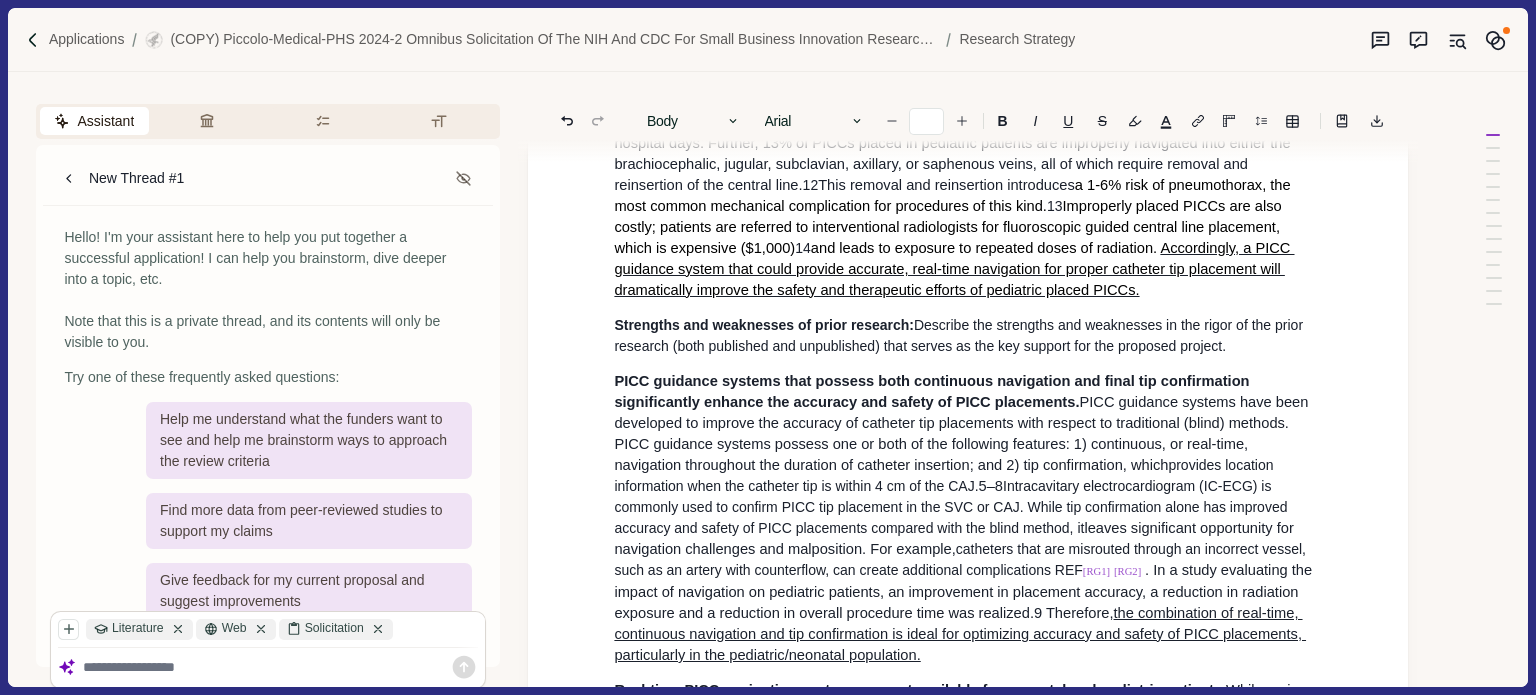 scroll, scrollTop: 235, scrollLeft: 0, axis: vertical 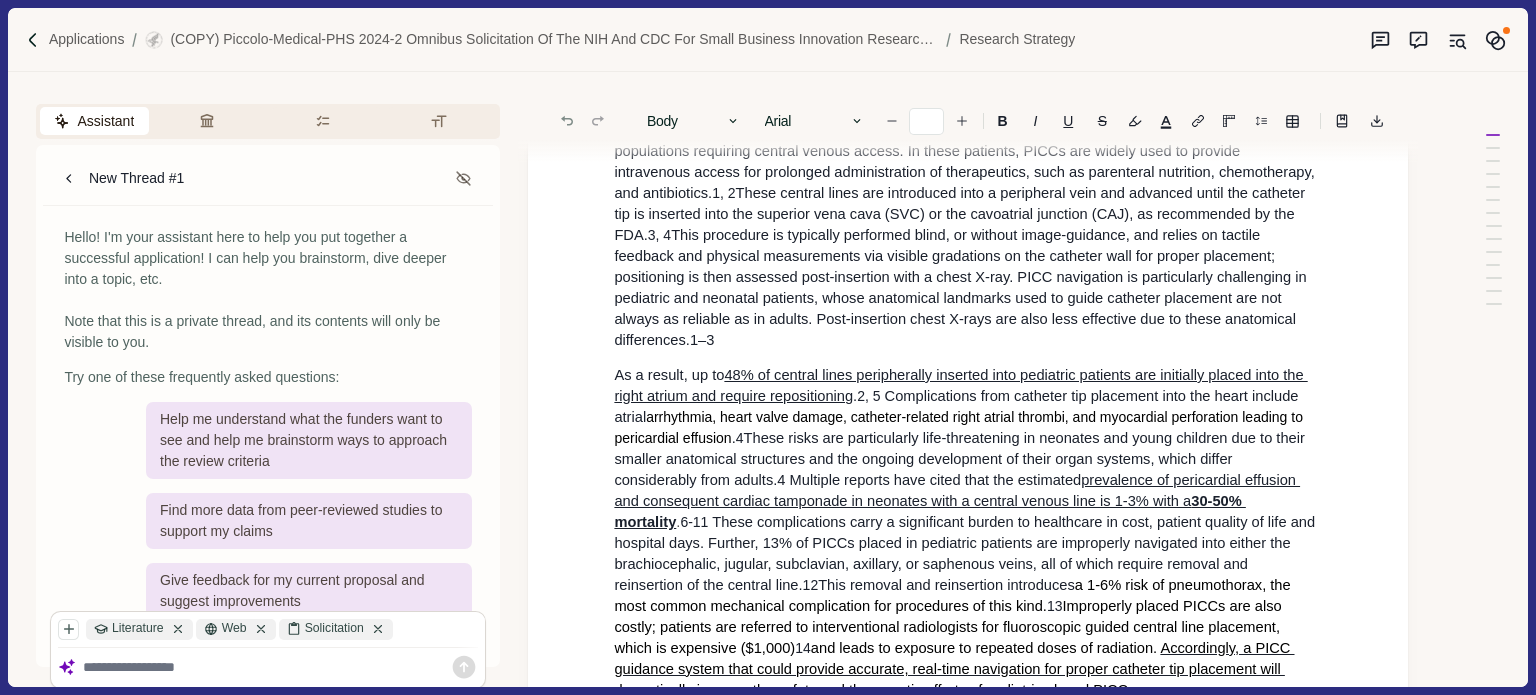 click 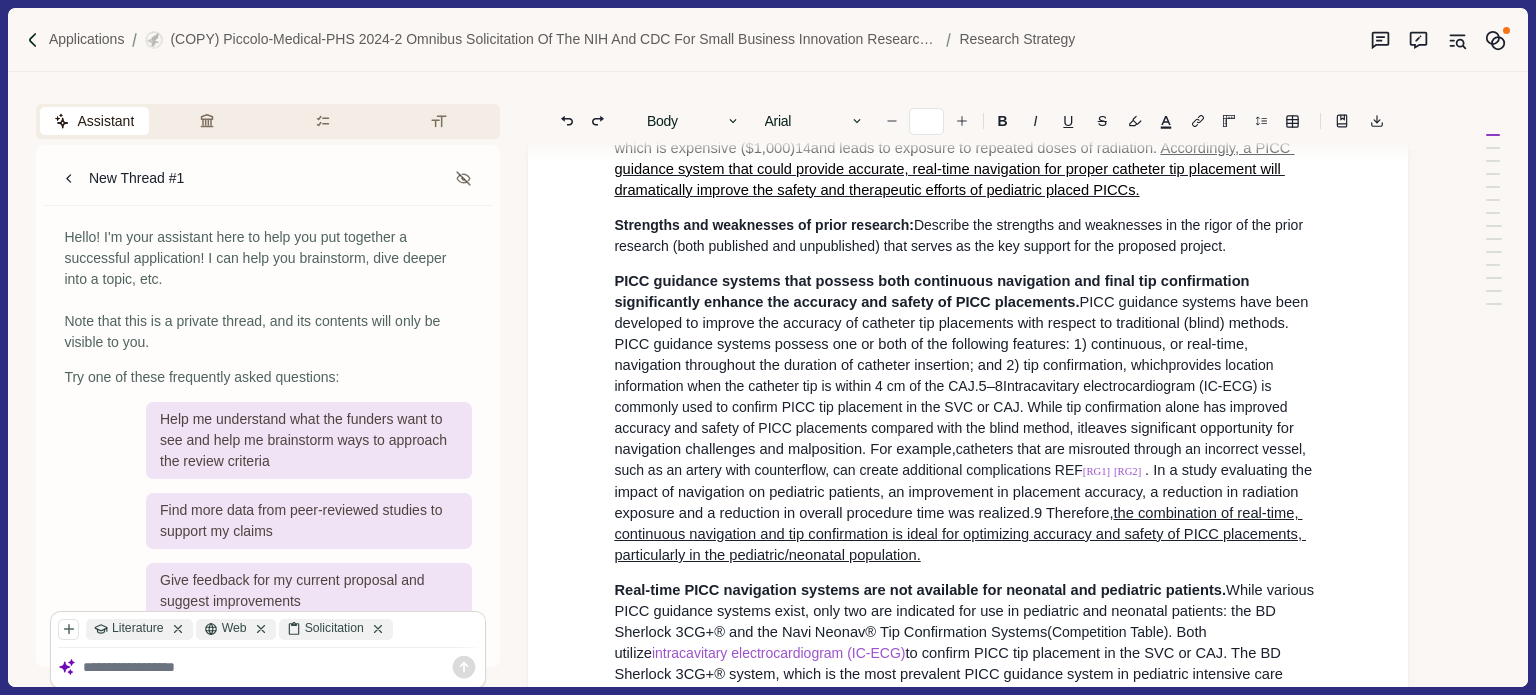 scroll, scrollTop: 535, scrollLeft: 0, axis: vertical 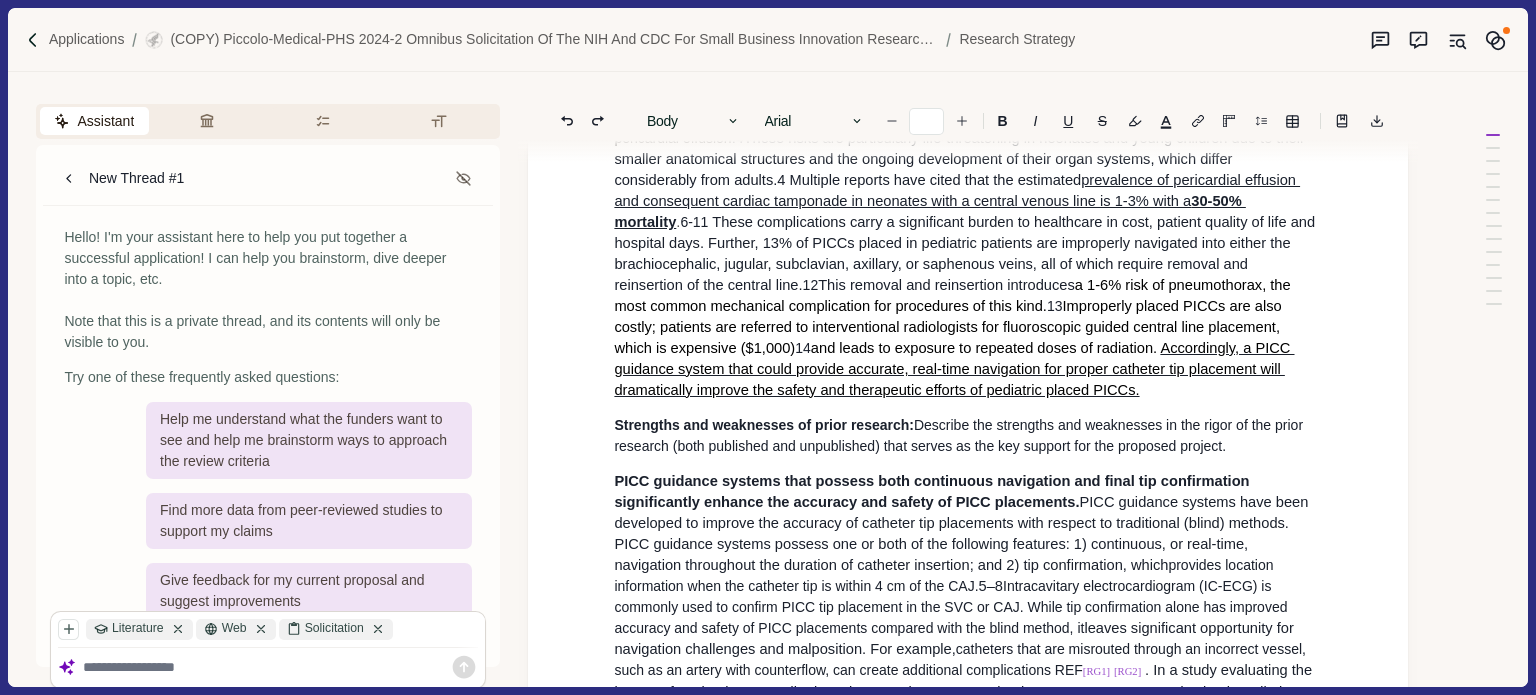click on "As a result, up to 48% of central lines peripherally inserted into pediatric patients are initially placed into the right atrium and require repositioning . 2, 5 Complications from catheter tip placement into the heart include atrial arrhythmia, heart valve damage, catheter-related right atrial thrombi, and myocardial perforation leading to pericardial effusion . 4 These risks are particularly life-threatening in neonates and young children due to their smaller anatomical structures and the ongoing development of their organ systems, which differ considerably from adults.4 Multiple reports have cited that the estimated prevalence of pericardial effusion and consequent cardiac tamponade in neonates with a central venous line is 1-3% with a 30-50% mortality . 6-11 12 This removal and reinsertion introduces a 1-6% risk of pneumothorax, the most common mechanical complication for procedures of this kind. 13 14 and leads to exposure to repeated doses of radiation." at bounding box center [968, 233] 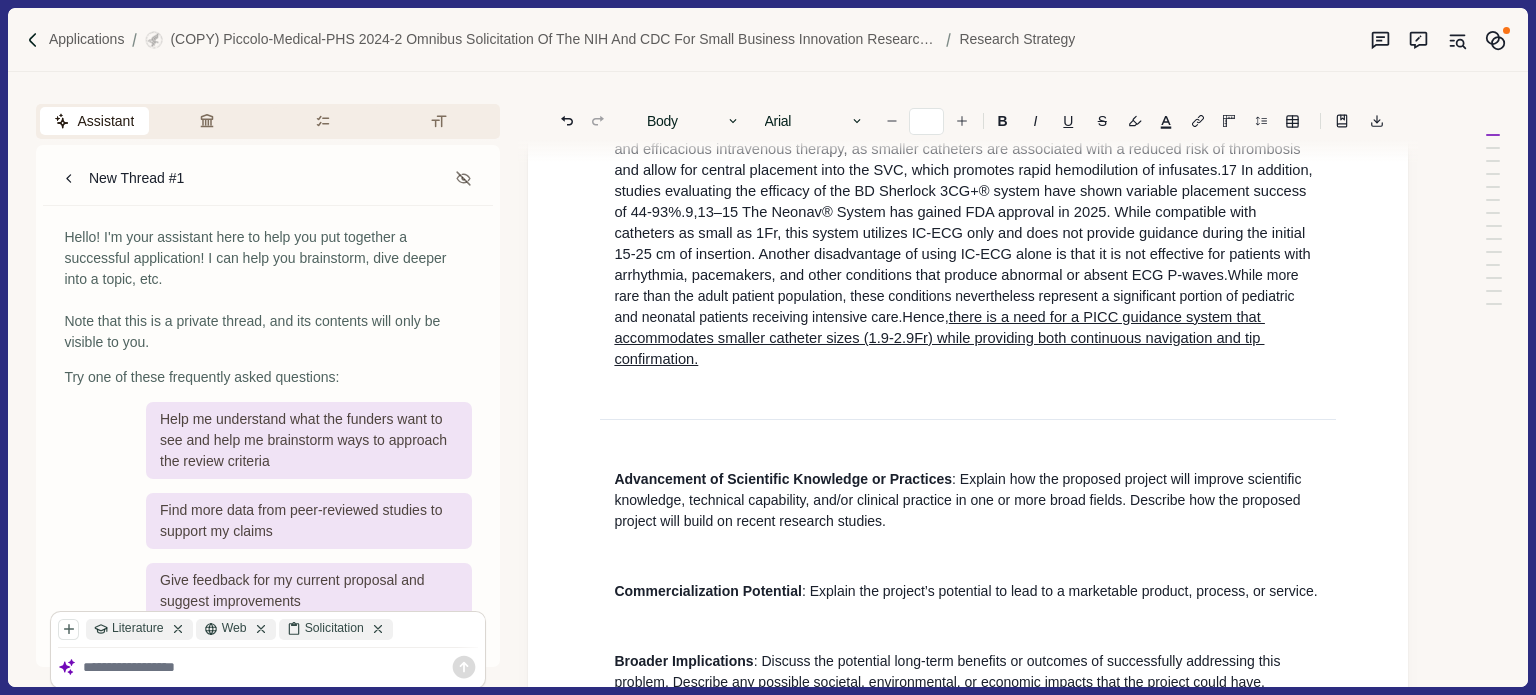 scroll, scrollTop: 1500, scrollLeft: 0, axis: vertical 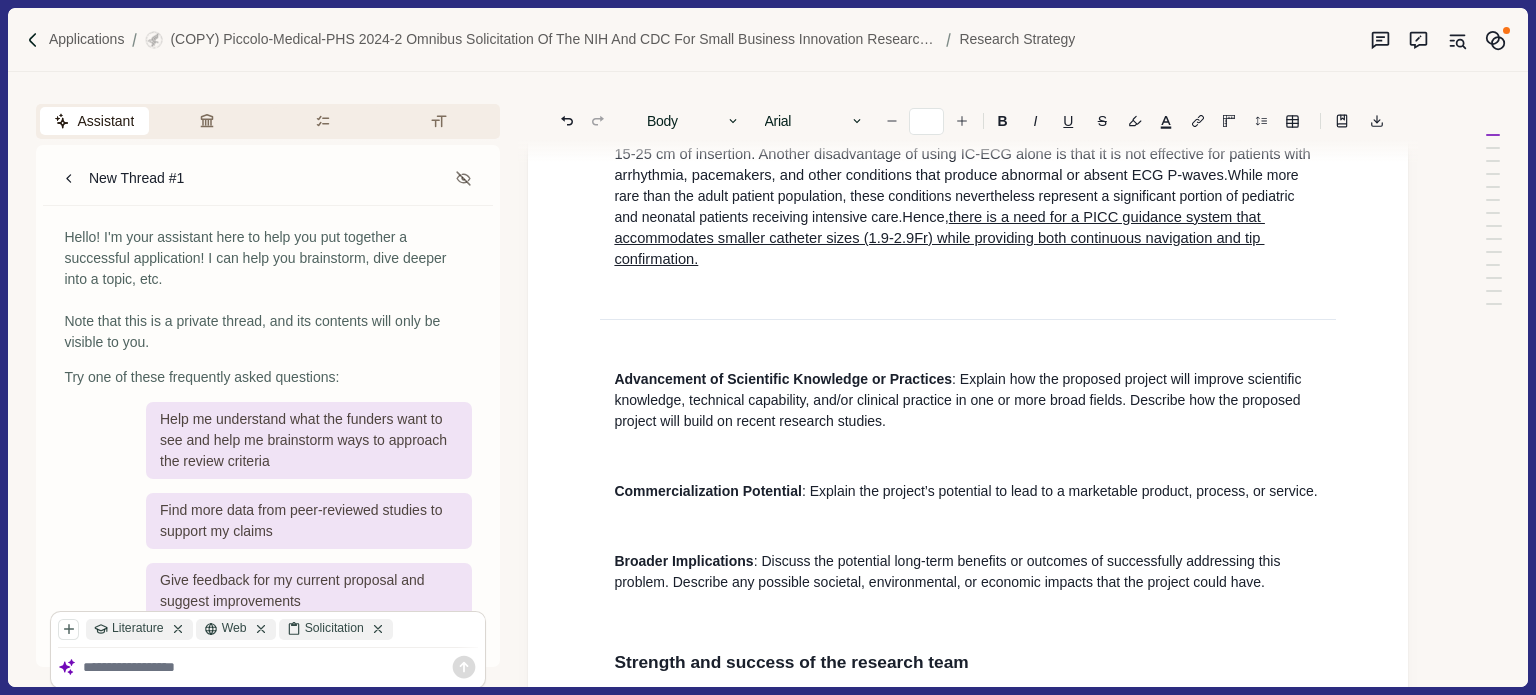click at bounding box center (968, 456) 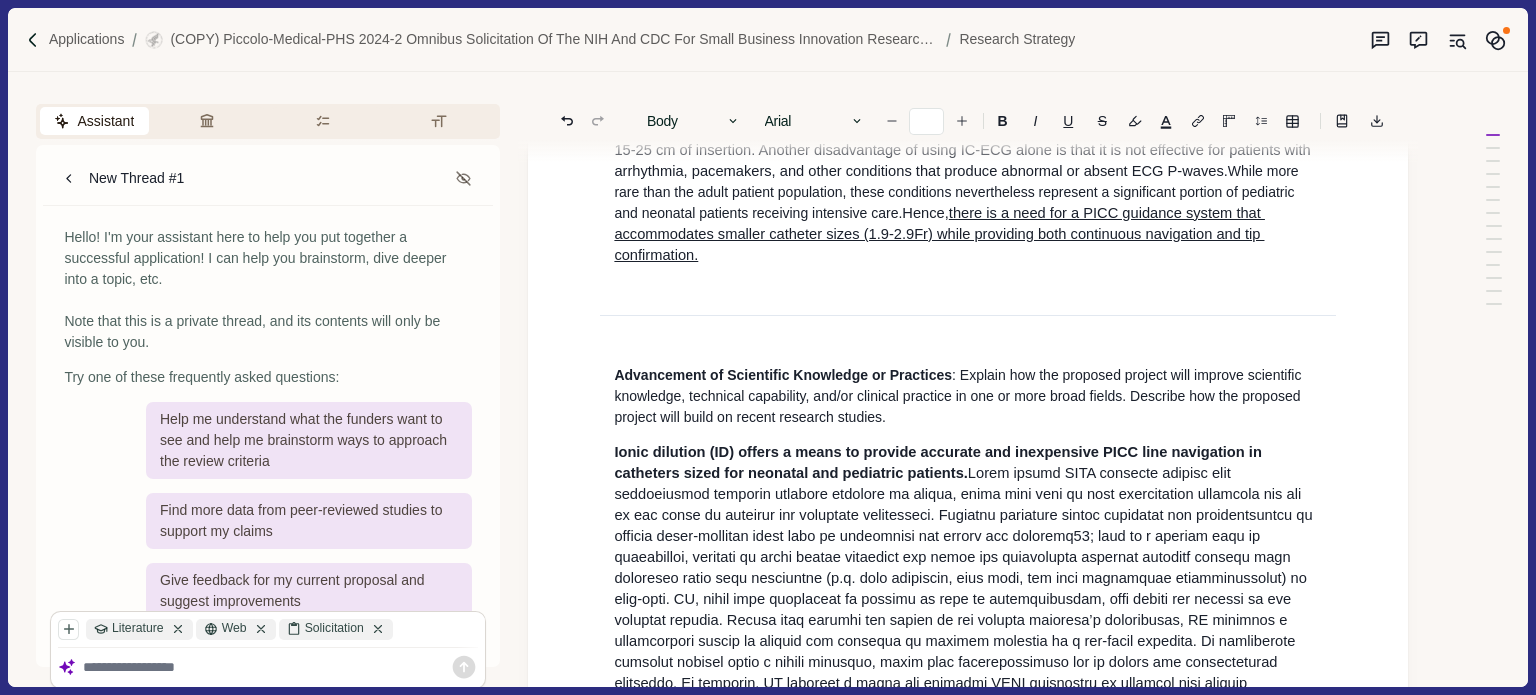 scroll, scrollTop: 1404, scrollLeft: 0, axis: vertical 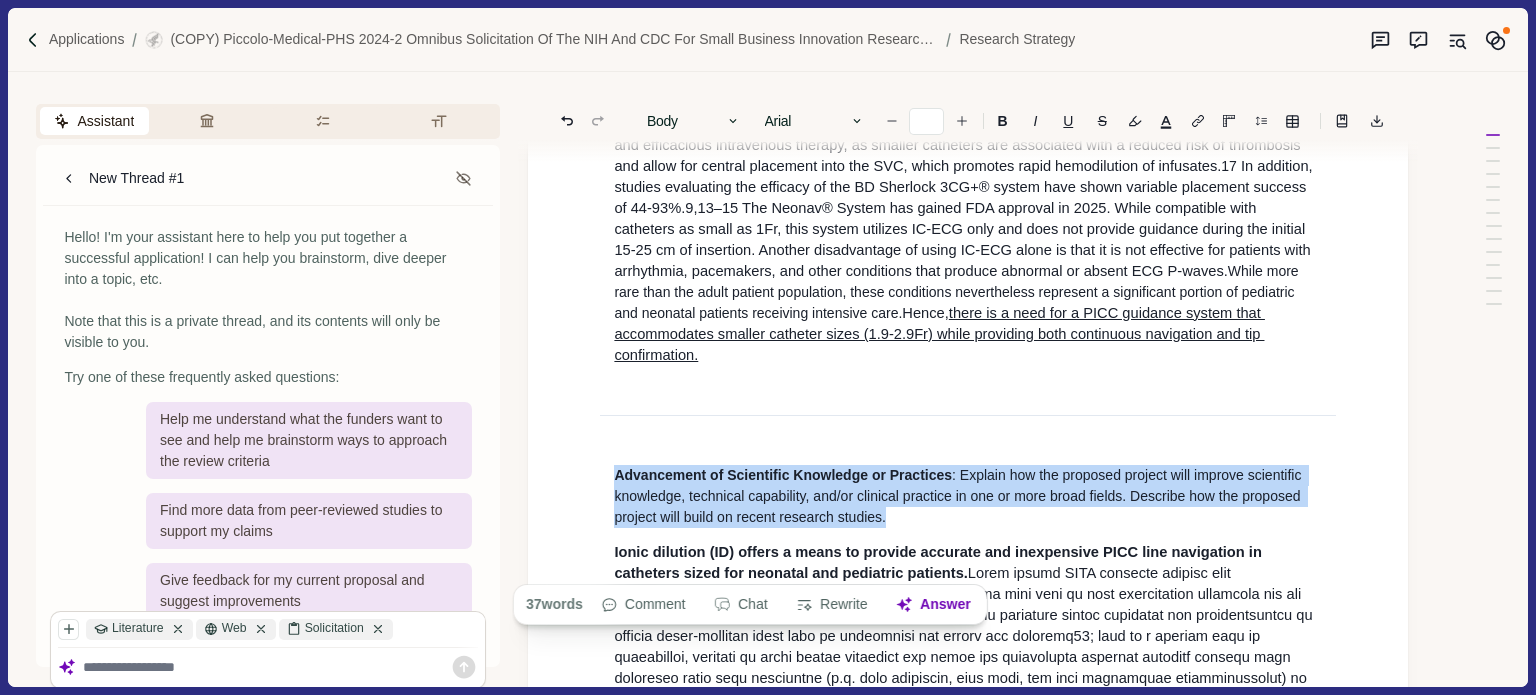 drag, startPoint x: 613, startPoint y: 527, endPoint x: 892, endPoint y: 566, distance: 281.71262 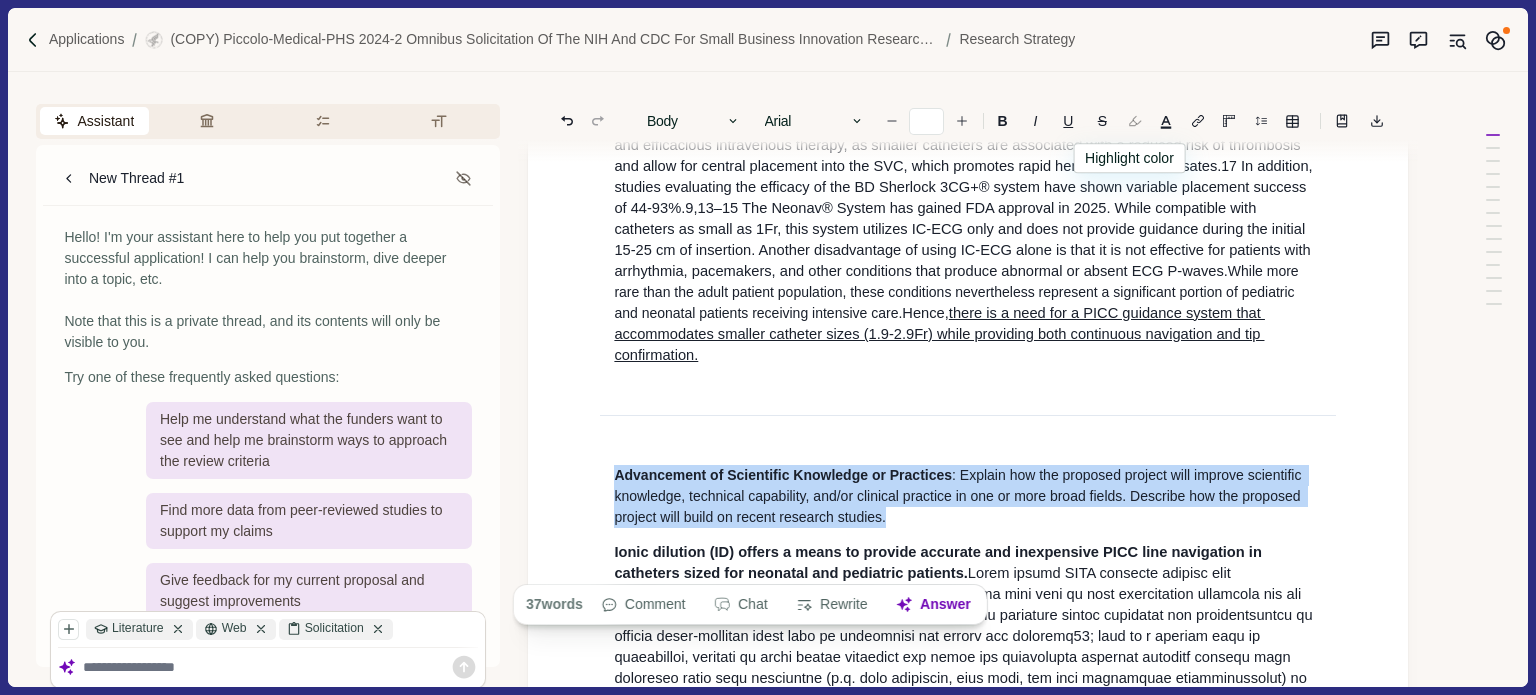 click at bounding box center (1135, 121) 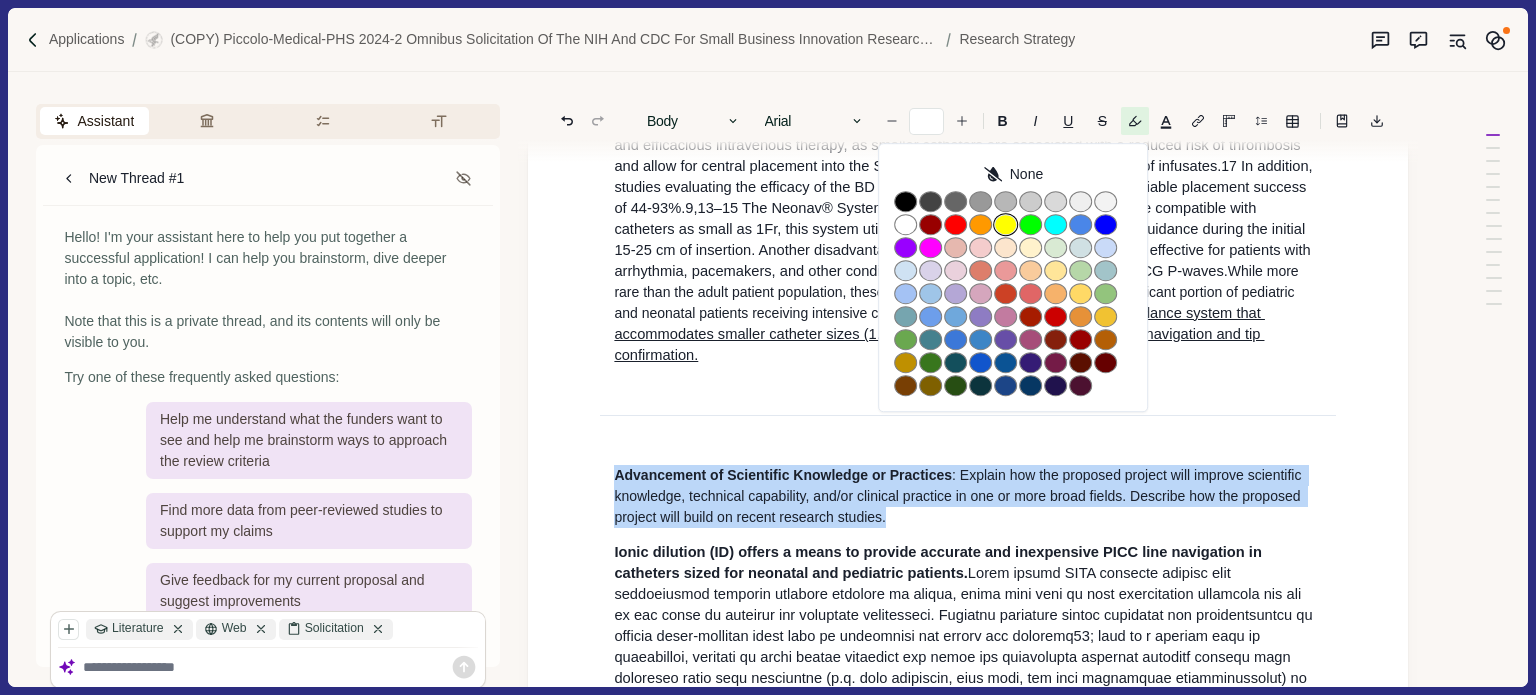 click at bounding box center [1005, 224] 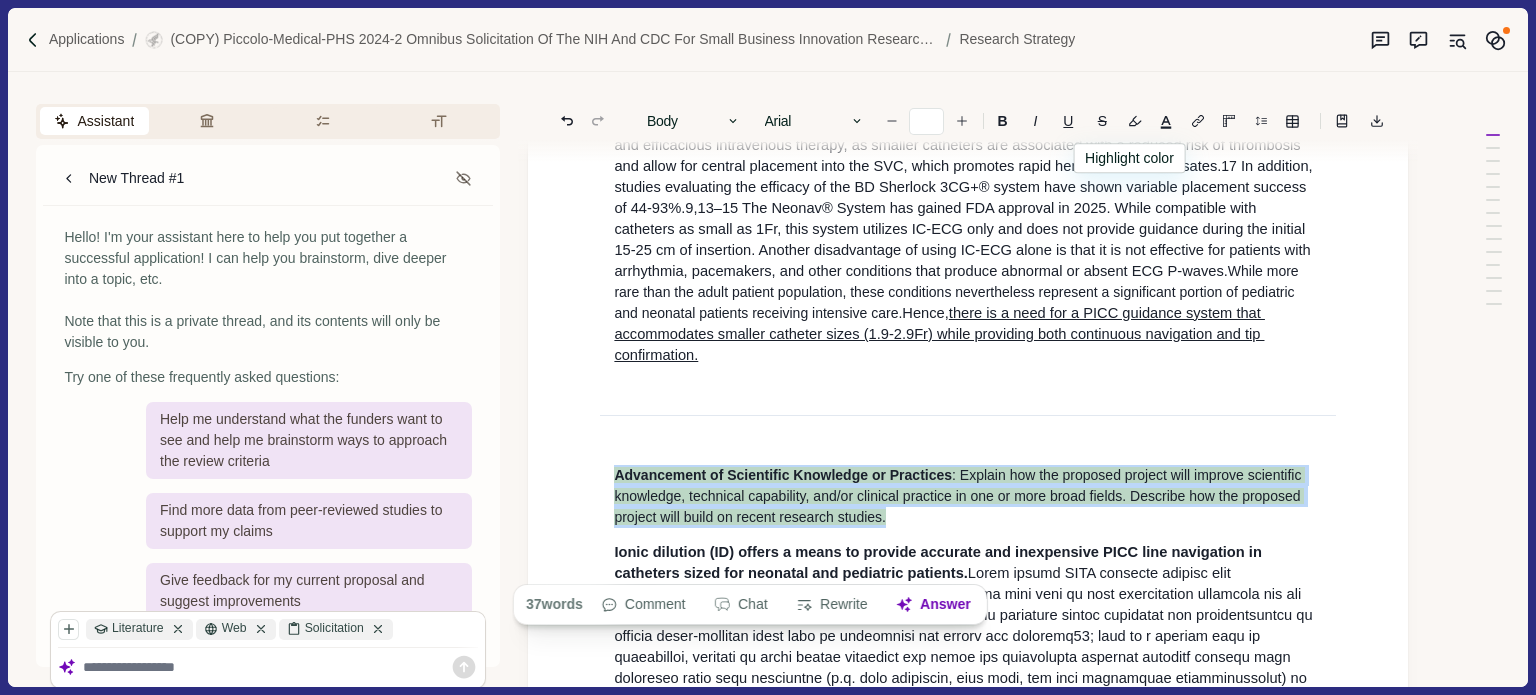 click on "Advancement of Scientific Knowledge or Practices : Explain how the proposed project will improve scientific knowledge, technical capability, and/or clinical practice in one or more broad fields. Describe how the proposed project will build on recent research studies." at bounding box center (968, 496) 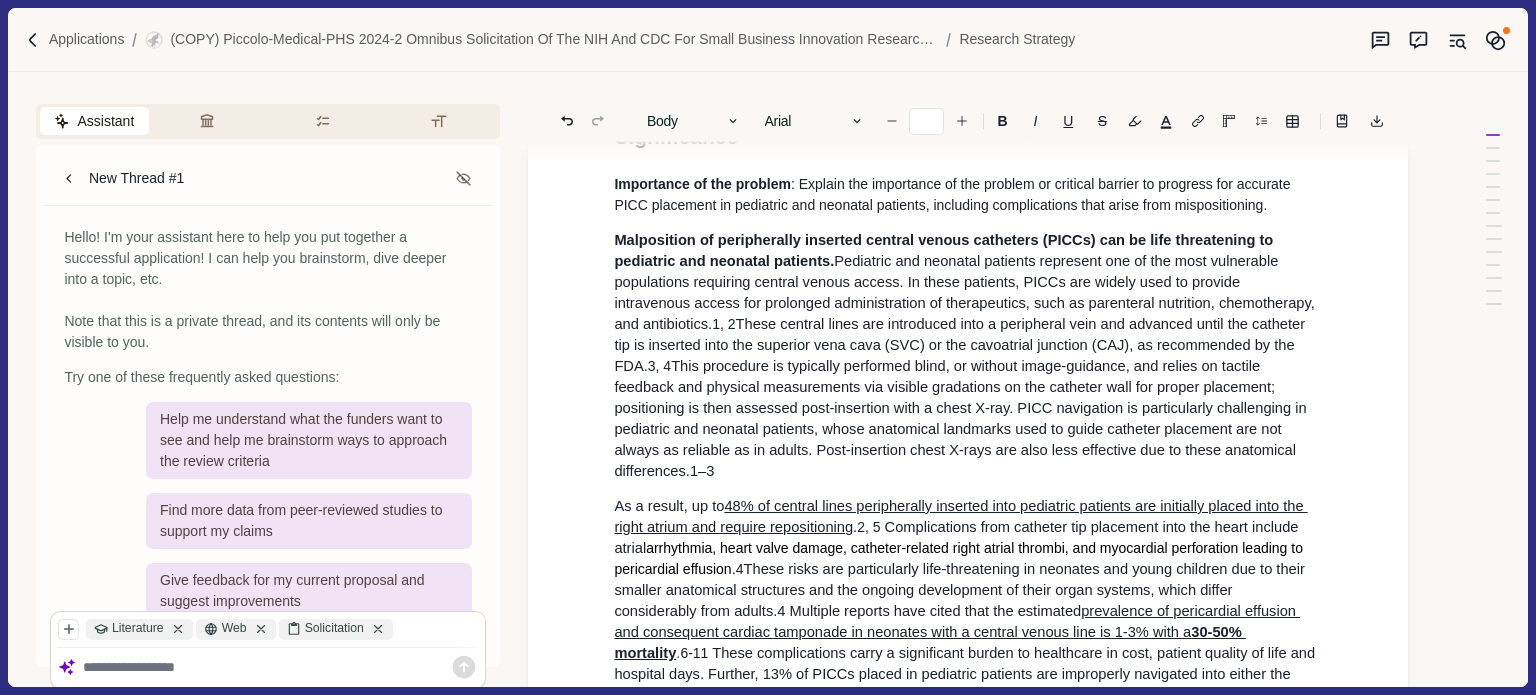 scroll, scrollTop: 0, scrollLeft: 0, axis: both 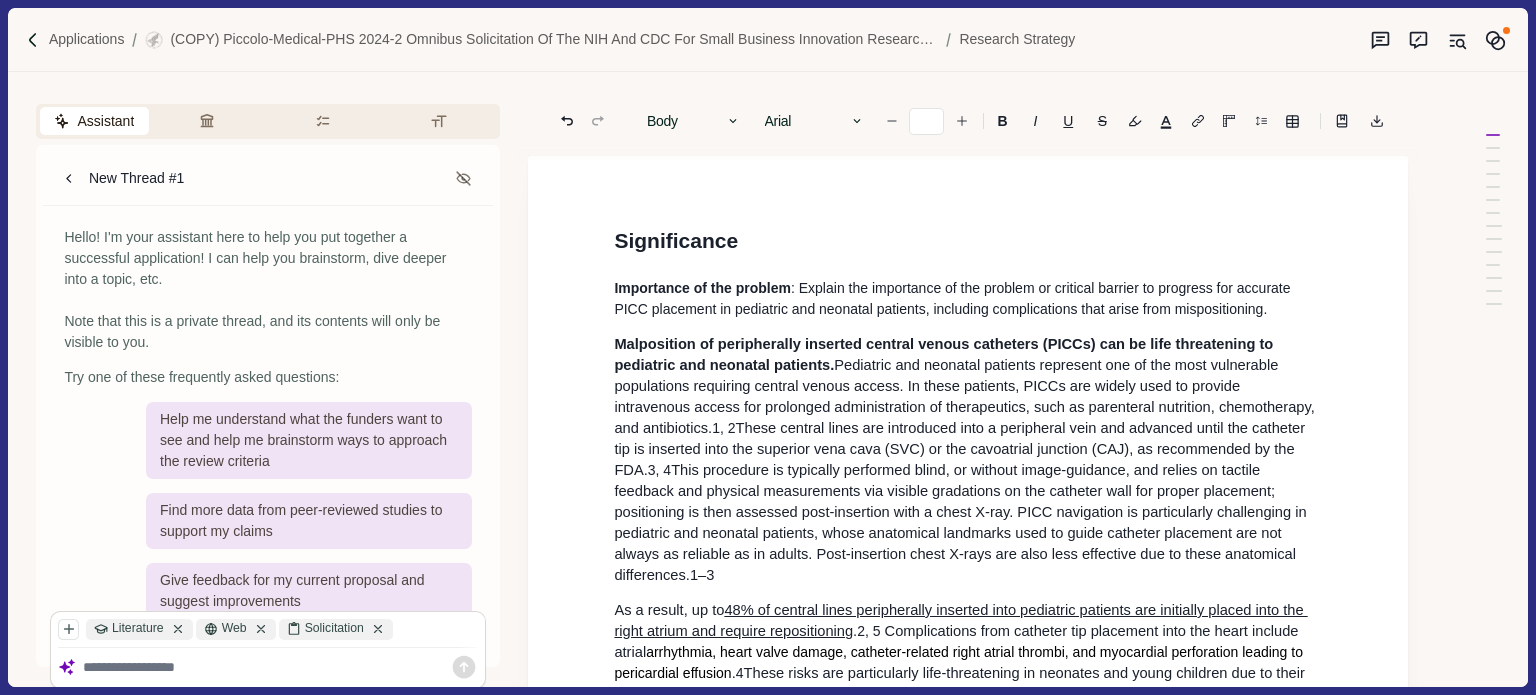 drag, startPoint x: 613, startPoint y: 287, endPoint x: 1276, endPoint y: 312, distance: 663.4712 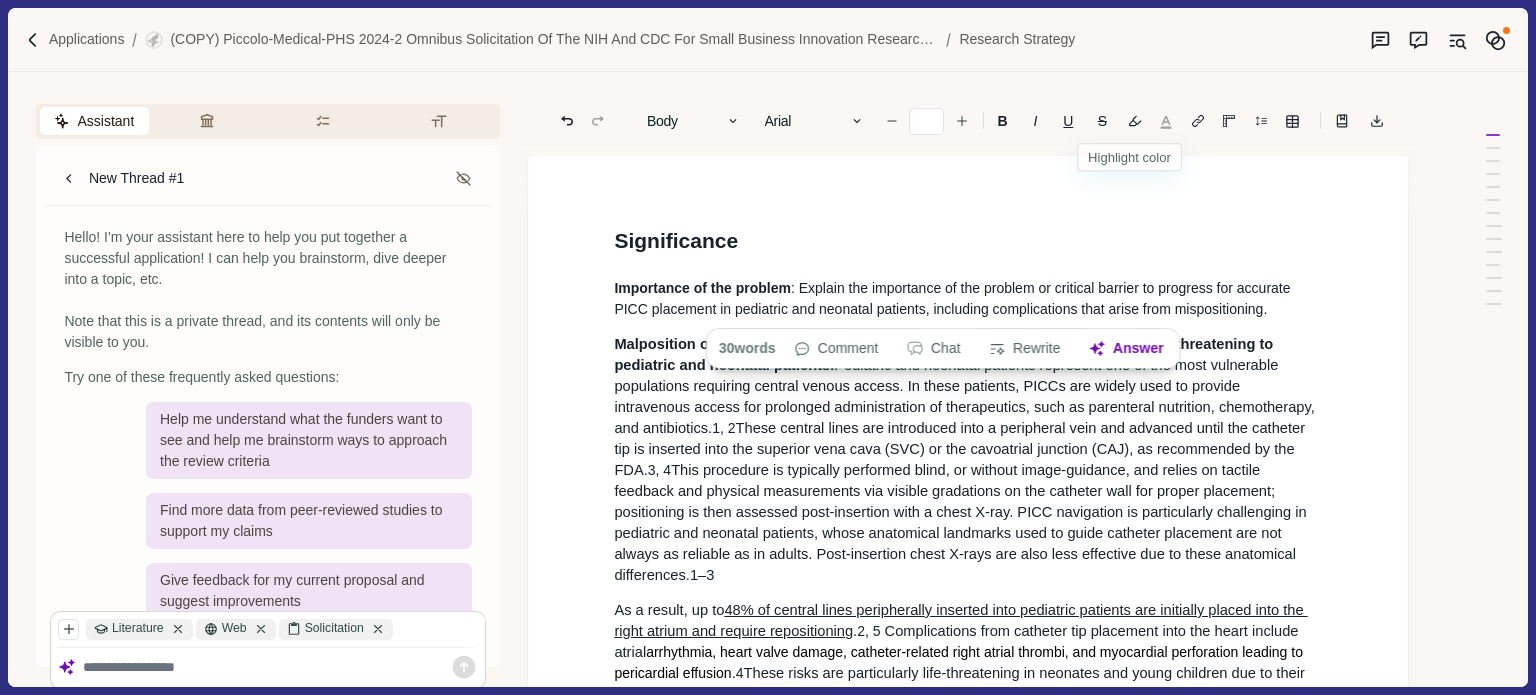 click at bounding box center [1166, 121] 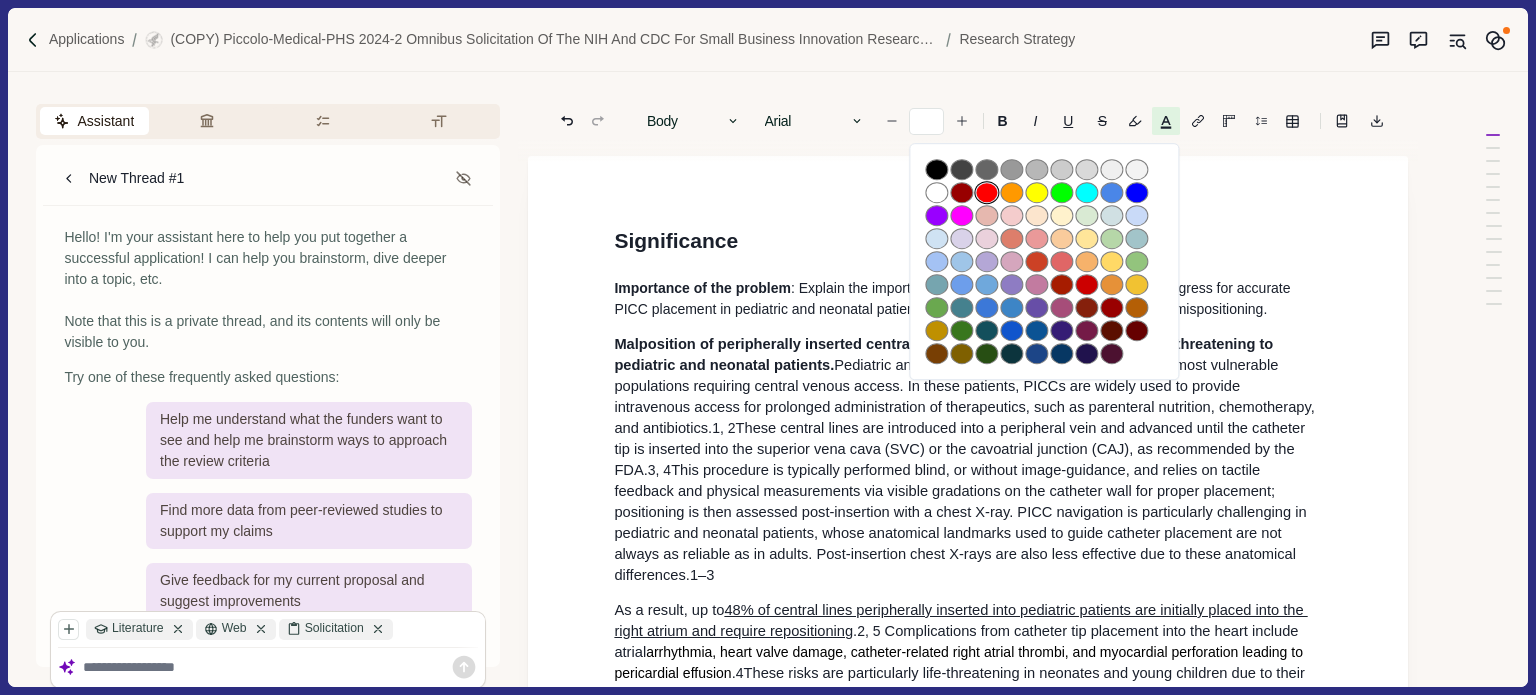 click at bounding box center [987, 193] 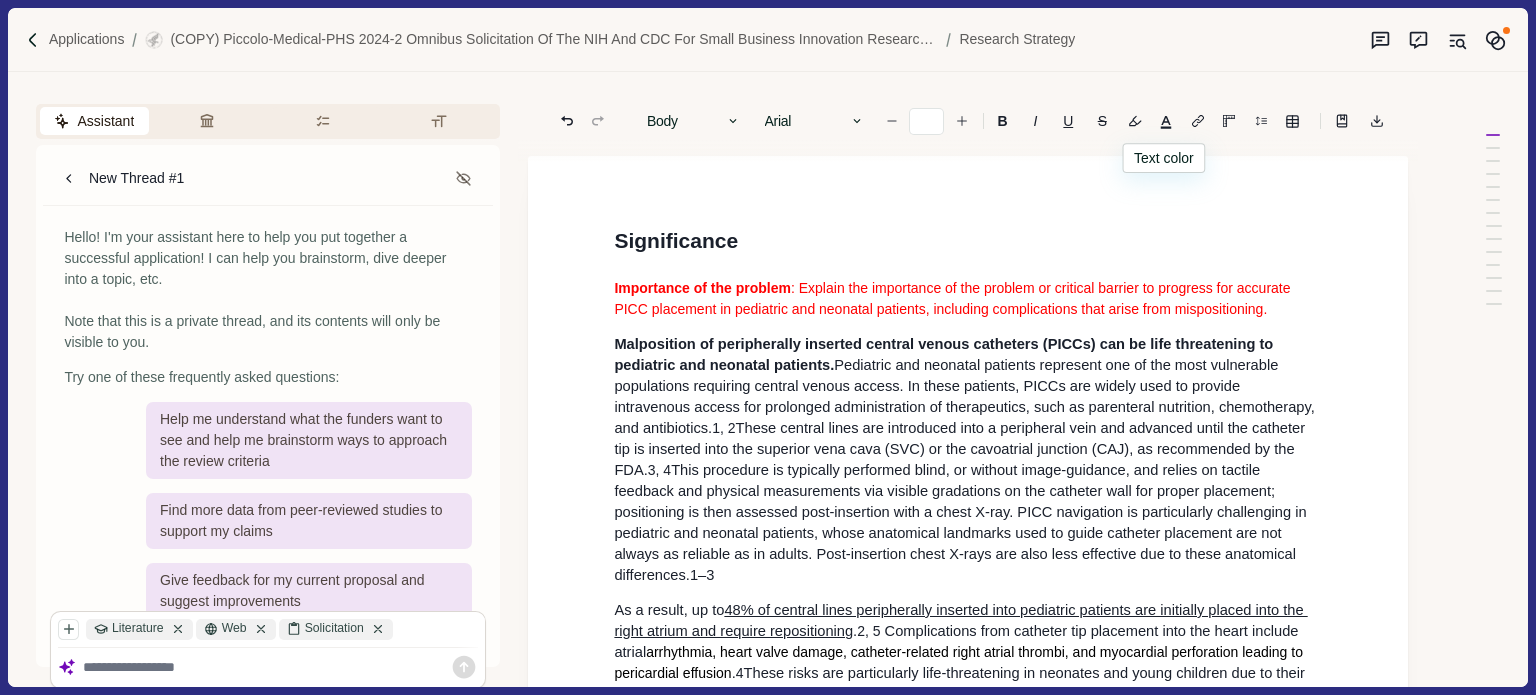 click on "Malposition of peripherally inserted central venous catheters (PICCs) can be life threatening to pediatric and neonatal patients." at bounding box center [945, 354] 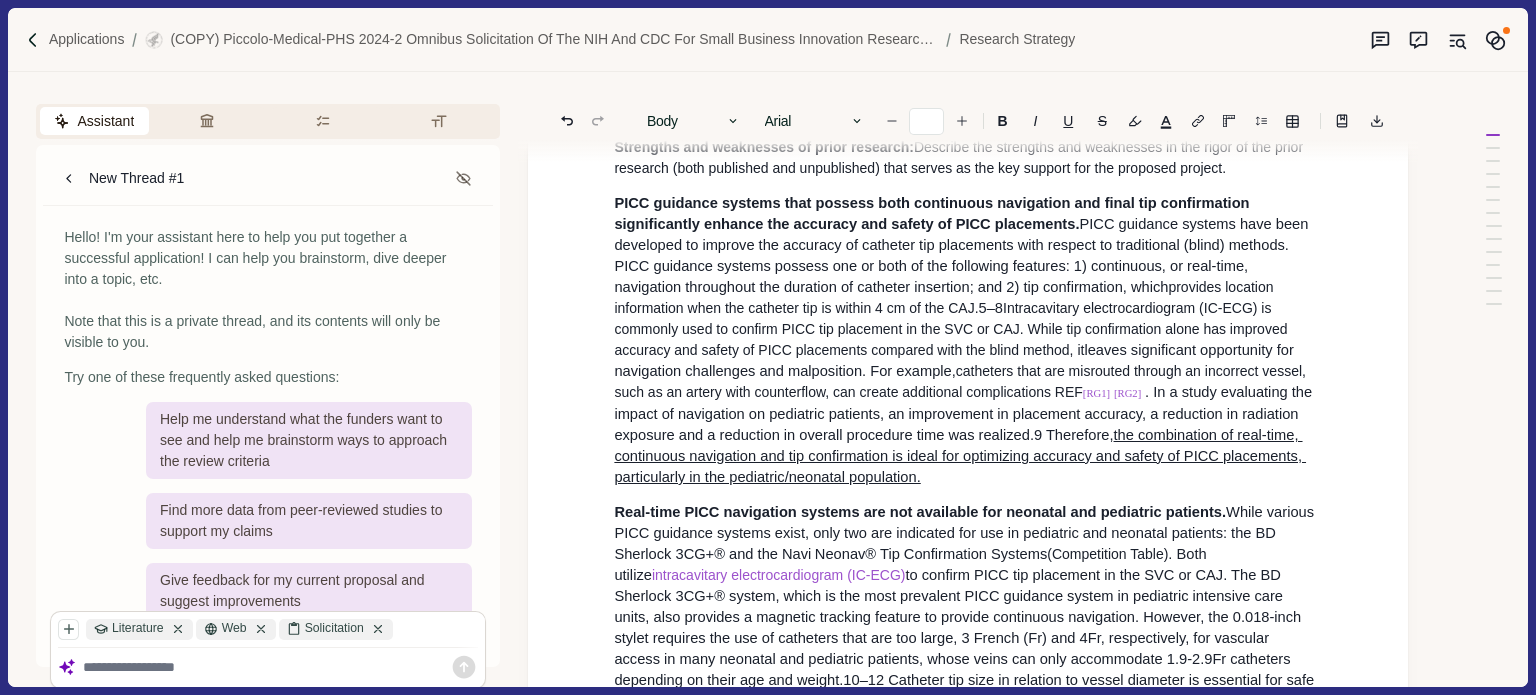 scroll, scrollTop: 700, scrollLeft: 0, axis: vertical 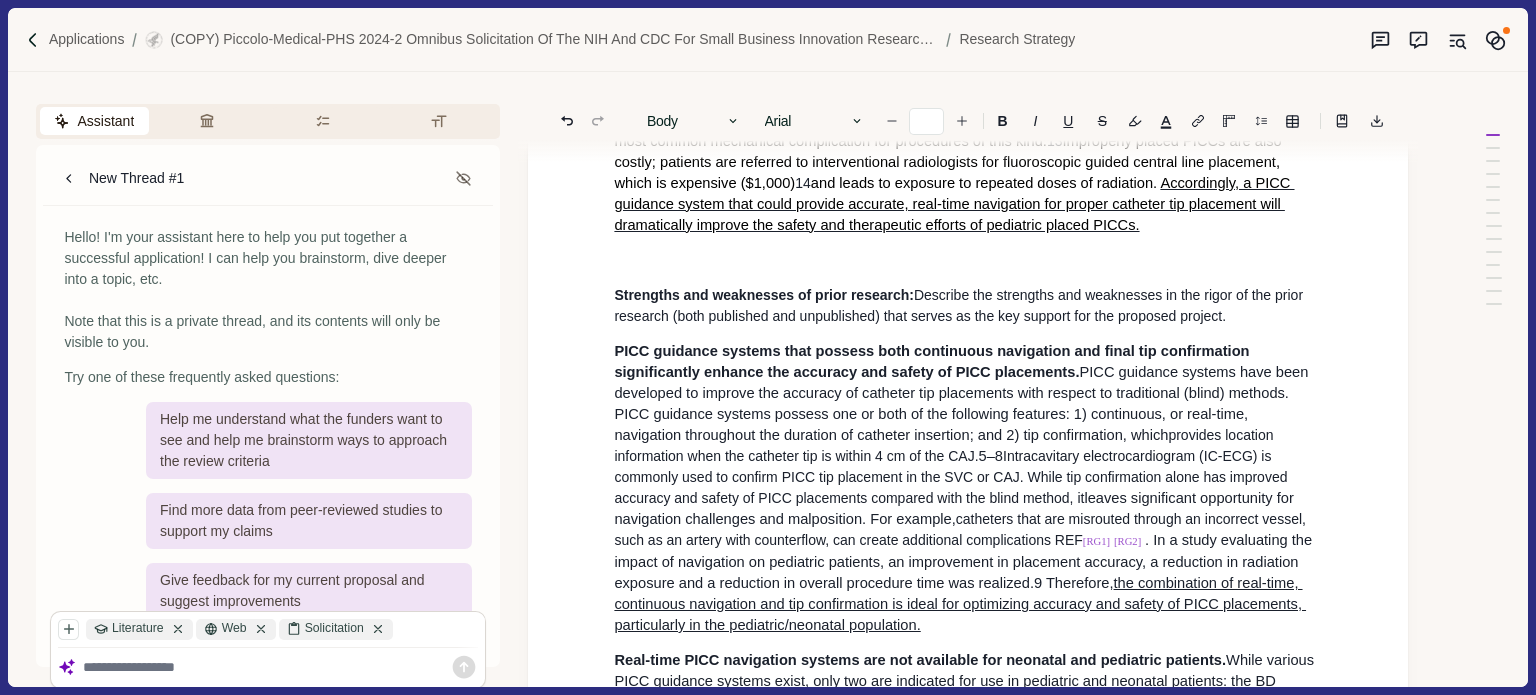 drag, startPoint x: 617, startPoint y: 315, endPoint x: 1231, endPoint y: 336, distance: 614.359 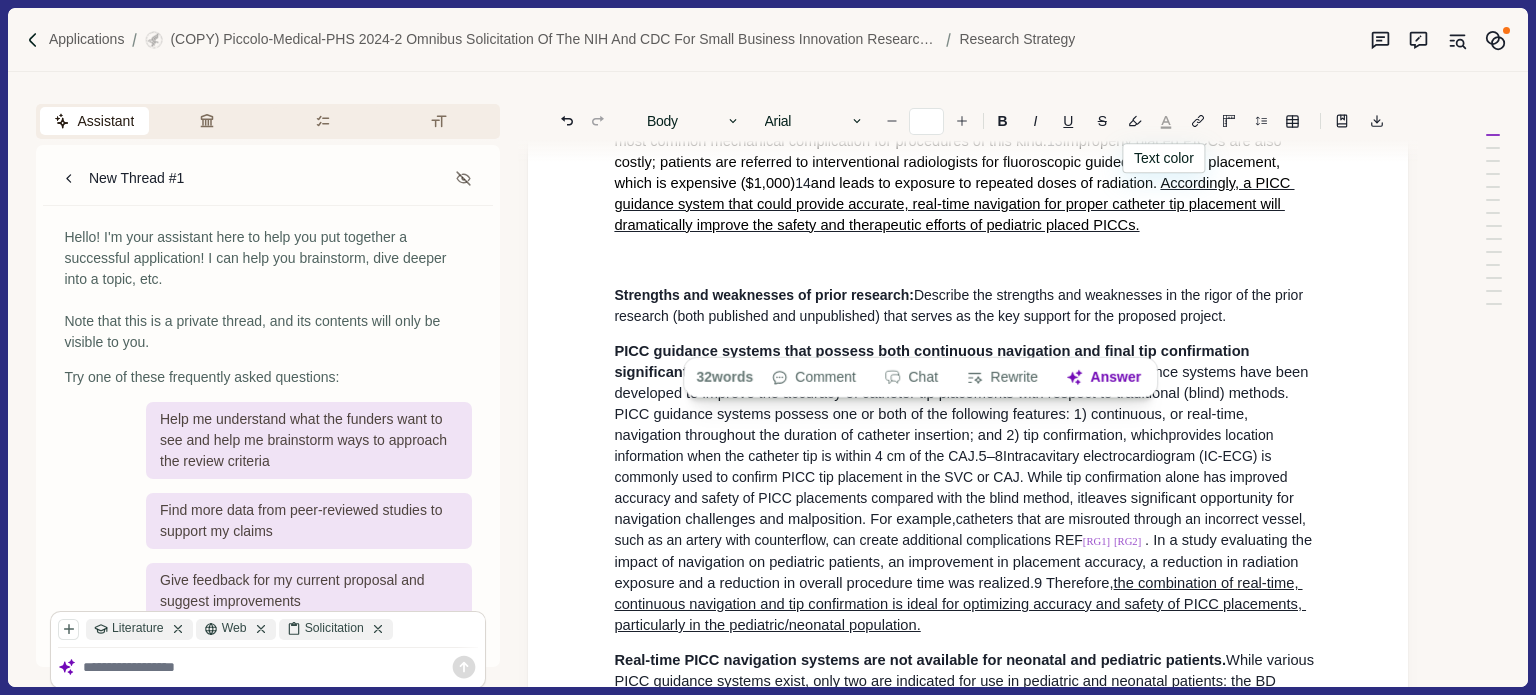 click at bounding box center [1166, 121] 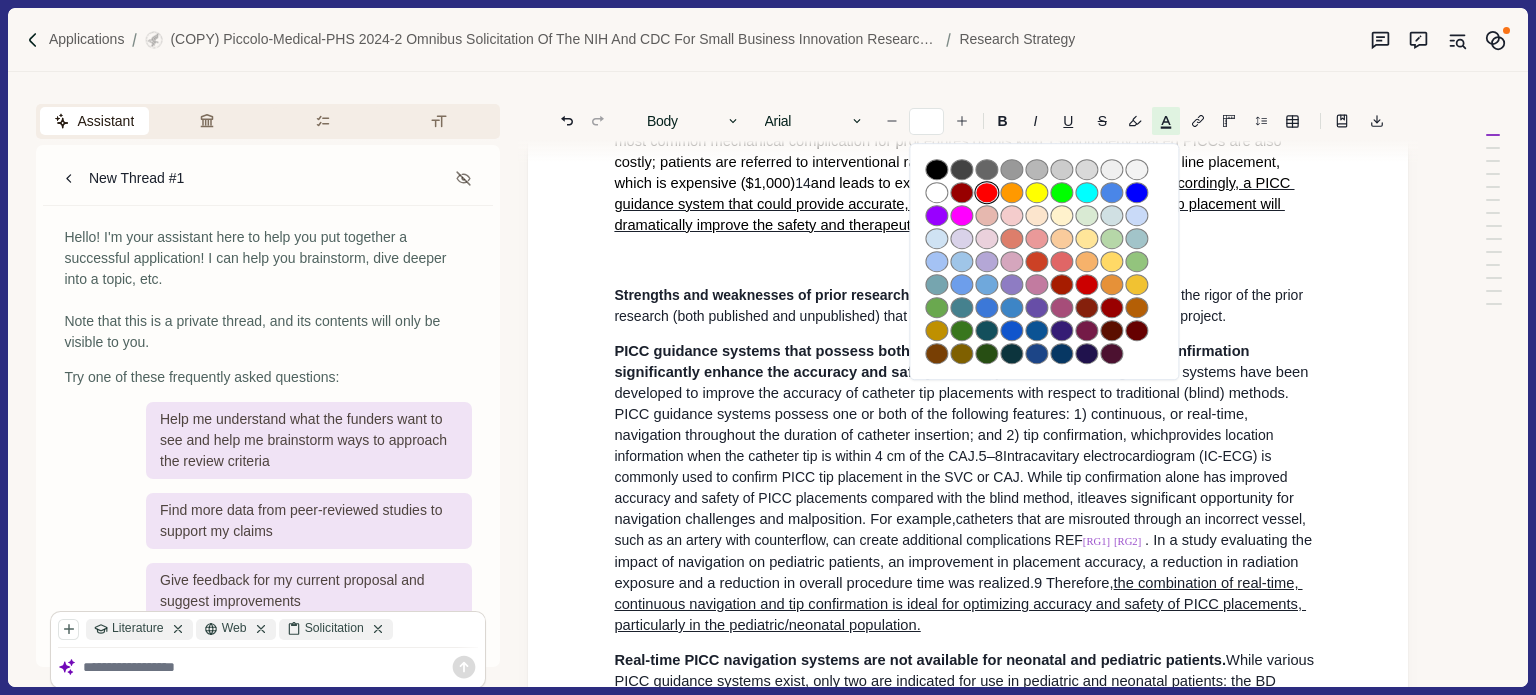 click at bounding box center [987, 193] 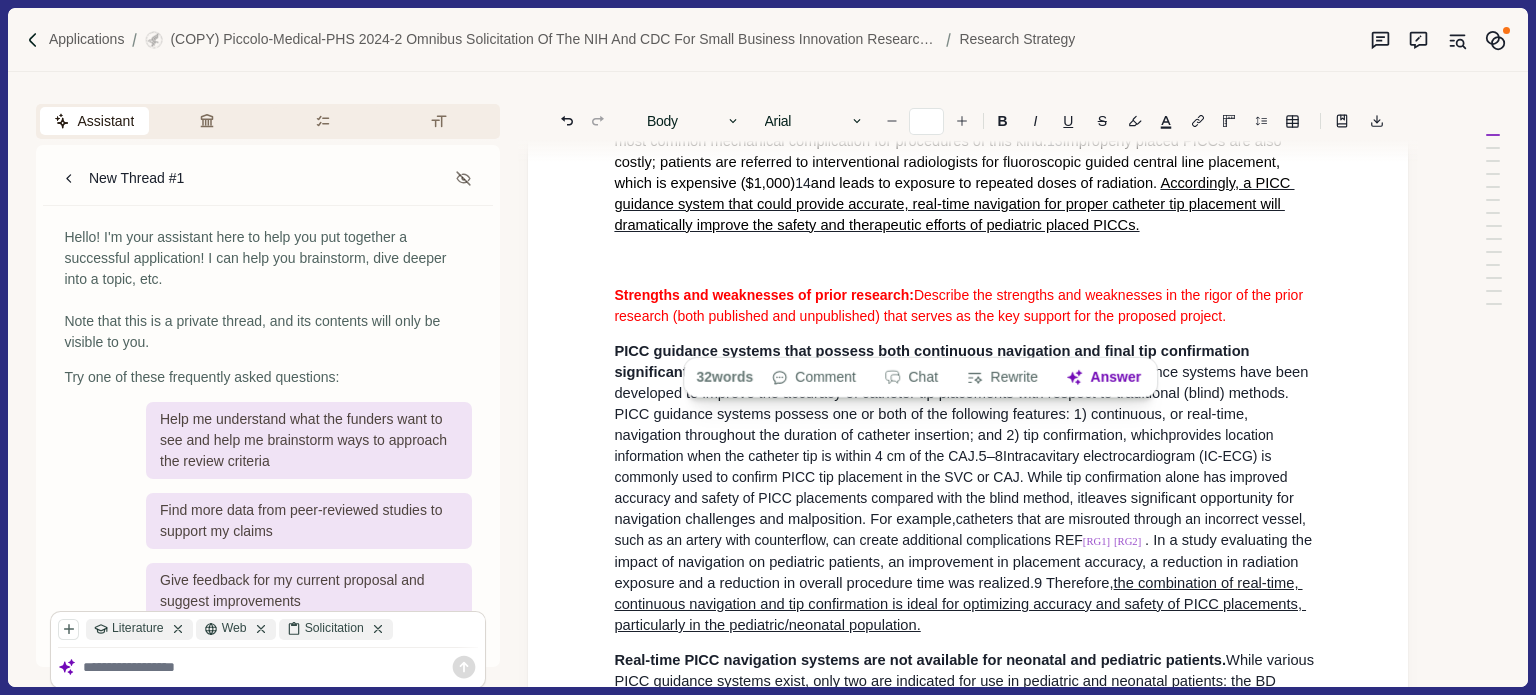 click on "Describe the strengths and weaknesses in the rigor of the prior research (both published and unpublished) that serves as the key support for the proposed project." at bounding box center (960, 305) 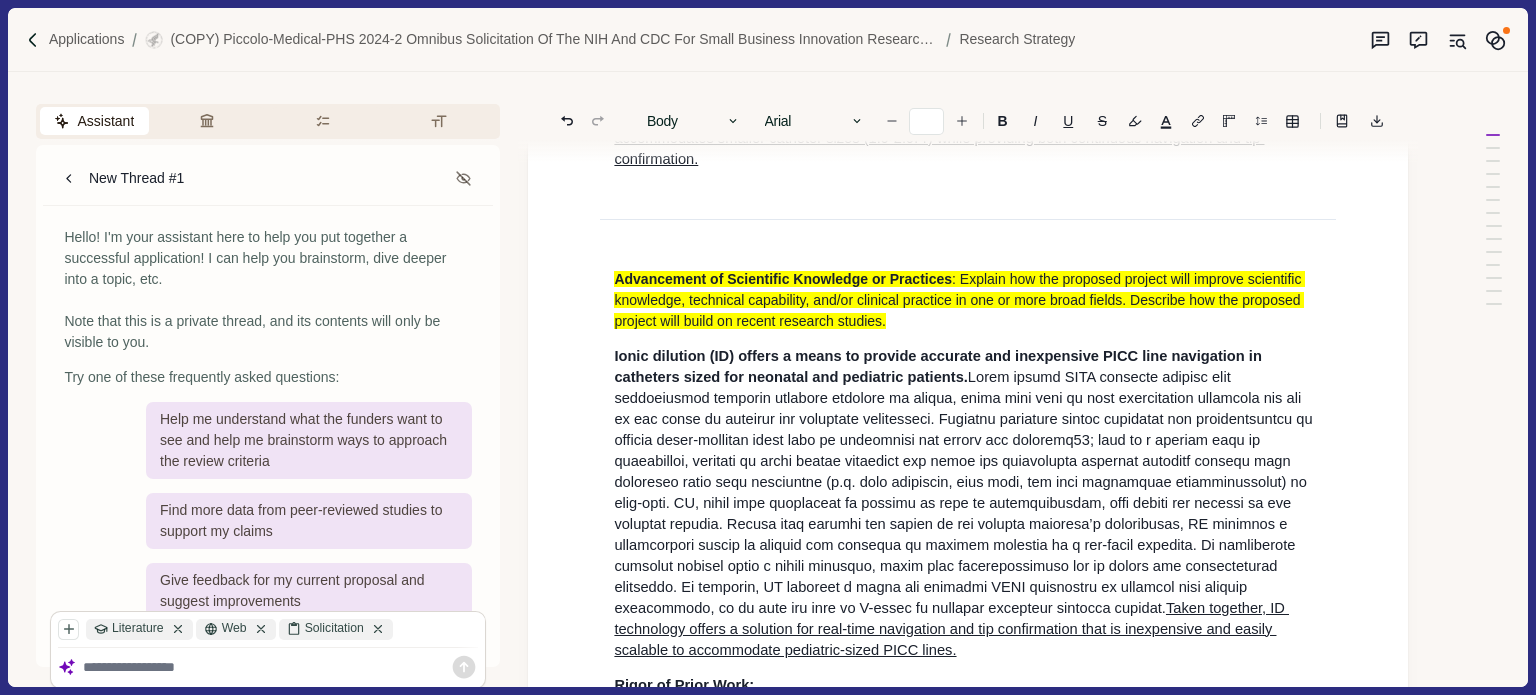 scroll, scrollTop: 1700, scrollLeft: 0, axis: vertical 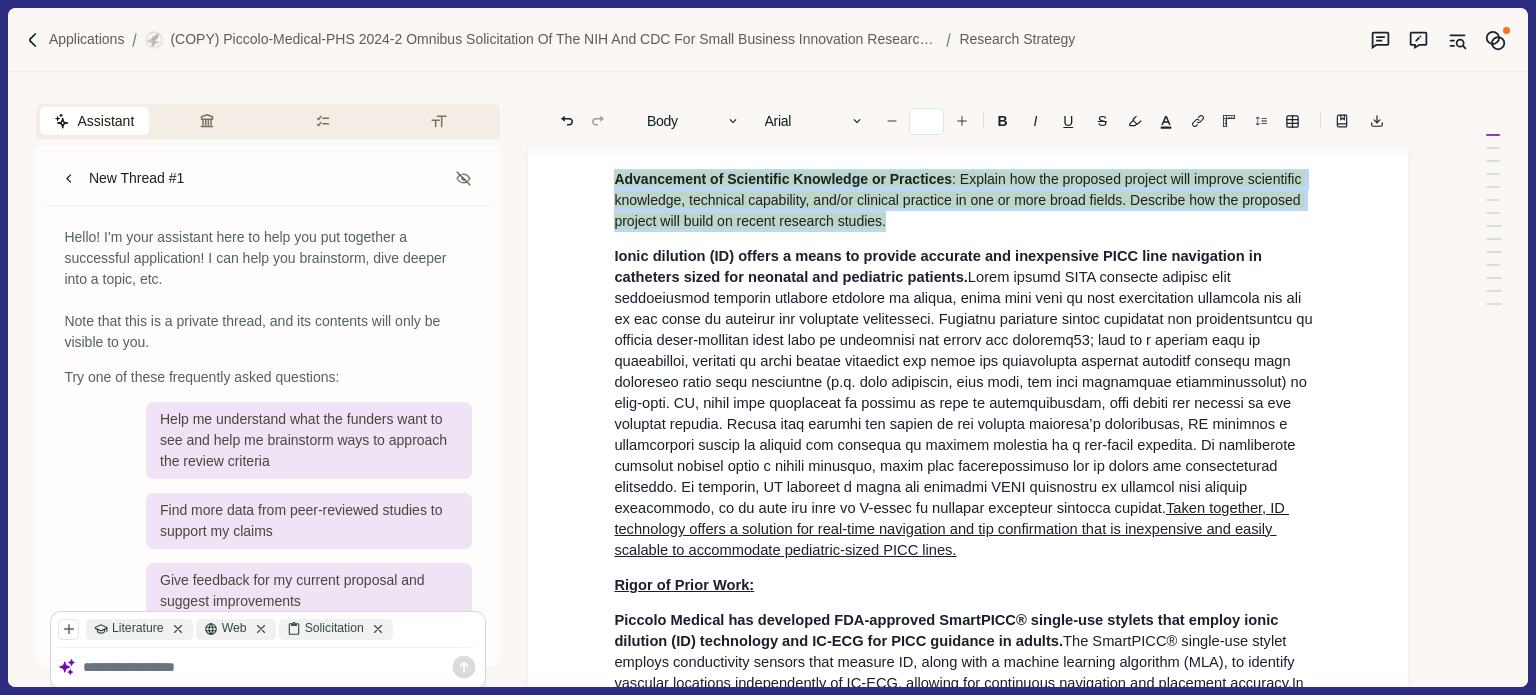 drag, startPoint x: 616, startPoint y: 223, endPoint x: 905, endPoint y: 266, distance: 292.18146 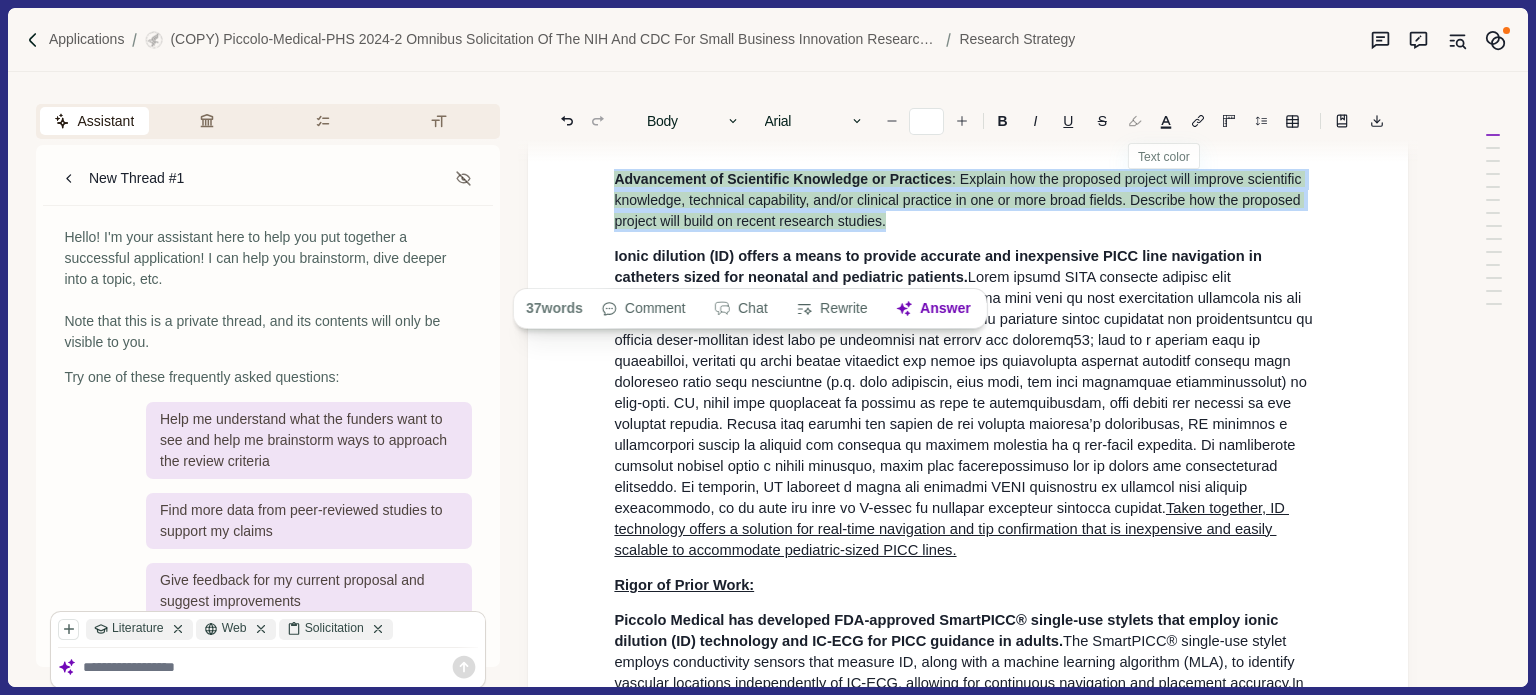 click at bounding box center (1135, 121) 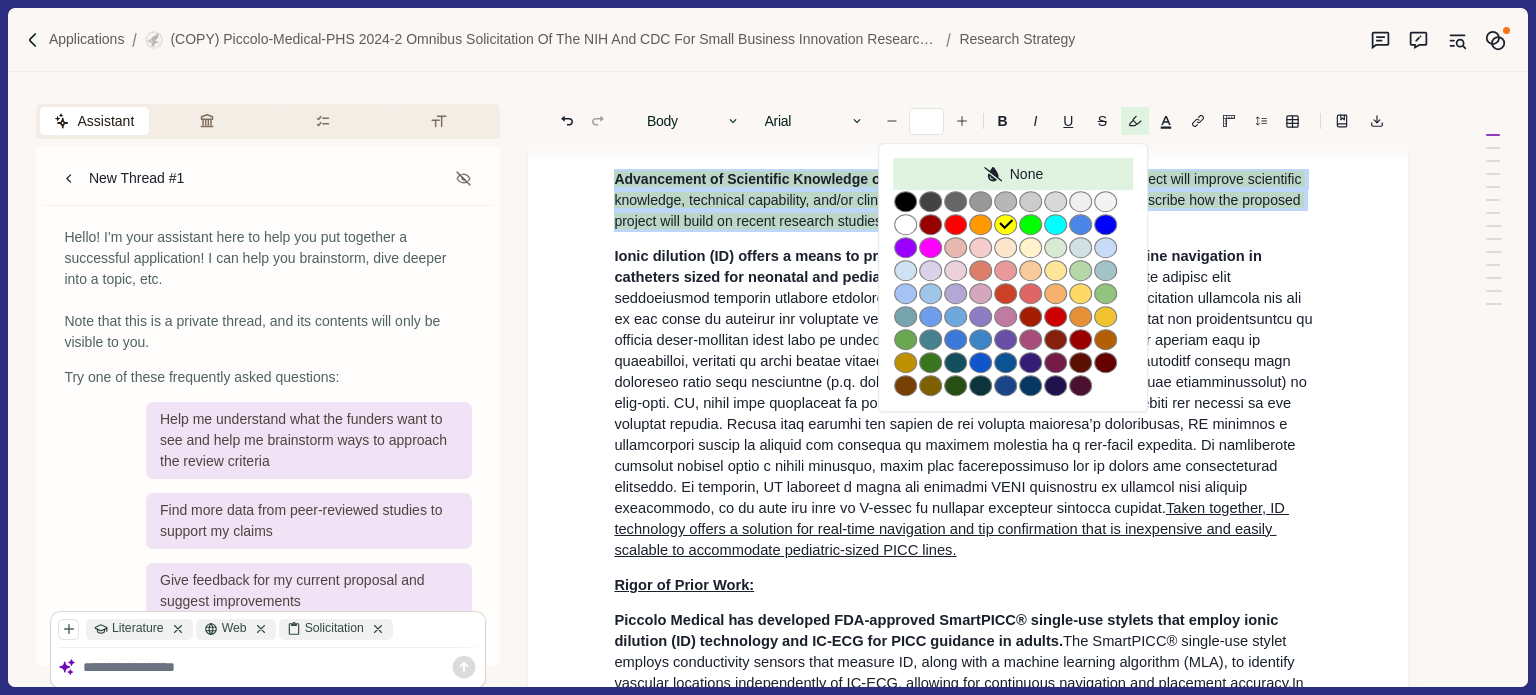 click on "None" at bounding box center [1013, 175] 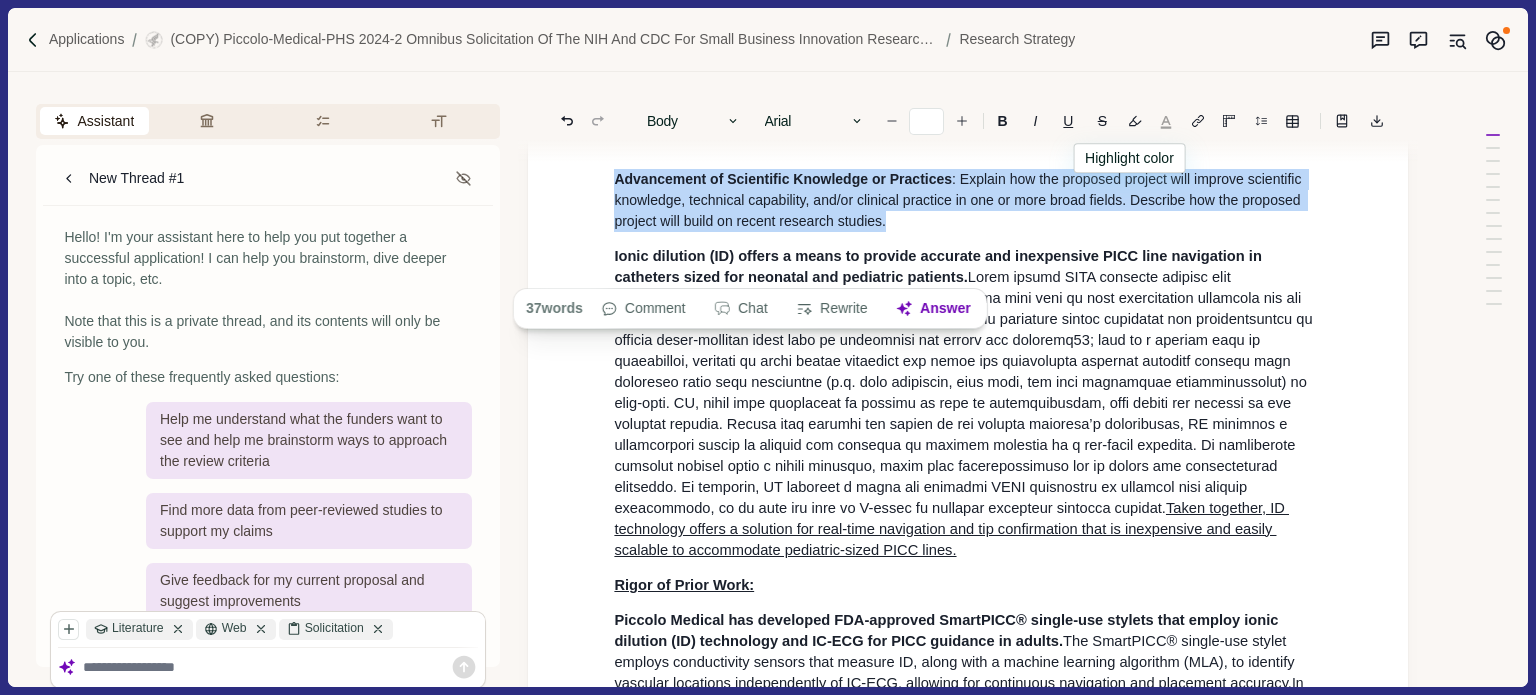 click at bounding box center [1166, 121] 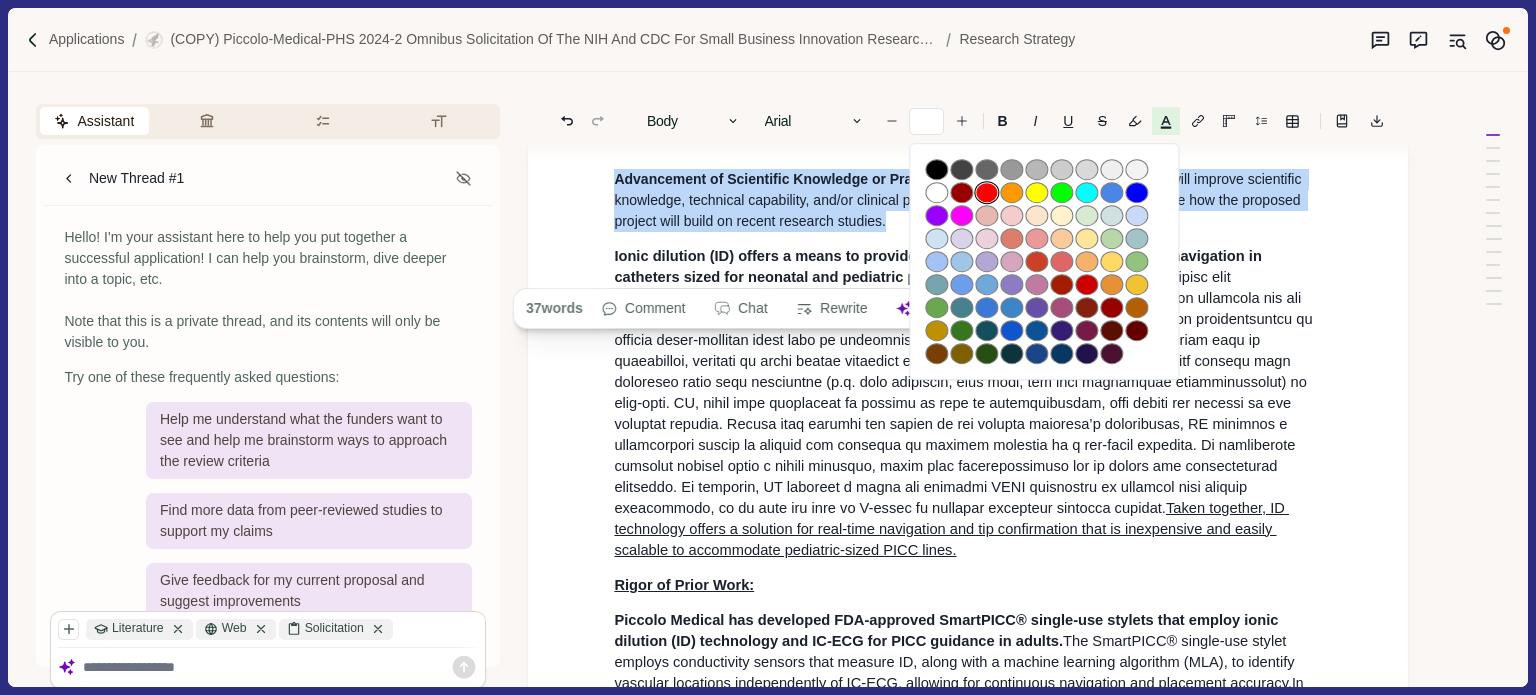 click at bounding box center (987, 193) 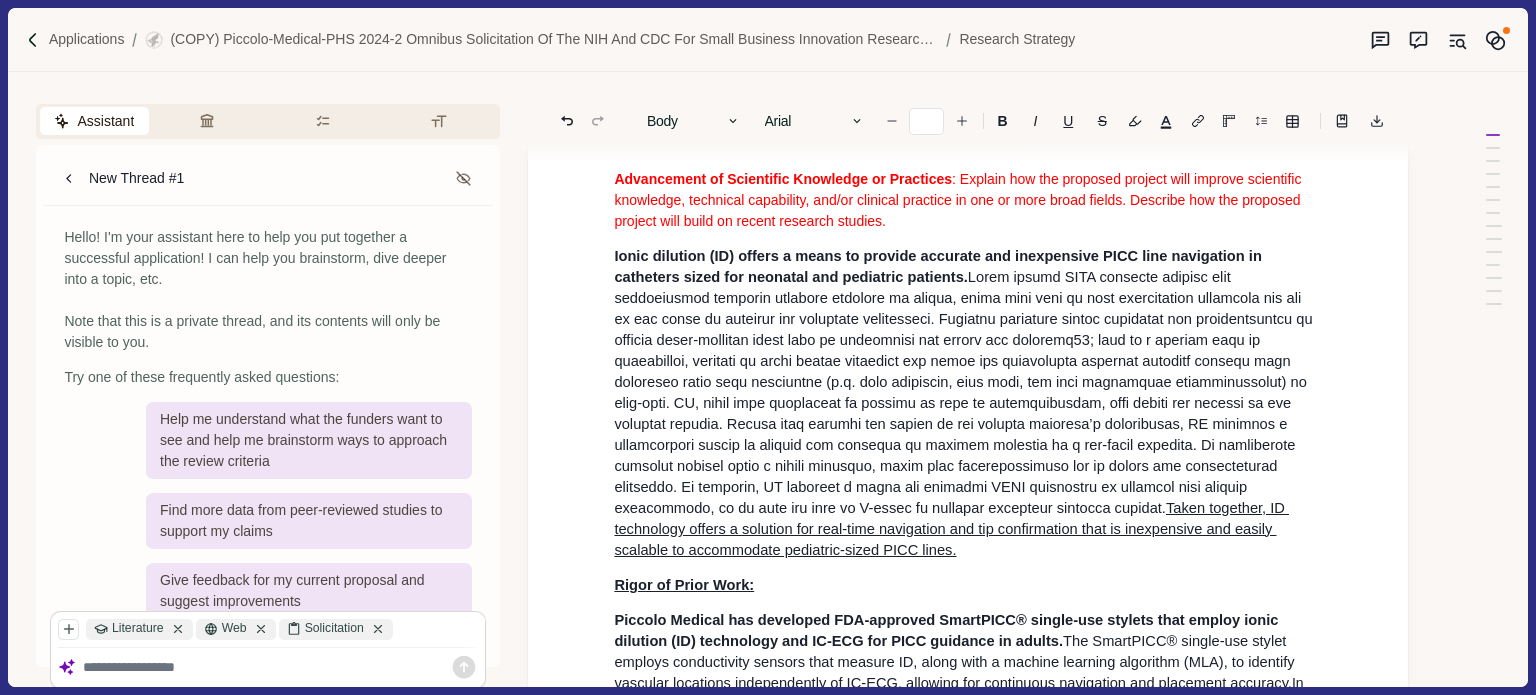 click on "Ionic dilution (ID) offers a means to provide accurate and inexpensive PICC line navigation in catheters sized for neonatal and pediatric patients. Taken together, ID technology offers a solution for real-time navigation and tip confirmation that is inexpensive and easily scalable to accommodate pediatric-sized PICC lines." at bounding box center [968, 403] 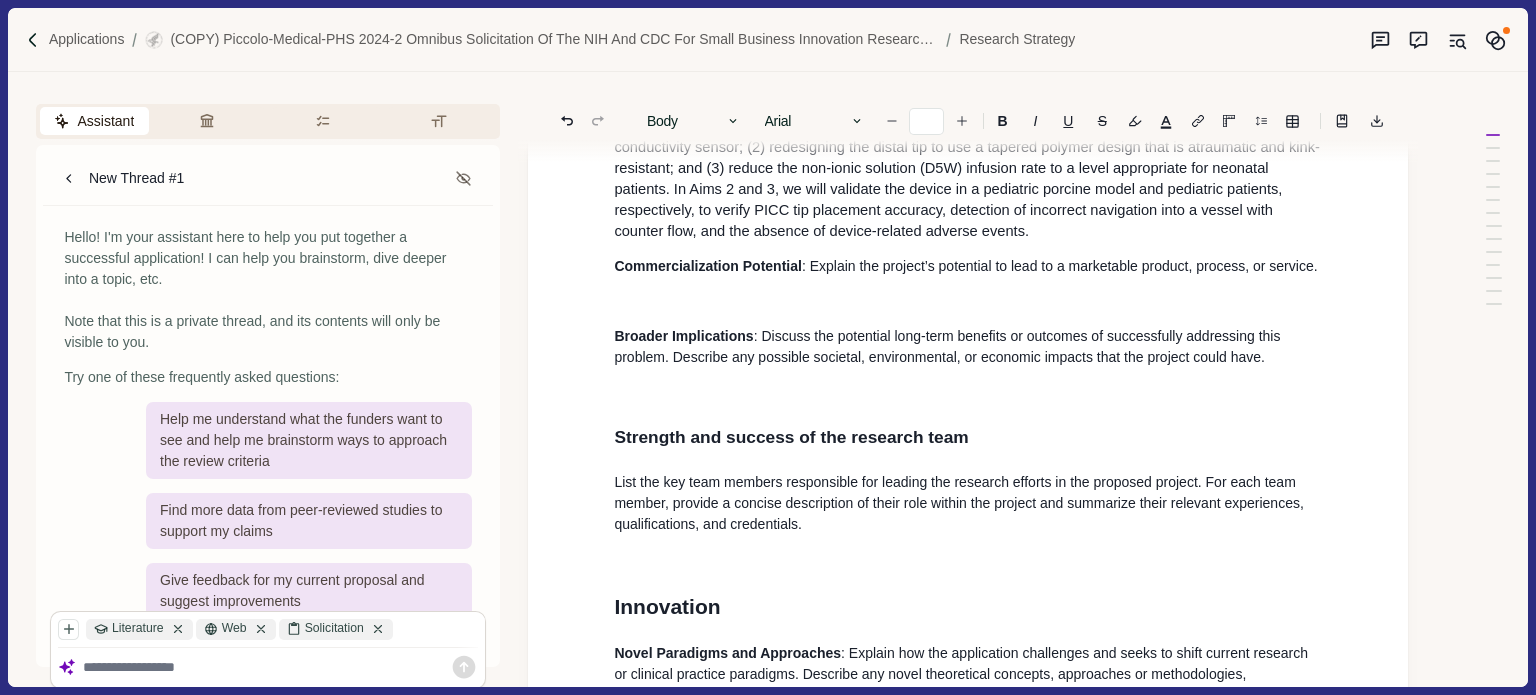 scroll, scrollTop: 2700, scrollLeft: 0, axis: vertical 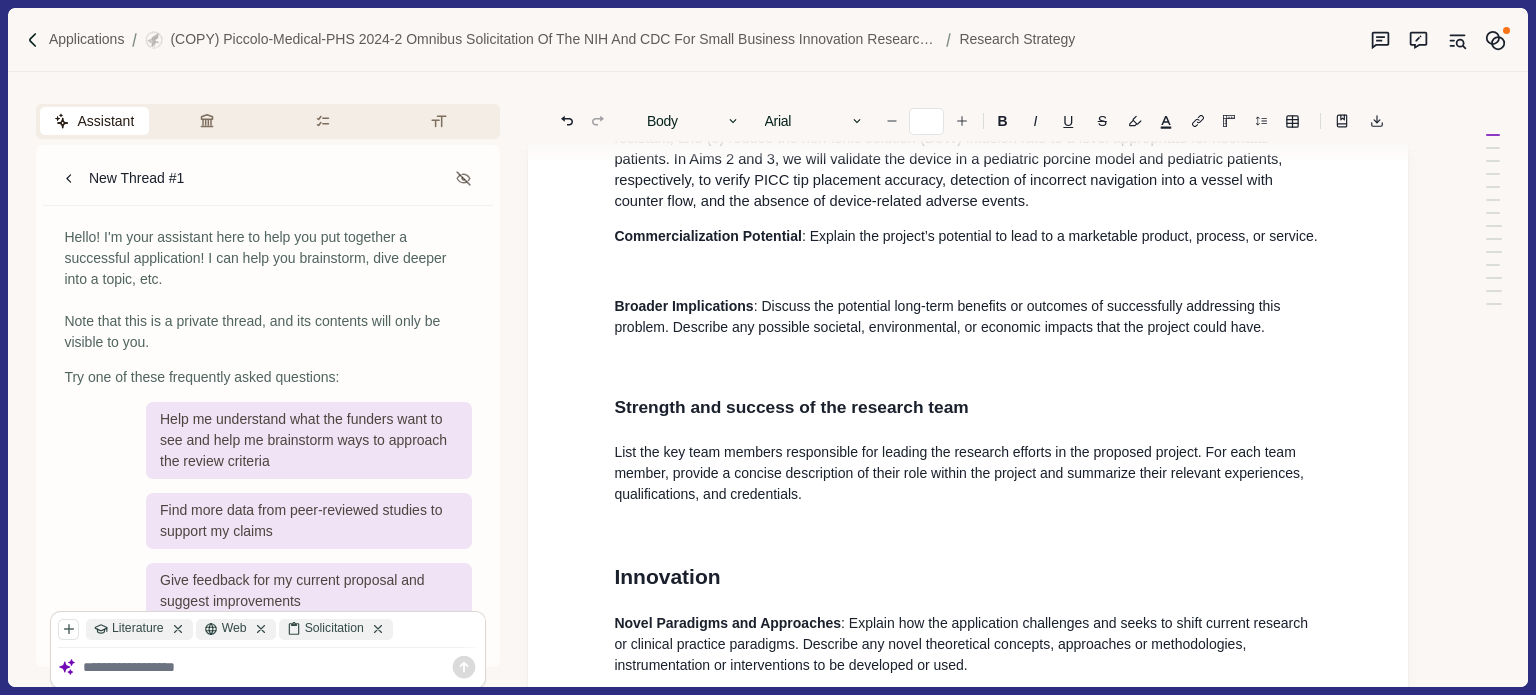 click at bounding box center (968, 362) 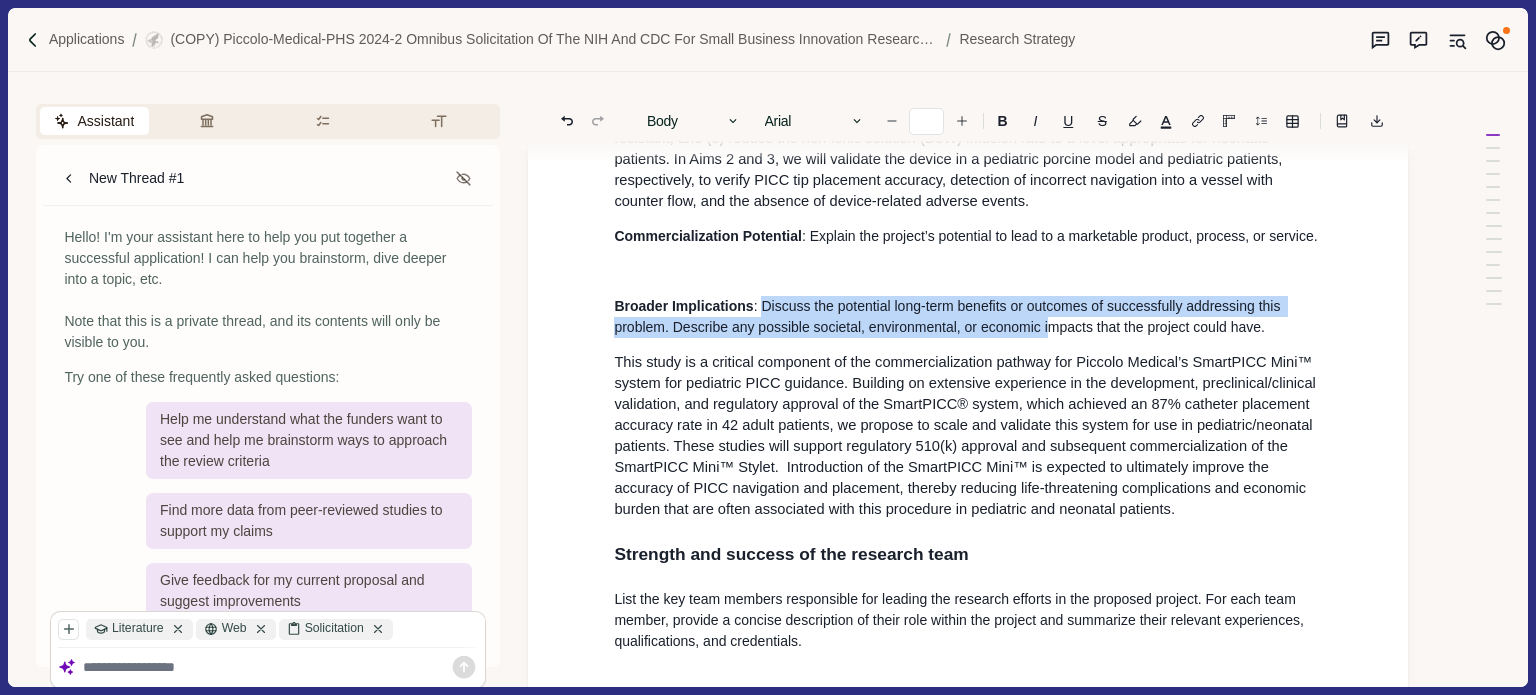 drag, startPoint x: 760, startPoint y: 367, endPoint x: 1045, endPoint y: 380, distance: 285.29633 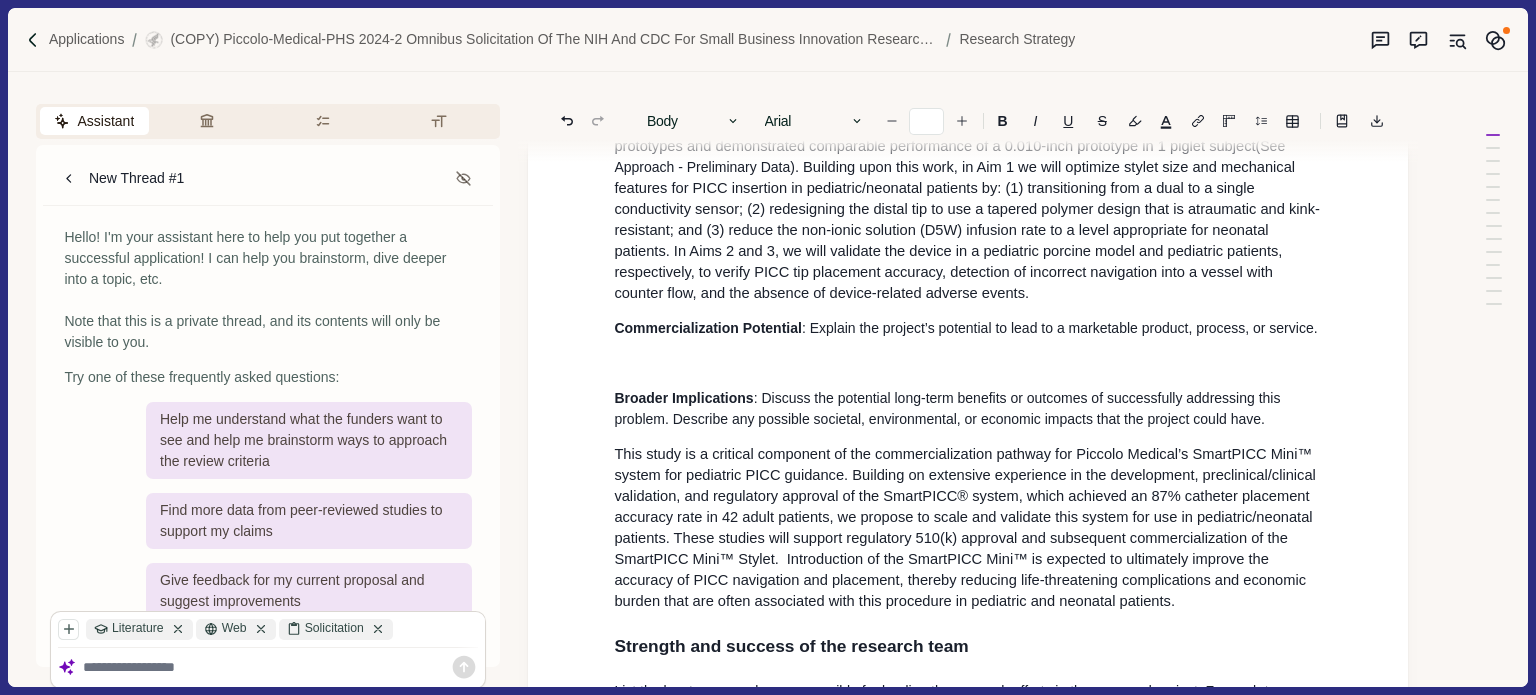 scroll, scrollTop: 2600, scrollLeft: 0, axis: vertical 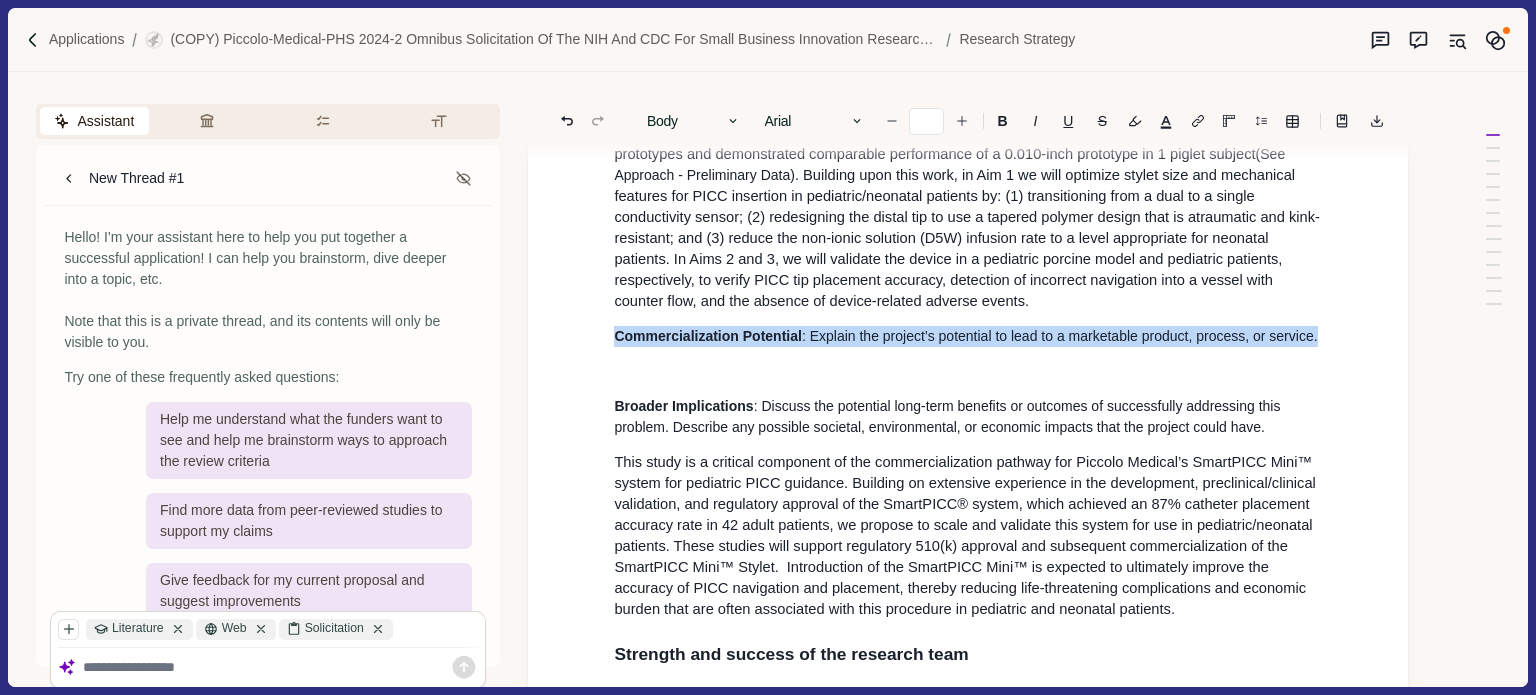 drag, startPoint x: 614, startPoint y: 392, endPoint x: 1320, endPoint y: 395, distance: 706.00635 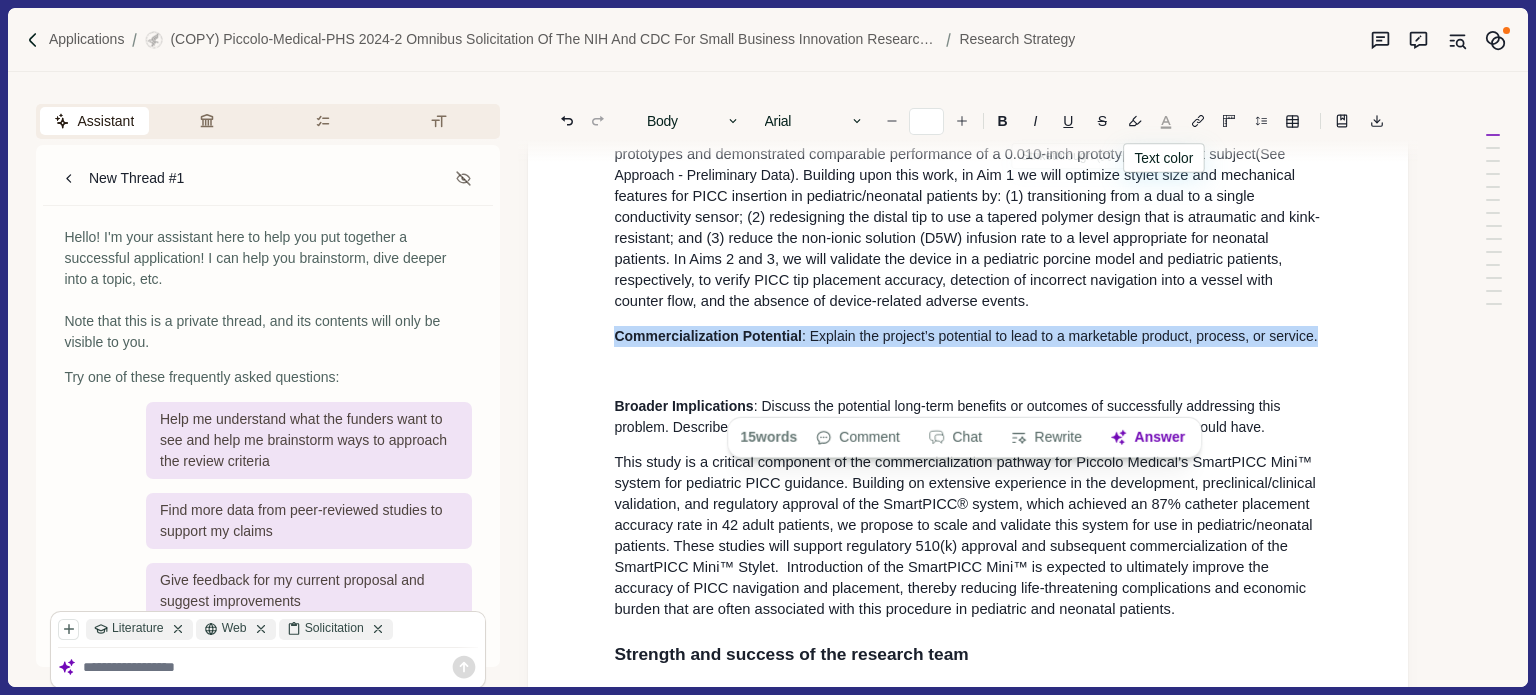 click at bounding box center [1166, 121] 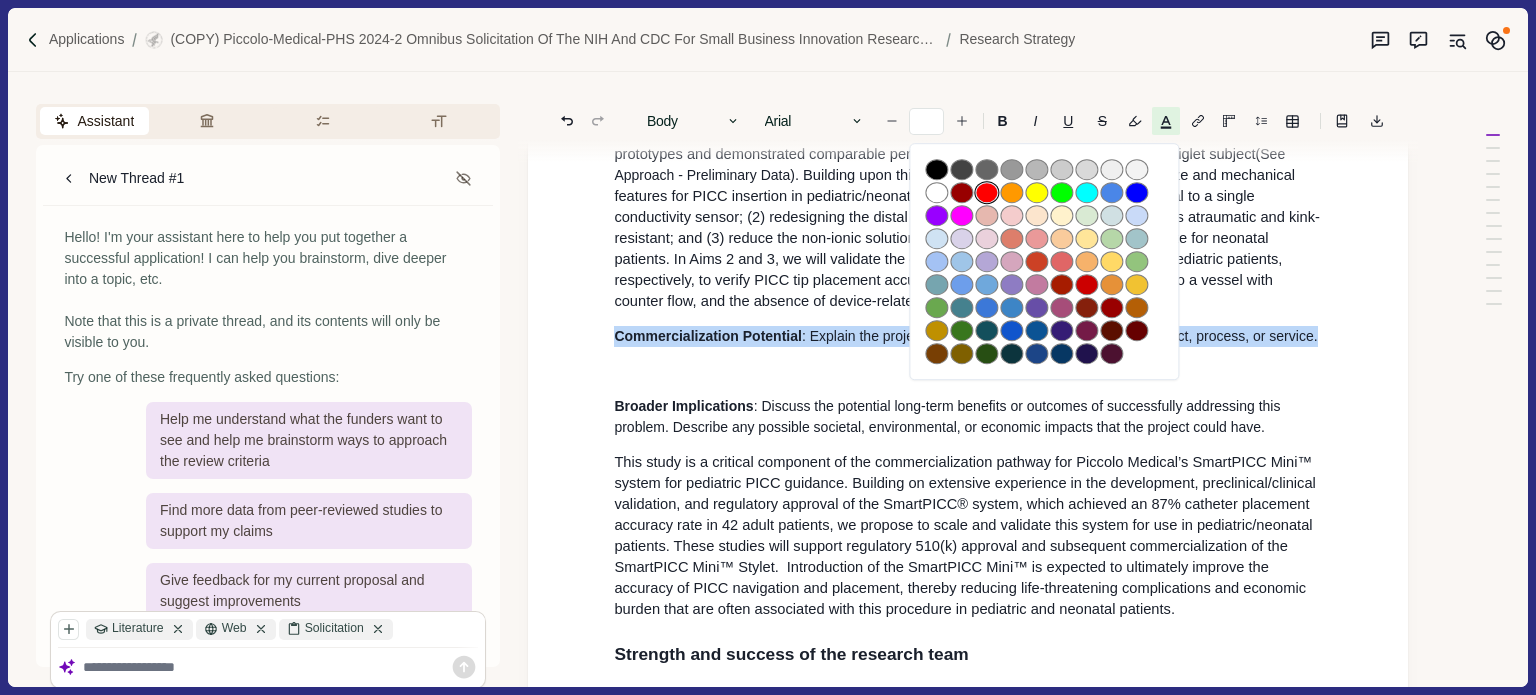 click at bounding box center (987, 193) 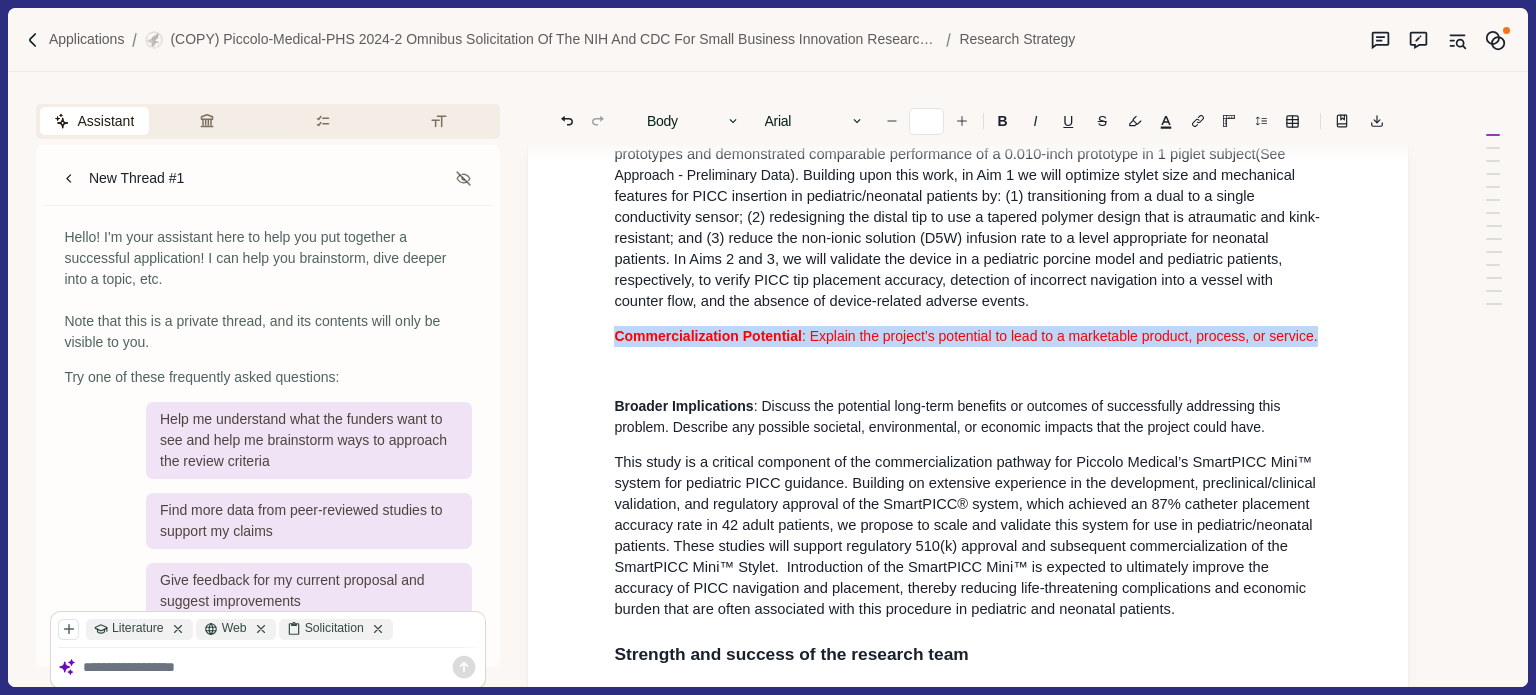 click at bounding box center [968, 371] 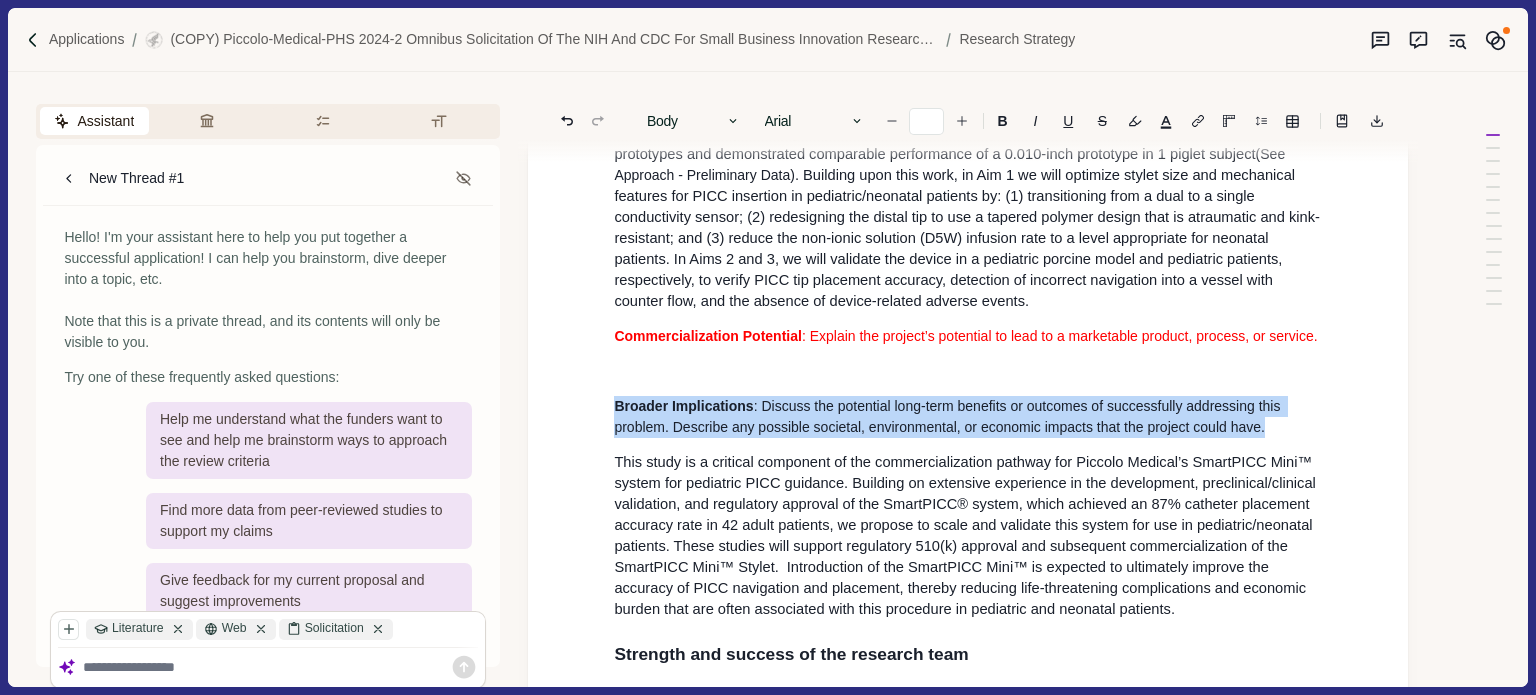 drag, startPoint x: 612, startPoint y: 464, endPoint x: 1275, endPoint y: 488, distance: 663.43427 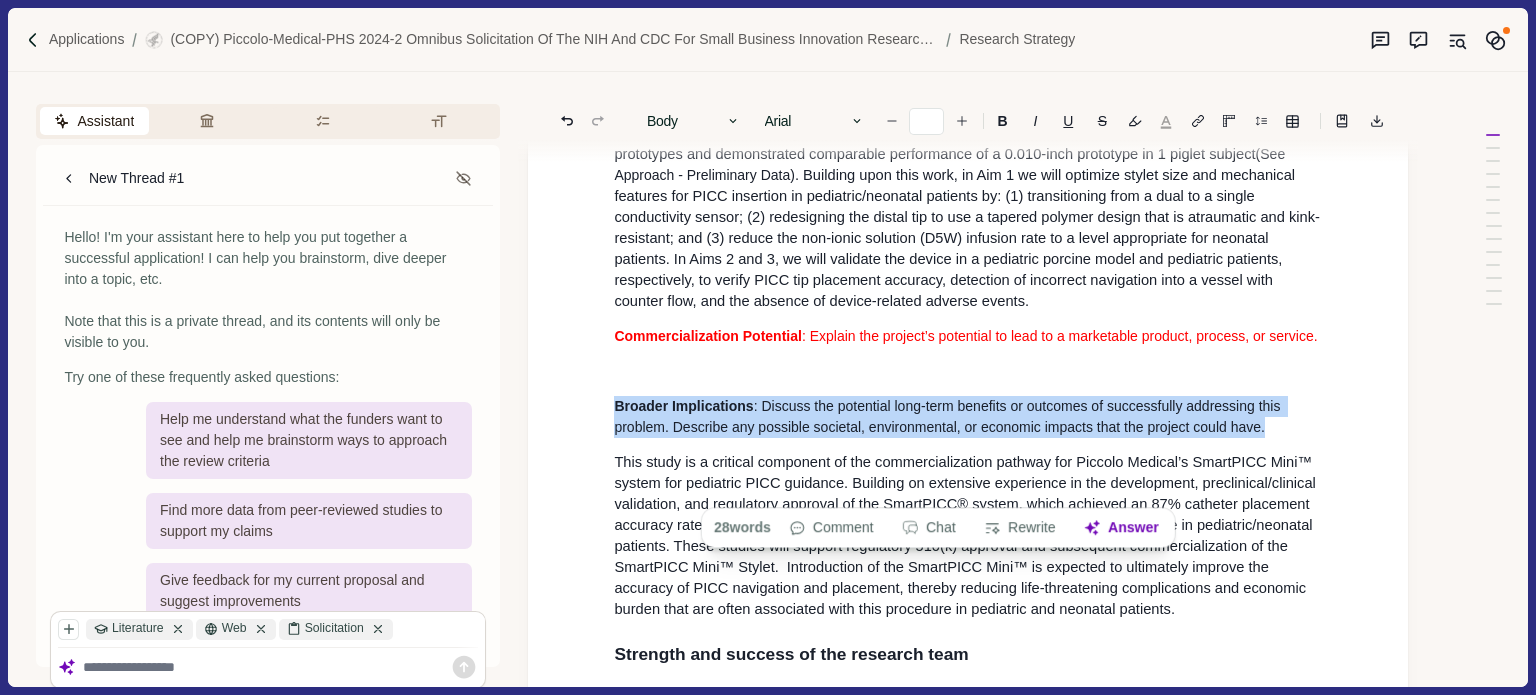 click at bounding box center (1166, 121) 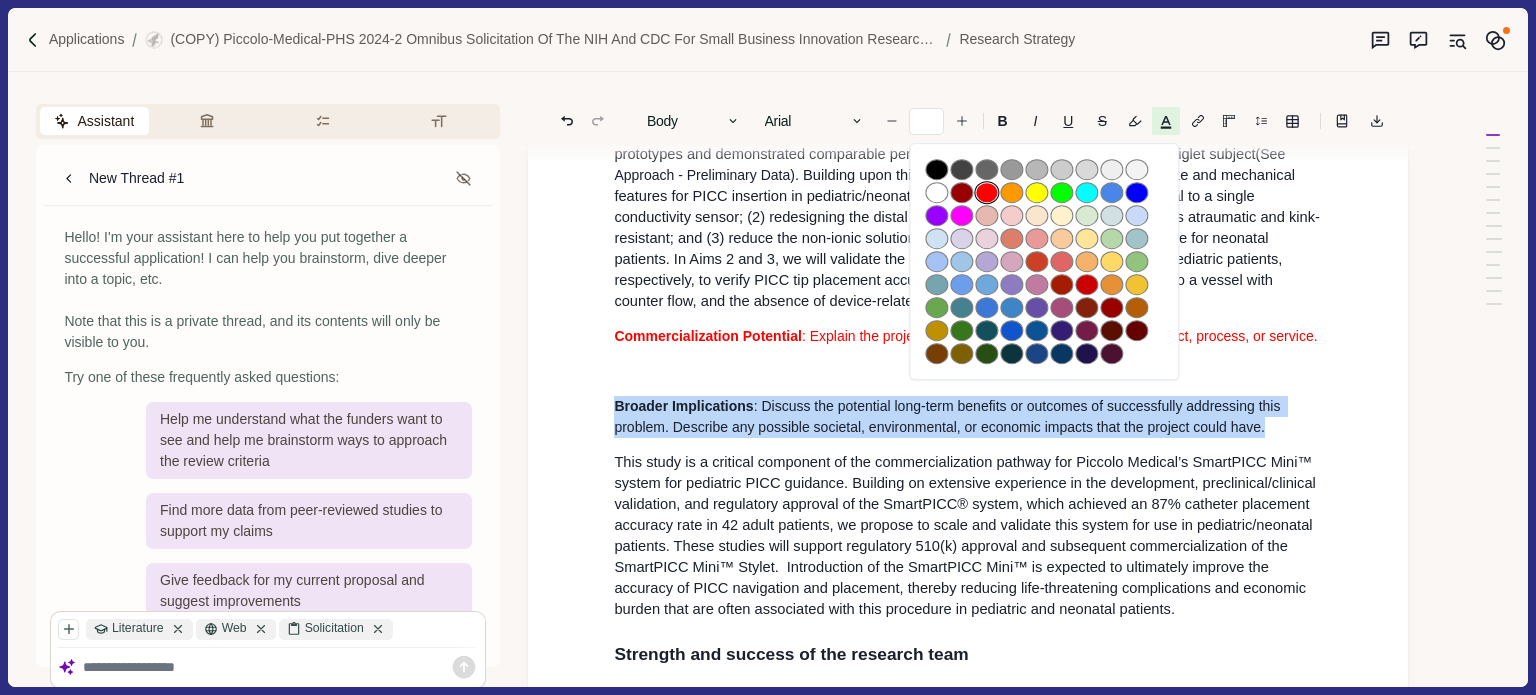 click at bounding box center [987, 193] 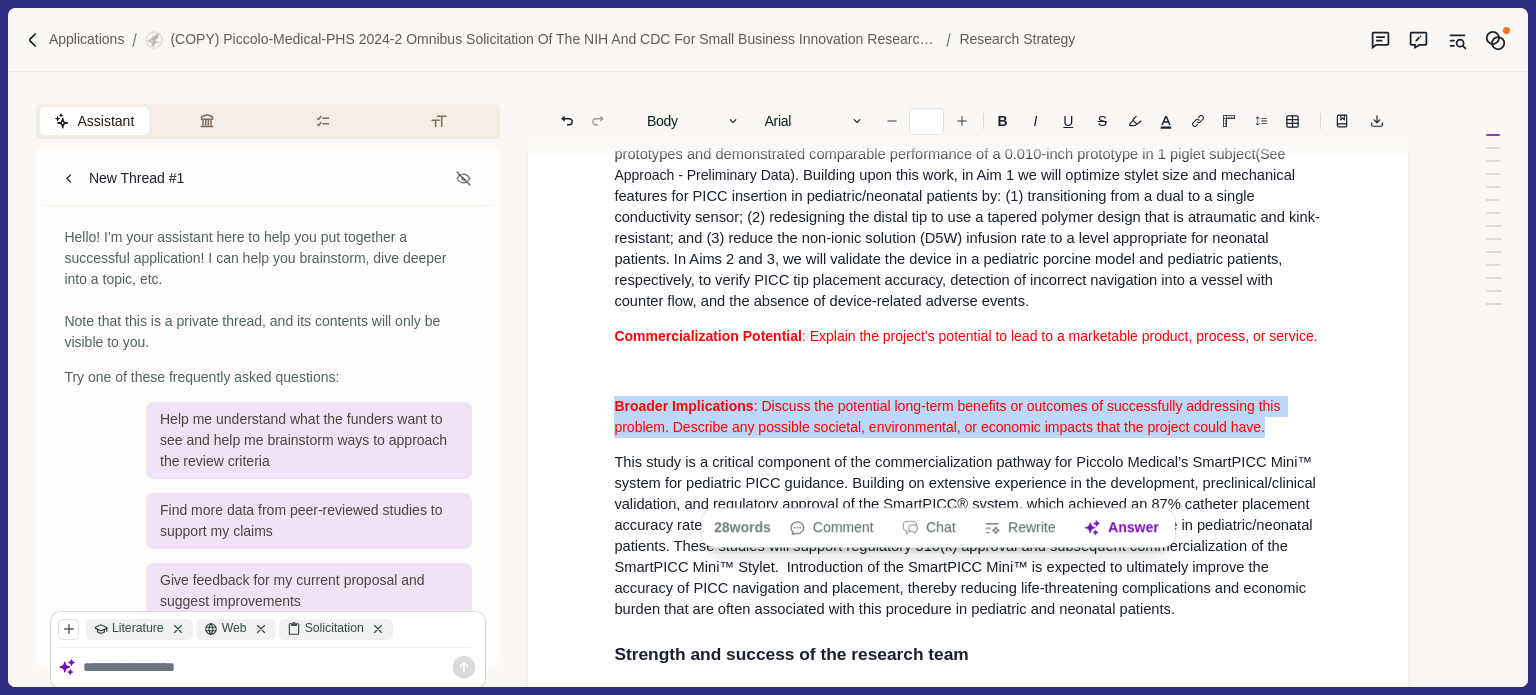 click on "Significance Importance of the problem : Explain the importance of the problem or critical barrier to progress for accurate PICC placement in pediatric and neonatal patients, including complications that arise from mispositioning. Malposition of peripherally inserted central venous catheters (PICCs) can be life threatening to pediatric and neonatal patients. Pediatric and neonatal patients represent one of the most vulnerable populations requiring central venous access. In these patients, PICCs are widely used to provide intravenous access for prolonged administration of therapeutics, such as parenteral nutrition, chemotherapy, and antibiotics. 1, 2 These central lines are introduced into a peripheral vein and advanced until the catheter tip is inserted into the superior vena cava (SVC) or the cavoatrial junction (CAJ), as recommended by the FDA. 3, 4 As a result, up to 48% of central lines peripherally inserted into pediatric patients are initially placed into the right atrium and require repositioning." at bounding box center (968, 79) 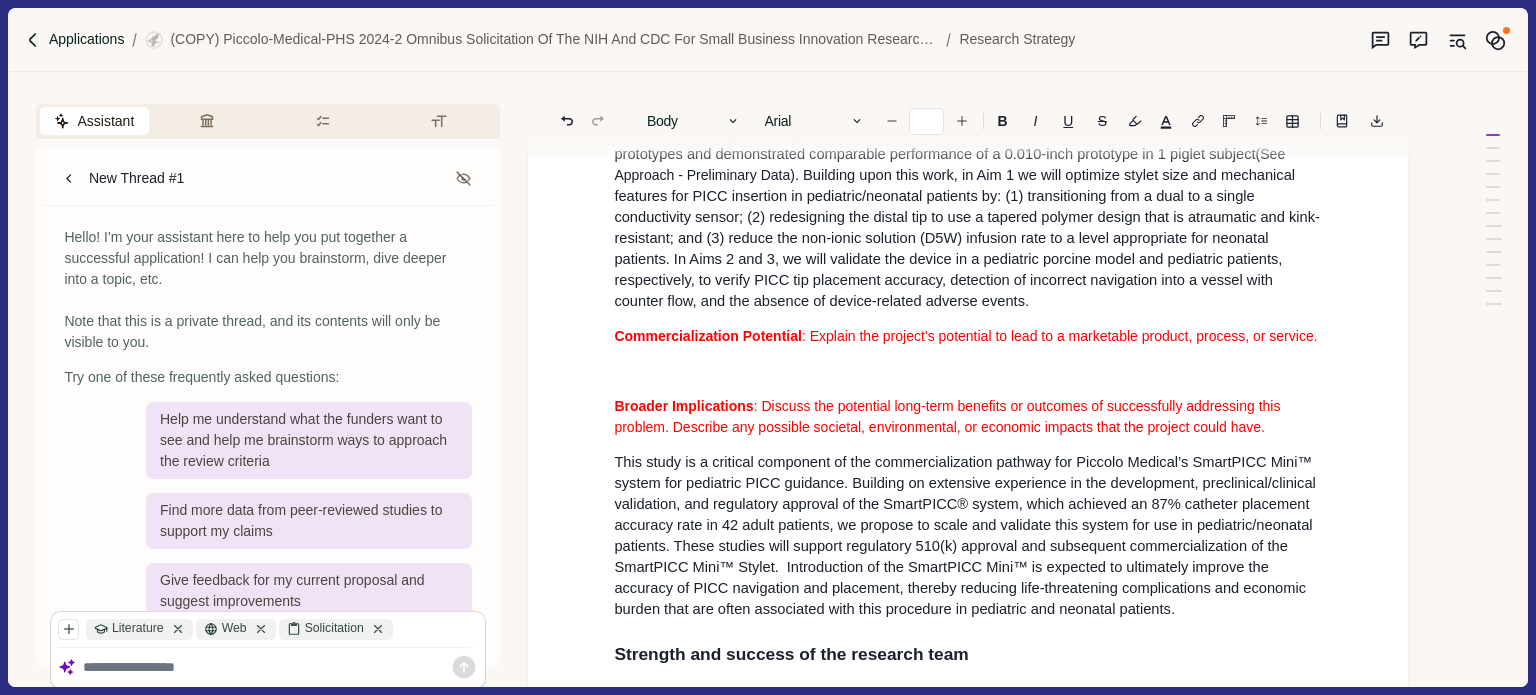 click on "Applications" at bounding box center (87, 39) 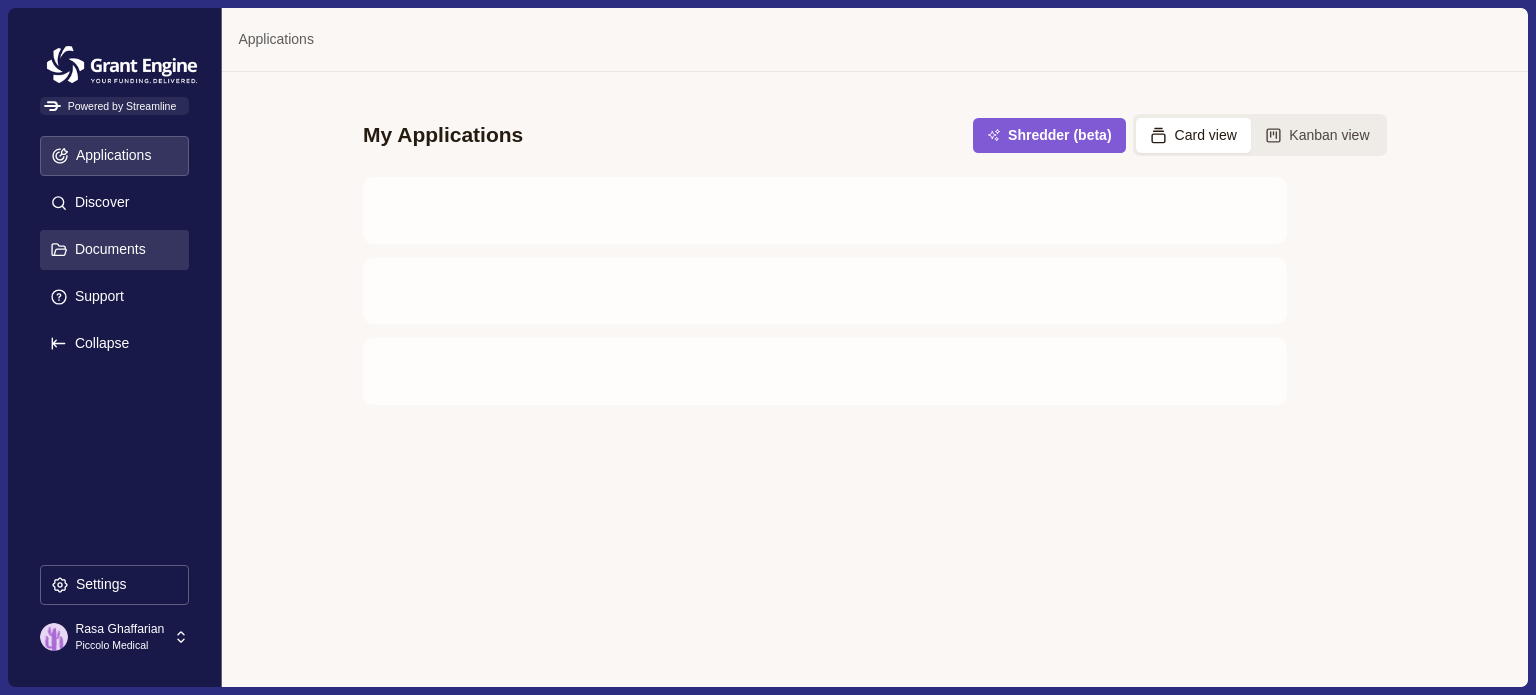click on "Documents" at bounding box center (107, 249) 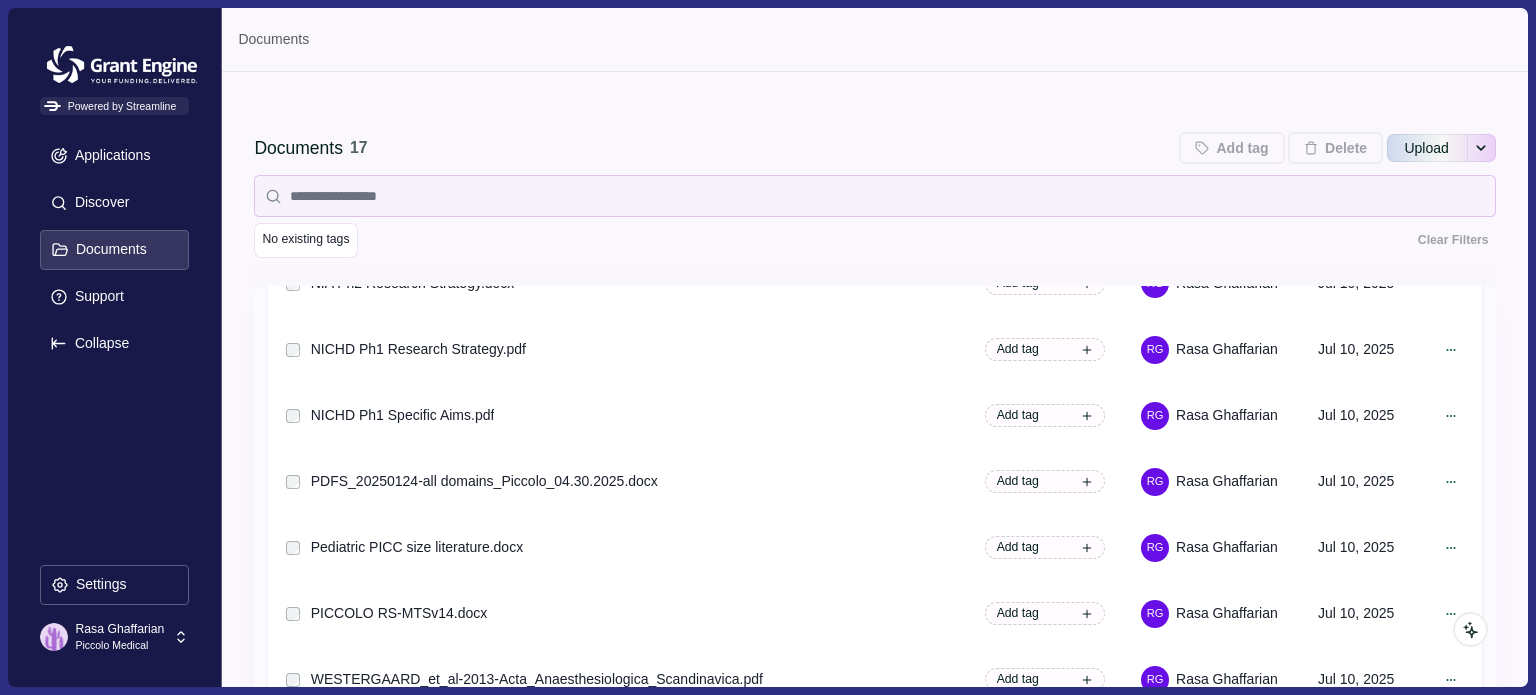 scroll, scrollTop: 720, scrollLeft: 0, axis: vertical 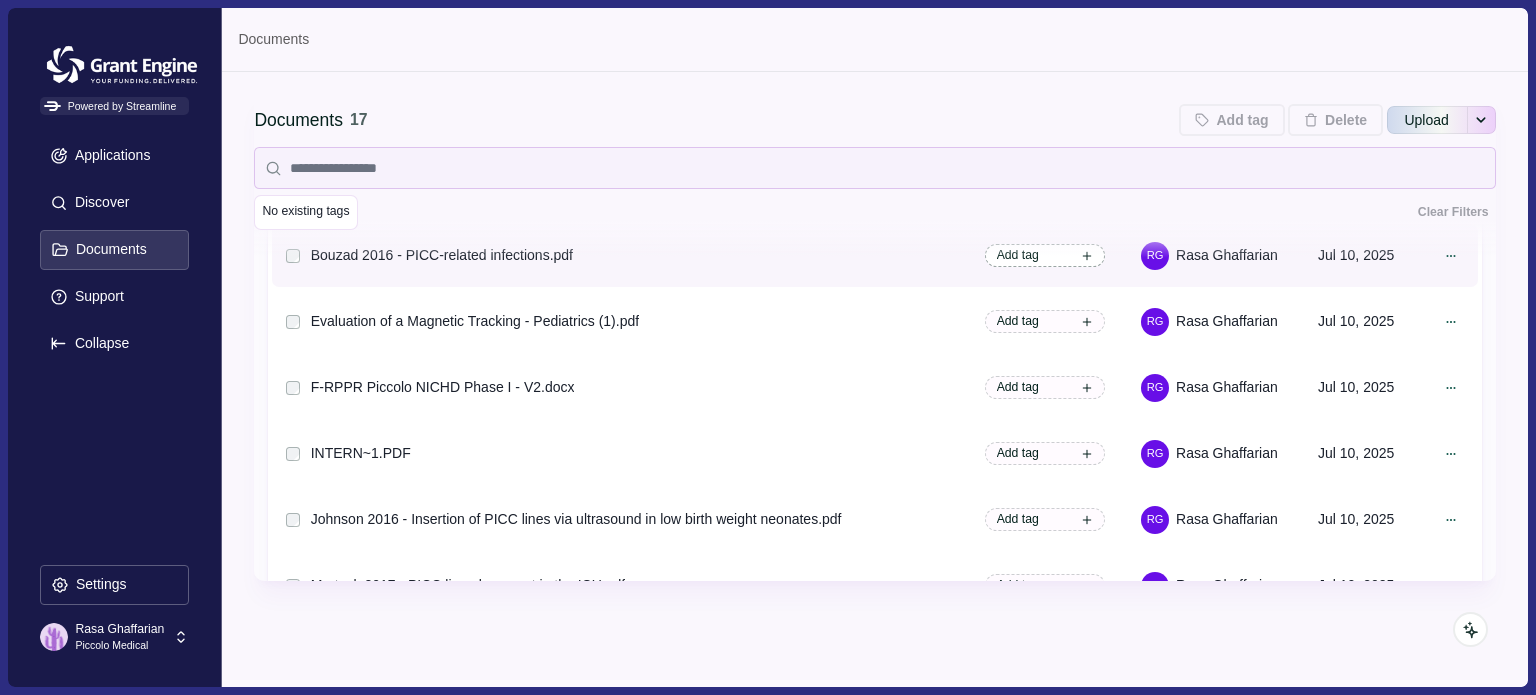 click on "Add tag" at bounding box center [1045, 255] 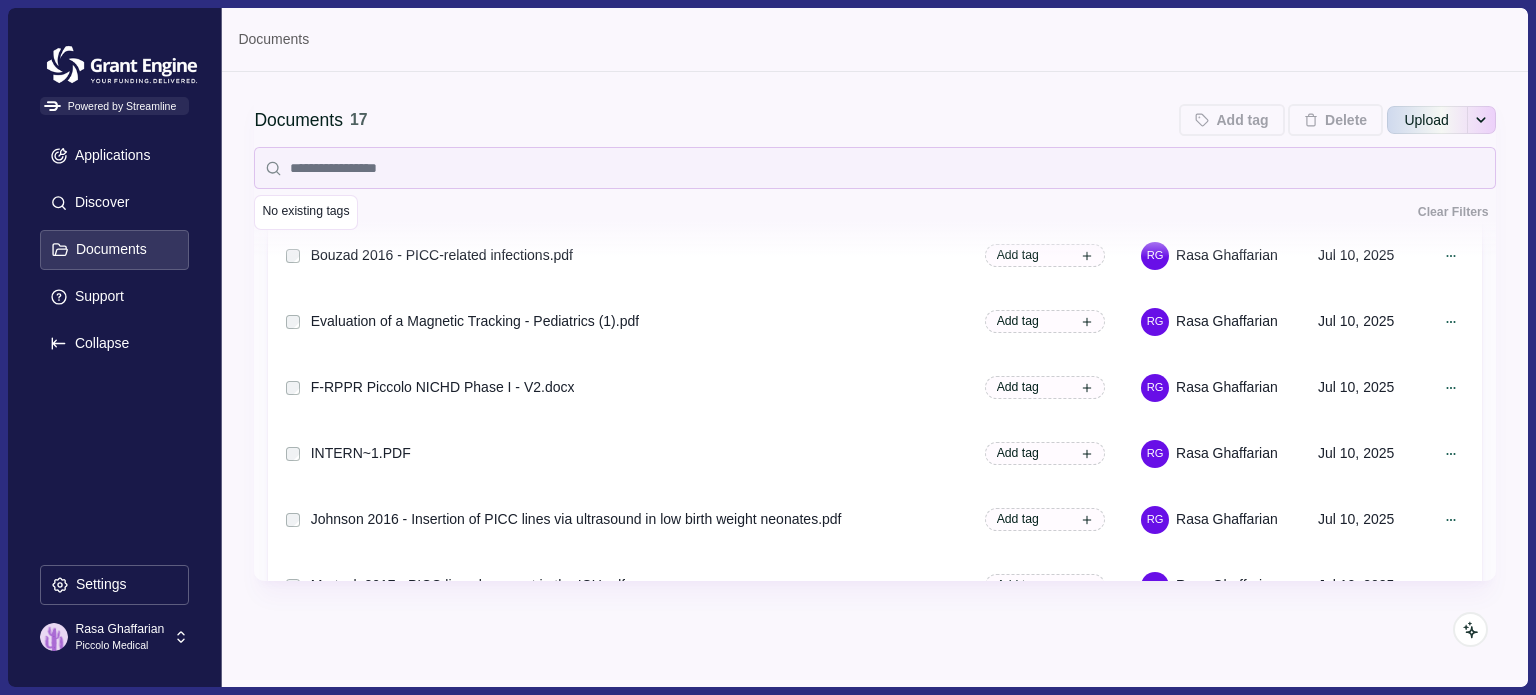 click on "No existing tags Clear Filters" at bounding box center (874, 212) 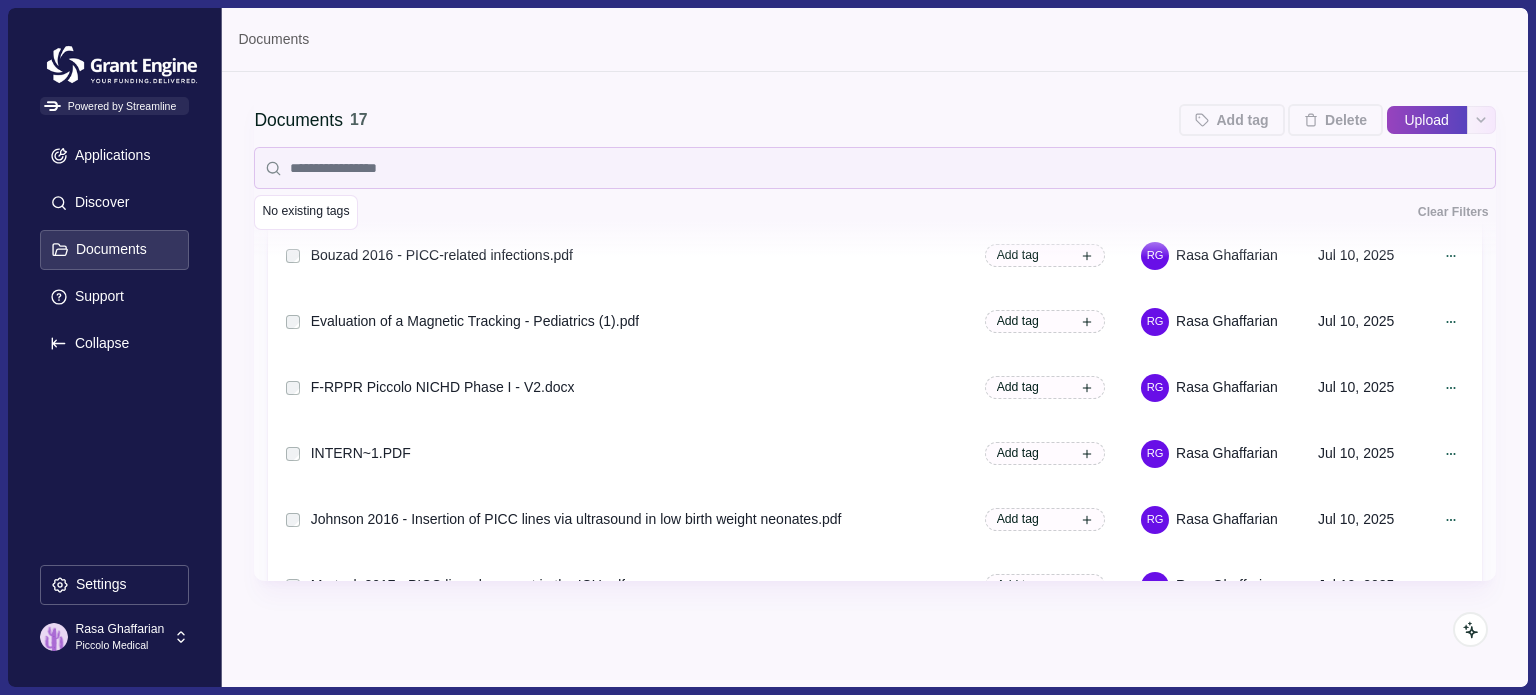 click on "Upload" at bounding box center [1427, 120] 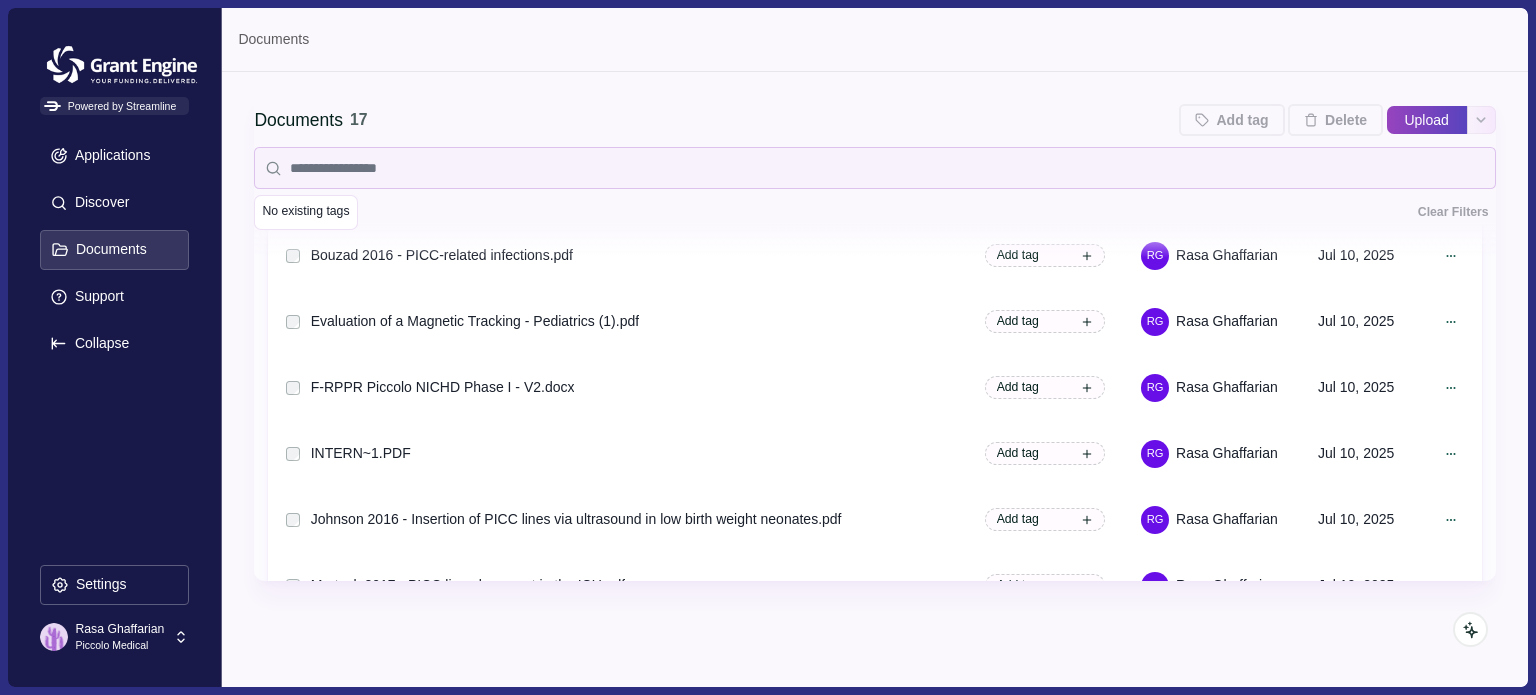 click on "Upload" at bounding box center (1386, 120) 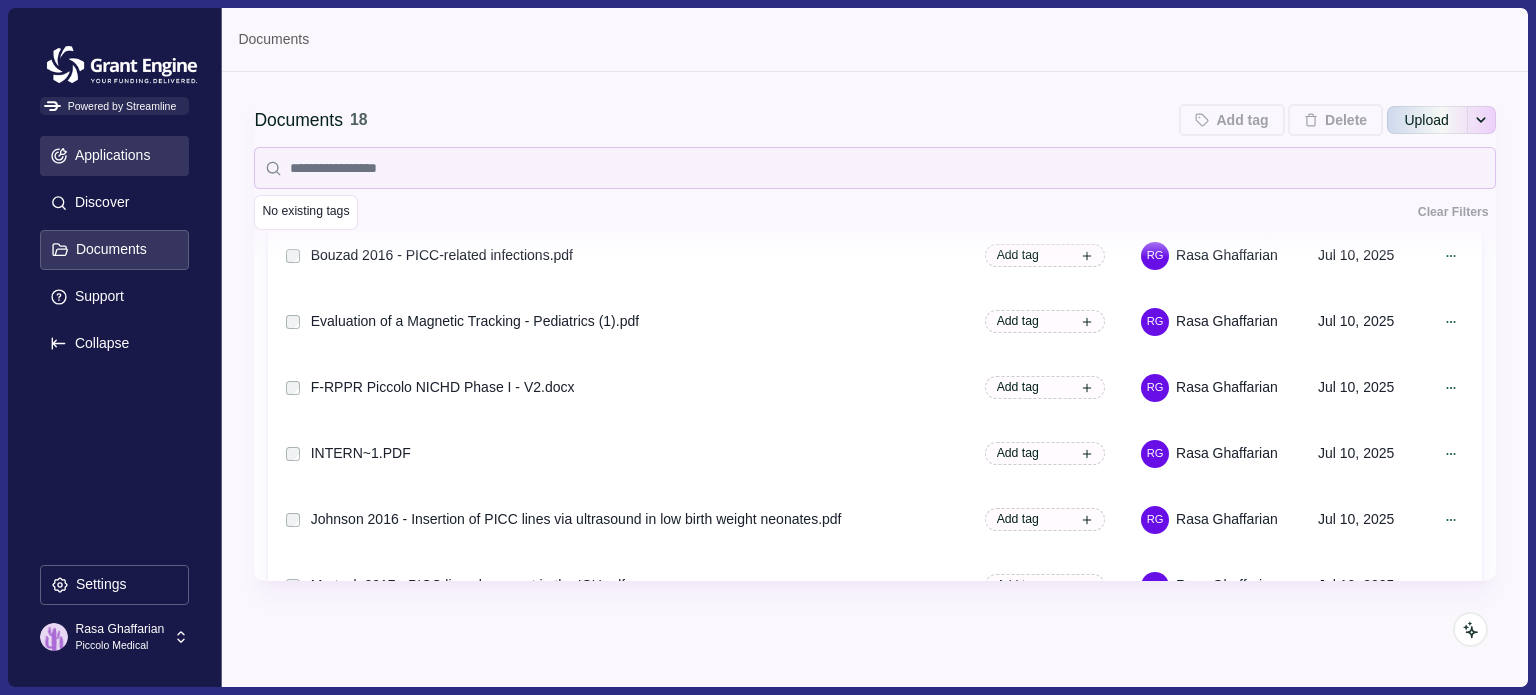 click on "Applications" at bounding box center [109, 155] 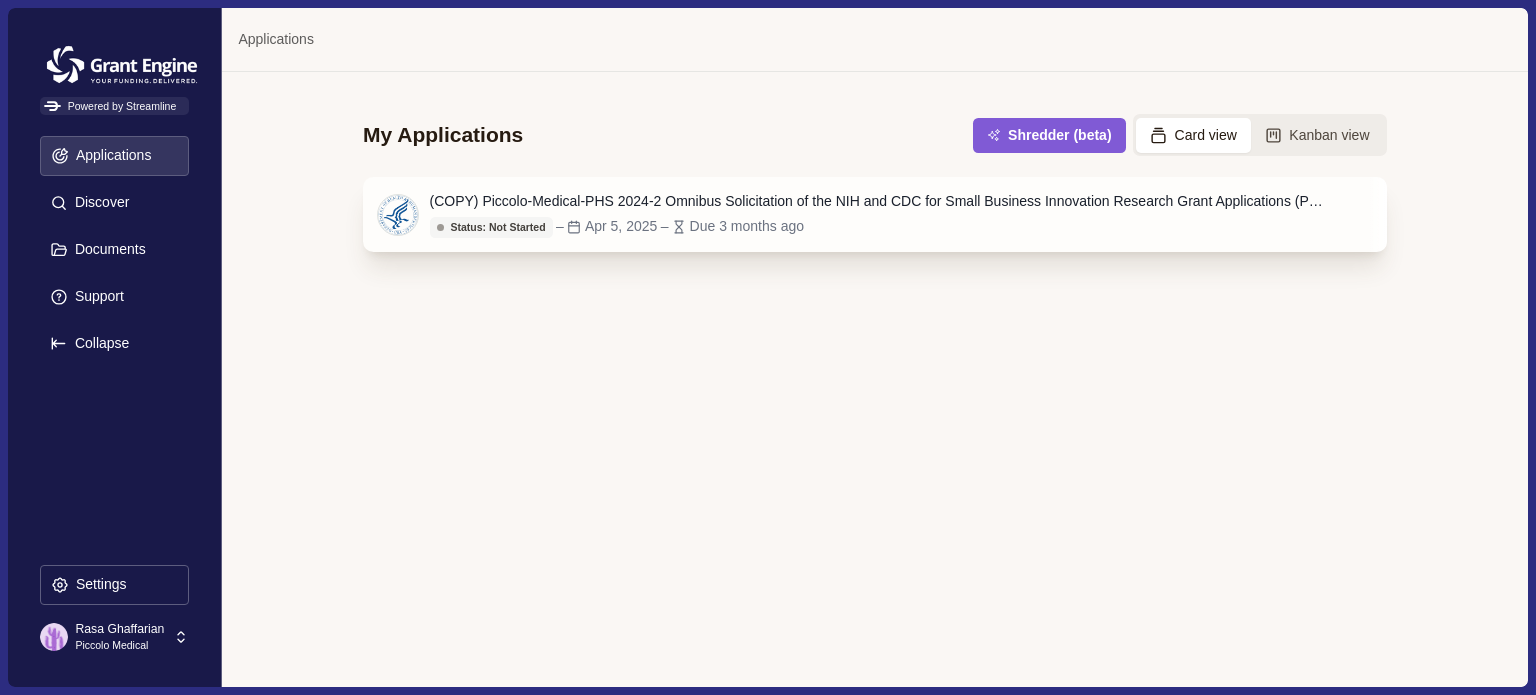 click on "(COPY) Piccolo-Medical-PHS 2024-2 Omnibus Solicitation of the NIH and CDC for Small Business Innovation Research Grant Applications (Parent SBIR [R43/R44] Clinical Trial Required)" at bounding box center (880, 201) 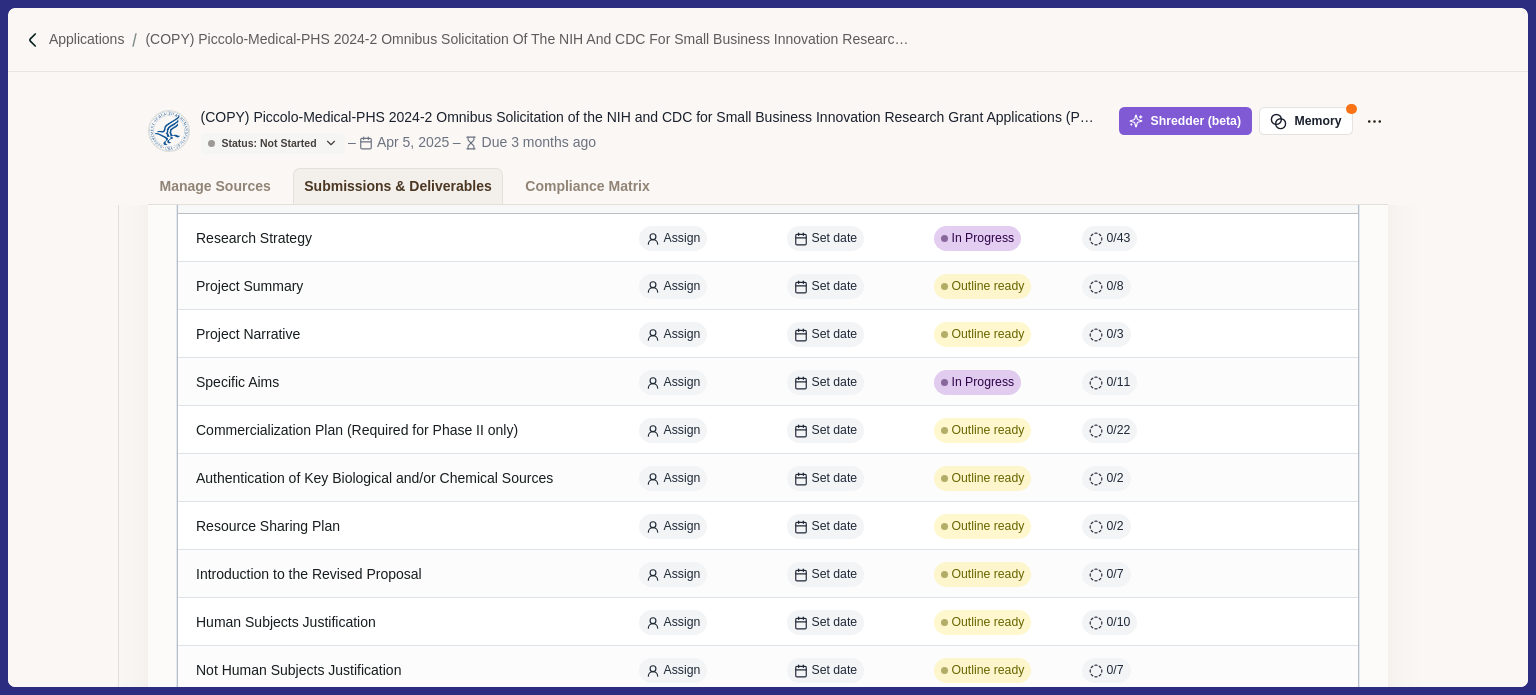 scroll, scrollTop: 300, scrollLeft: 0, axis: vertical 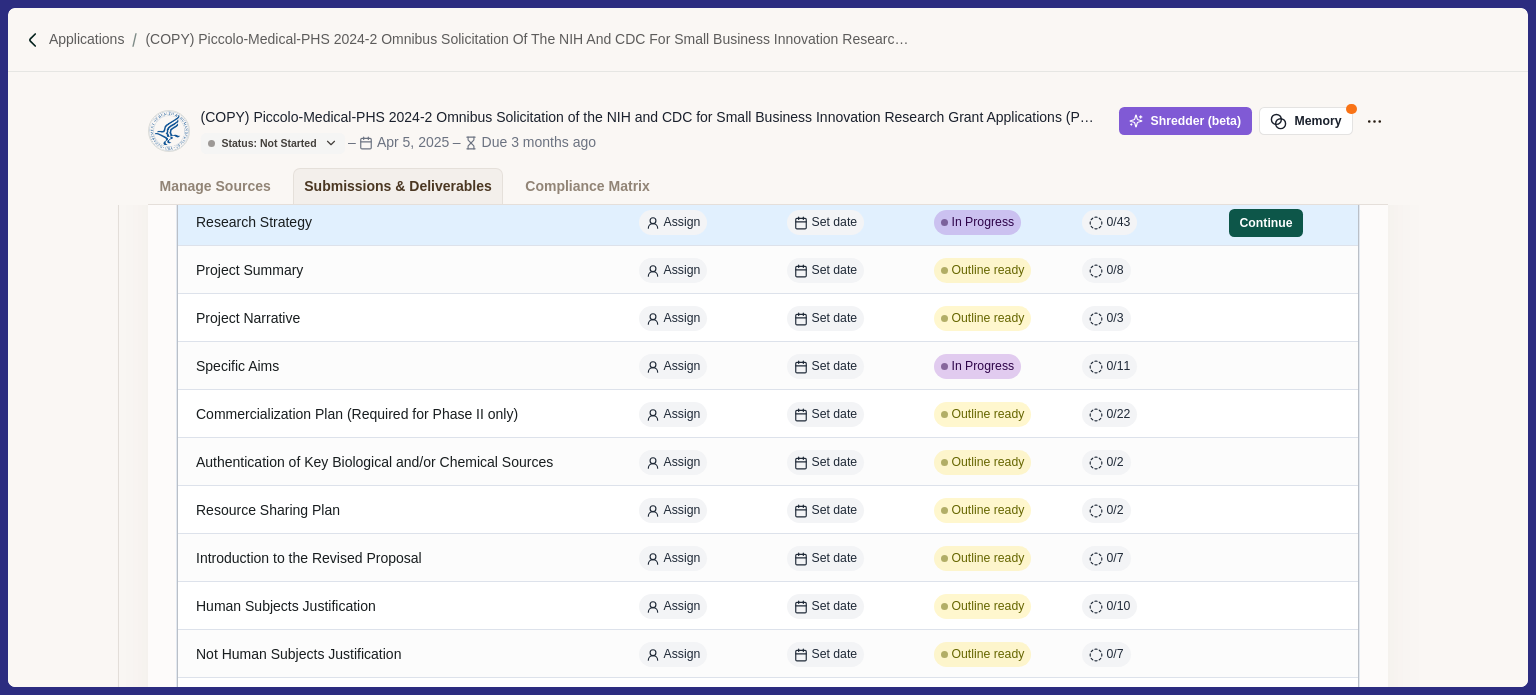 click on "Continue" at bounding box center [1266, 223] 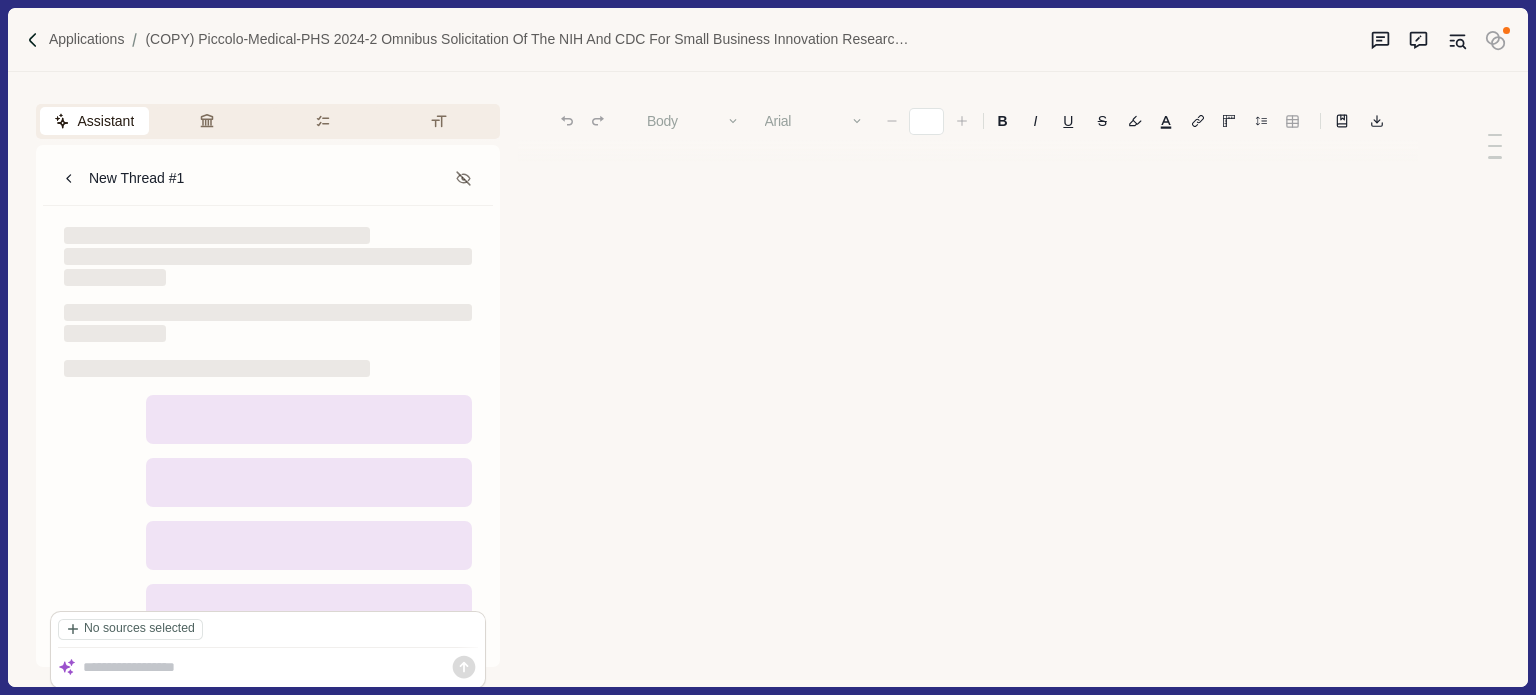 type on "**" 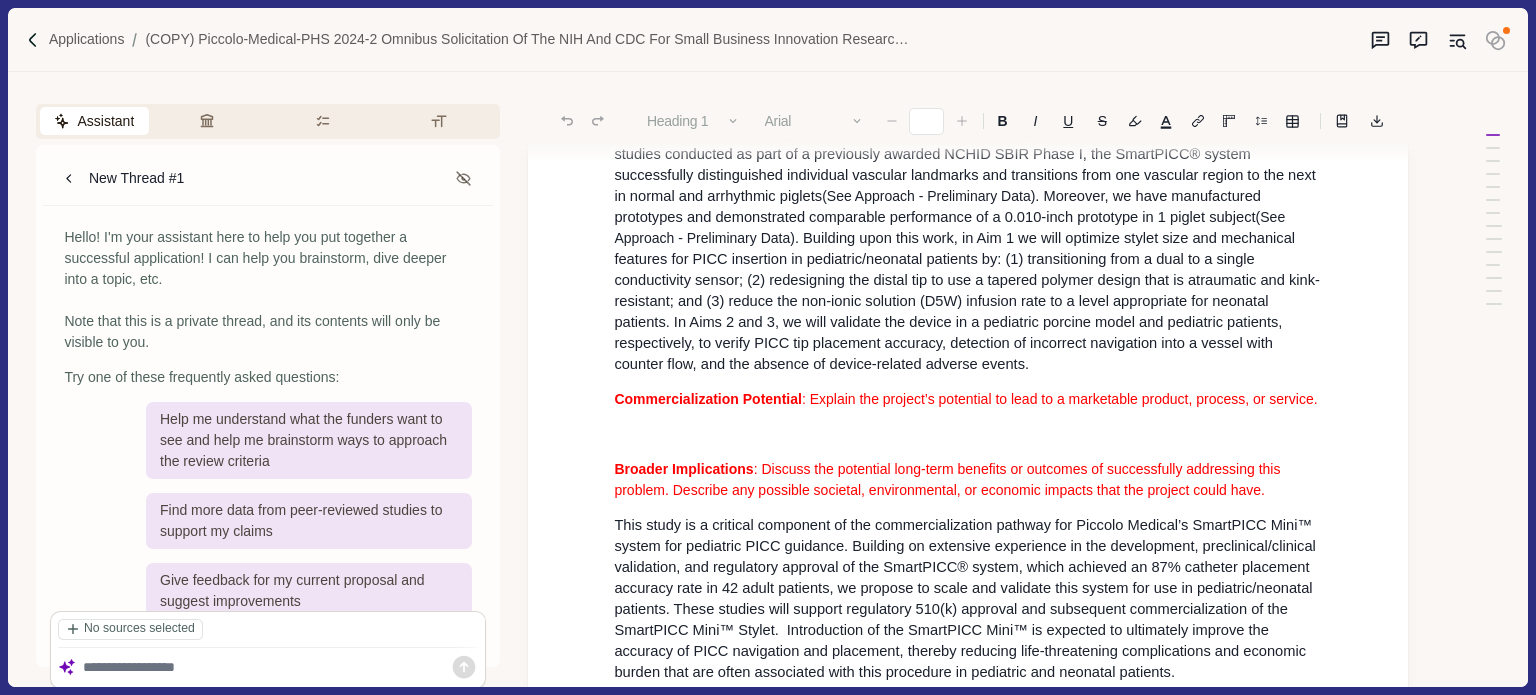 scroll, scrollTop: 2700, scrollLeft: 0, axis: vertical 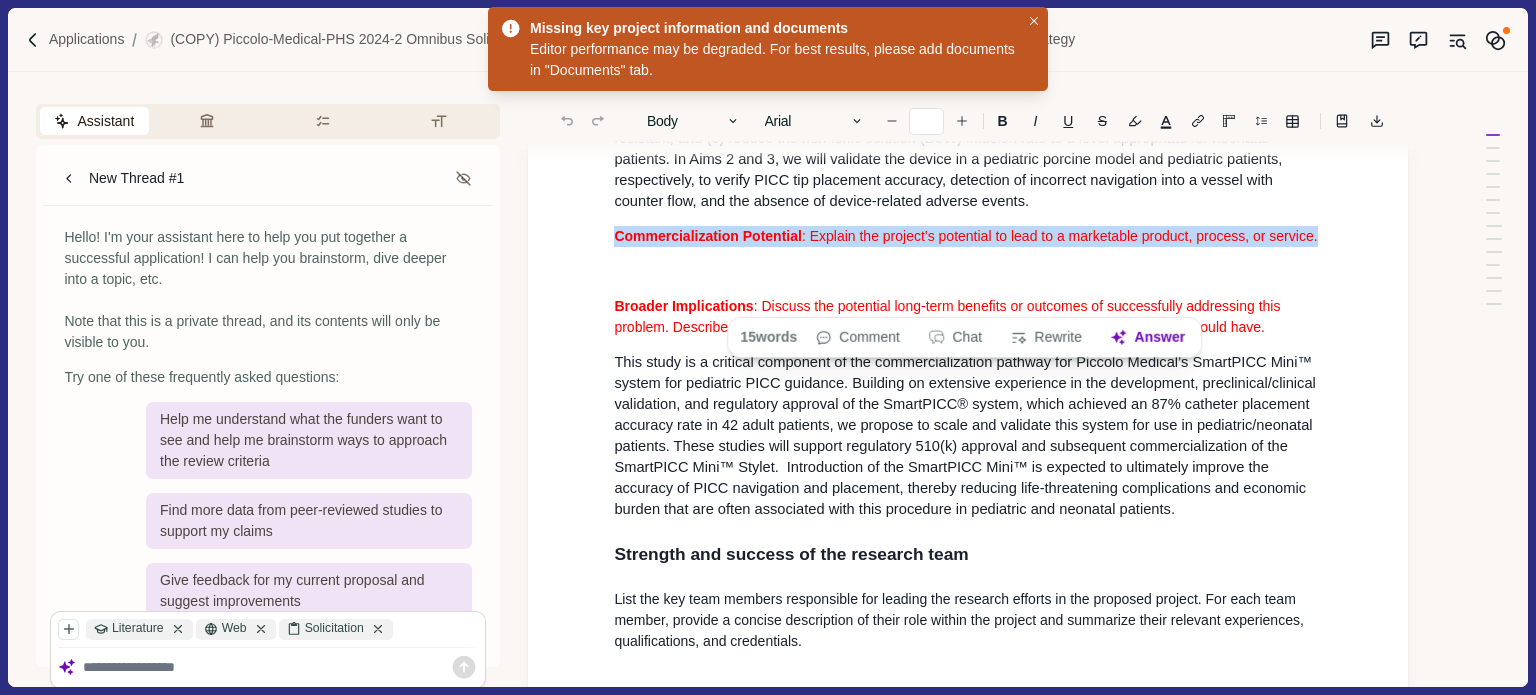 drag, startPoint x: 616, startPoint y: 293, endPoint x: 1318, endPoint y: 299, distance: 702.02563 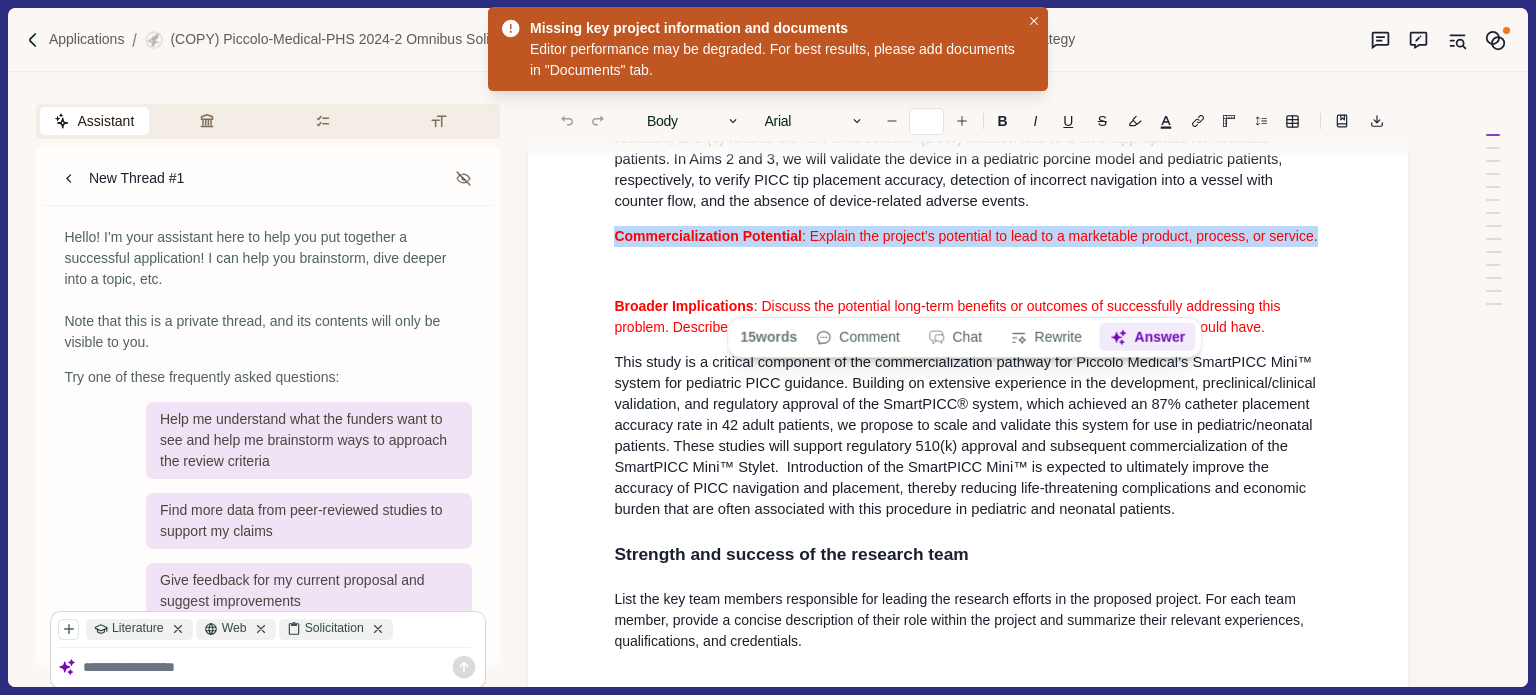click on "Answer" at bounding box center [1148, 337] 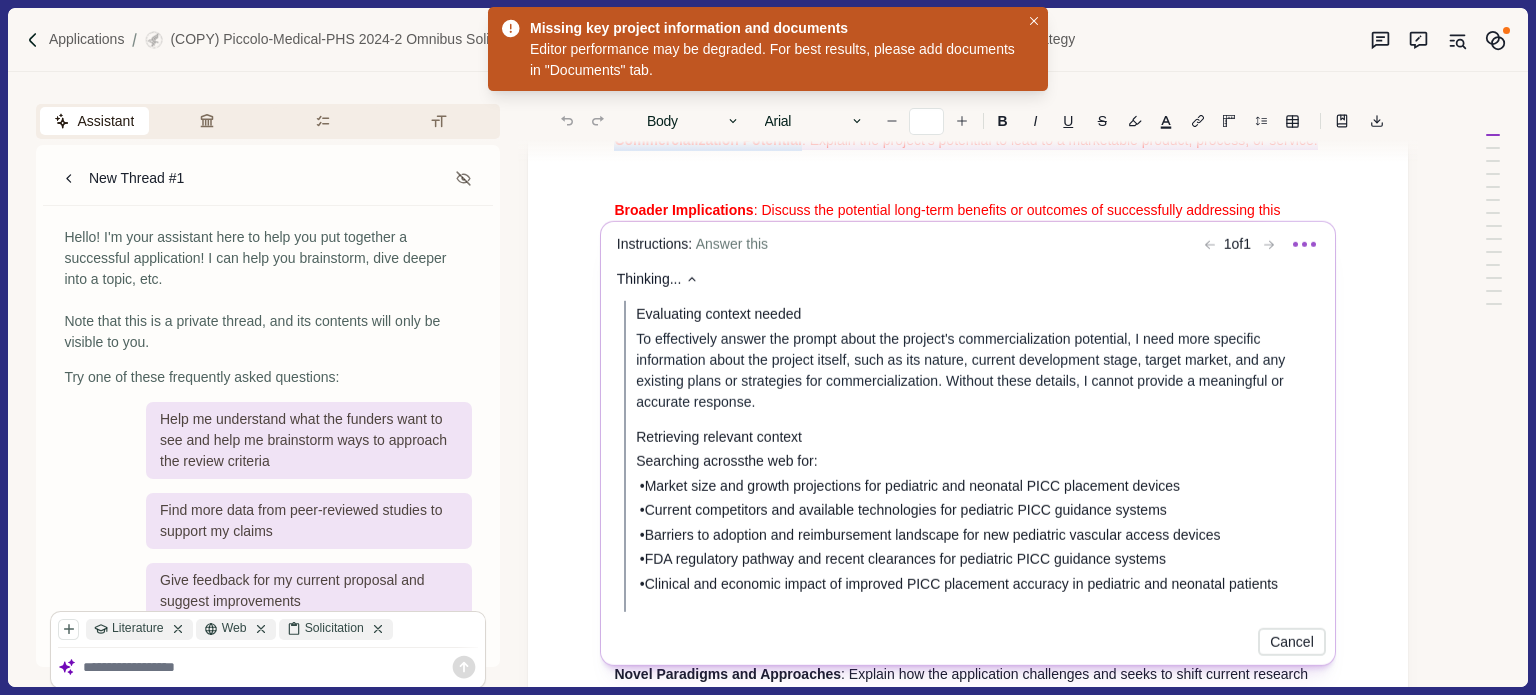 scroll, scrollTop: 2800, scrollLeft: 0, axis: vertical 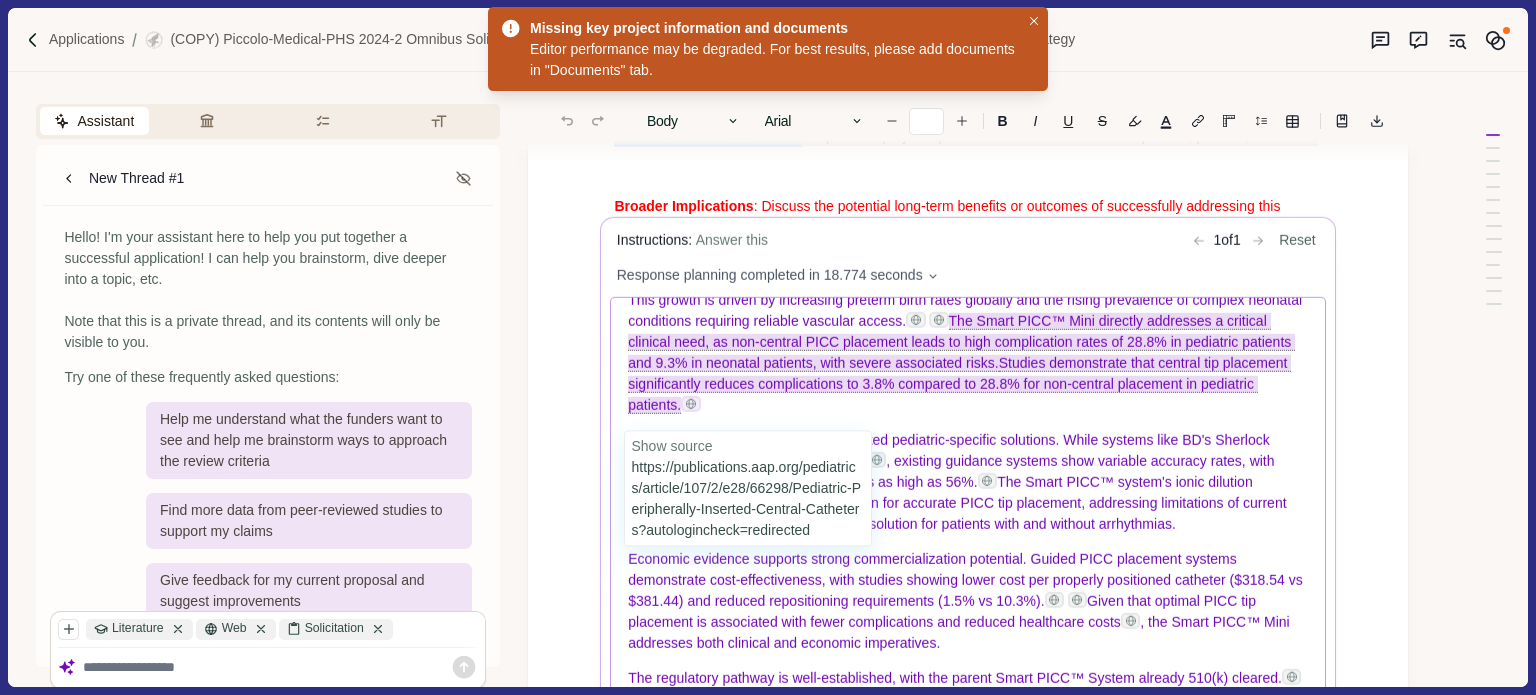 click at bounding box center [691, 404] 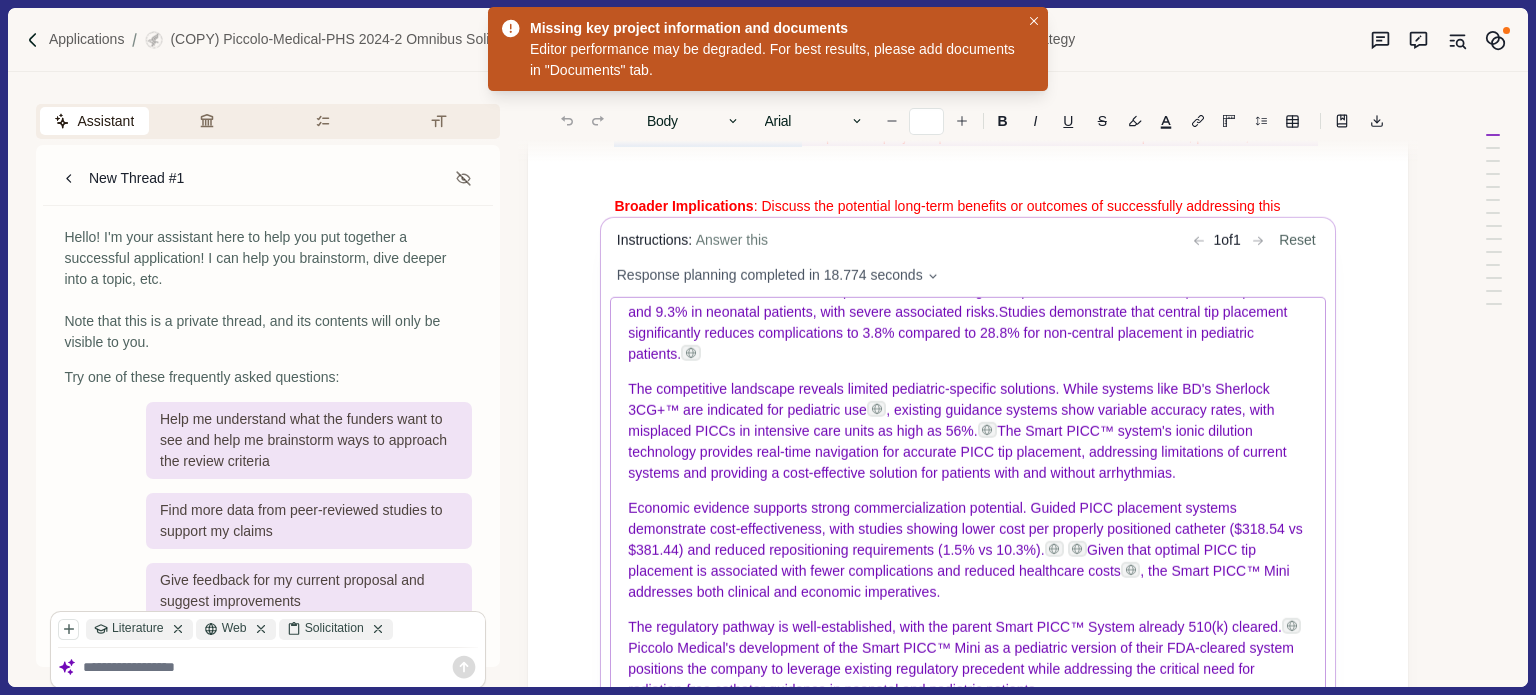 scroll, scrollTop: 293, scrollLeft: 0, axis: vertical 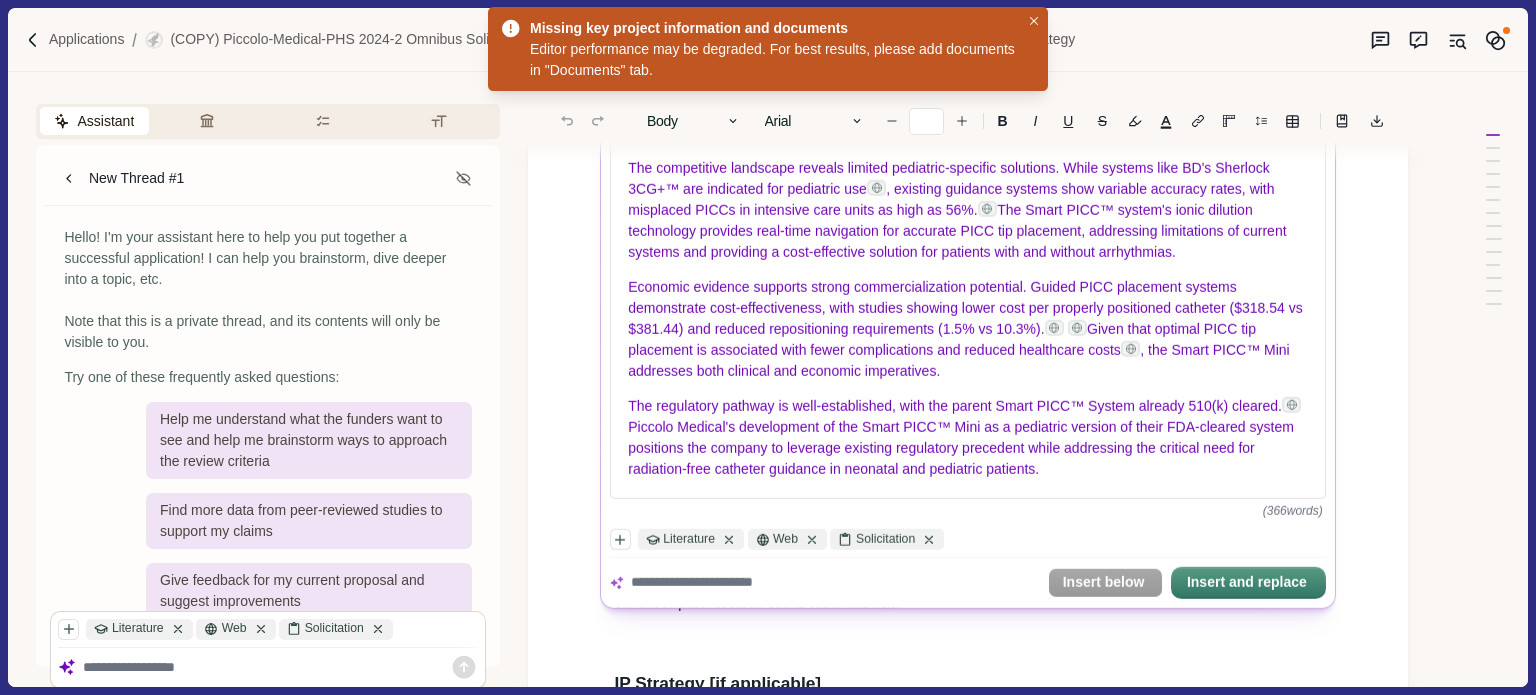 click at bounding box center (835, 582) 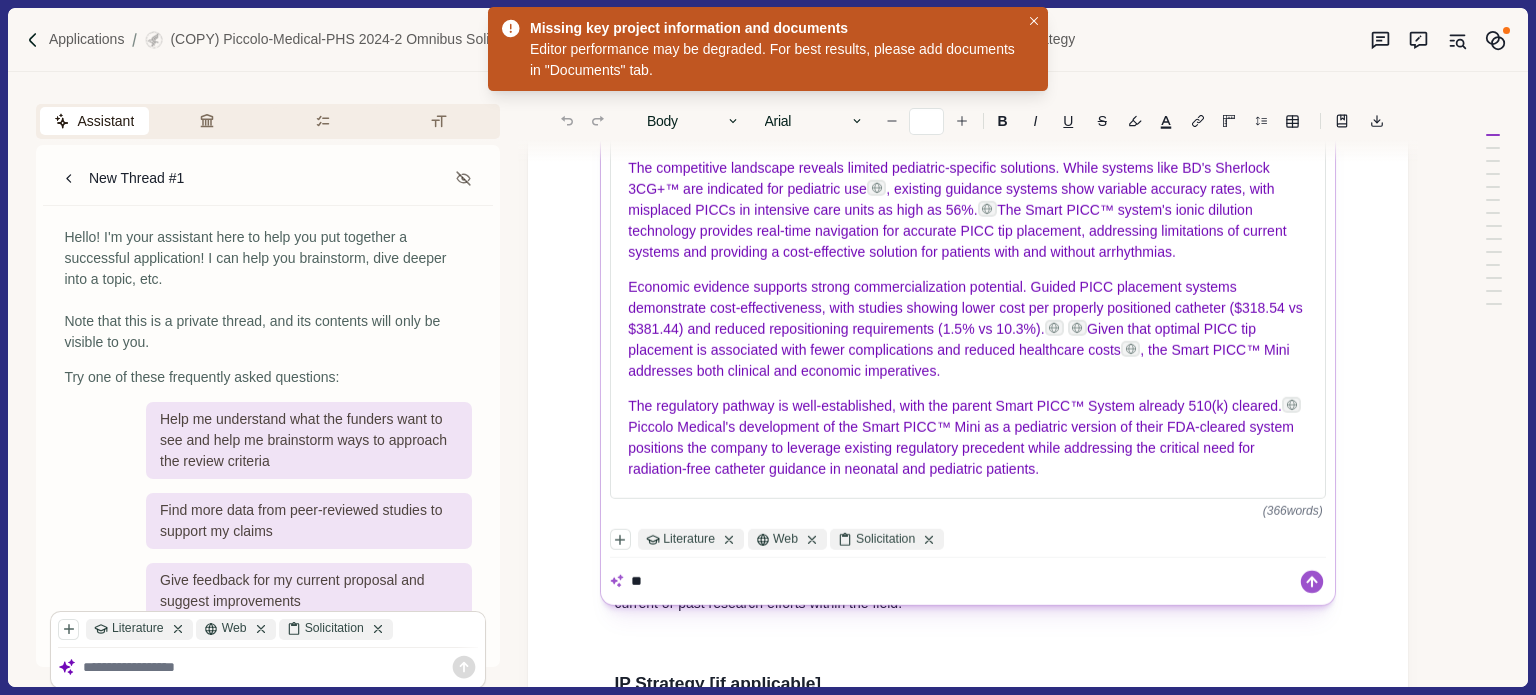 type on "*" 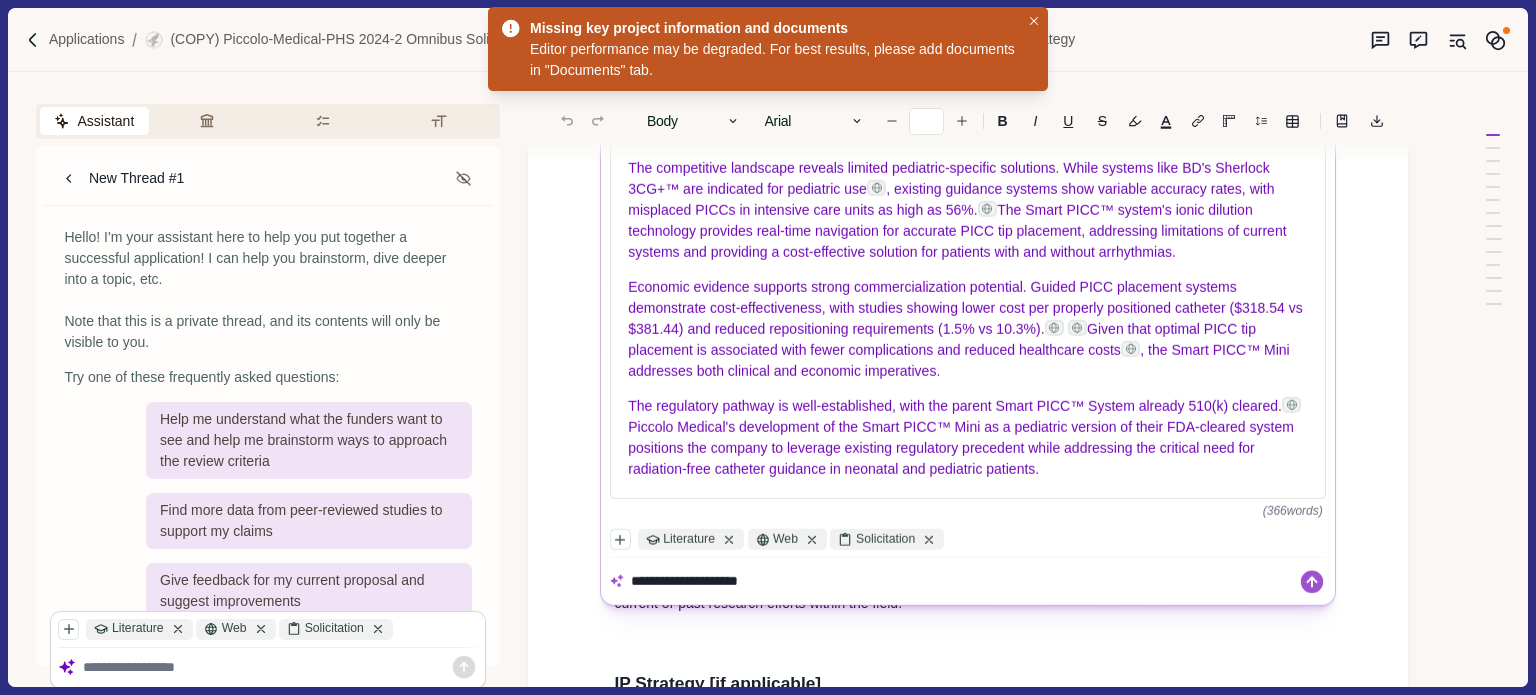 type on "**********" 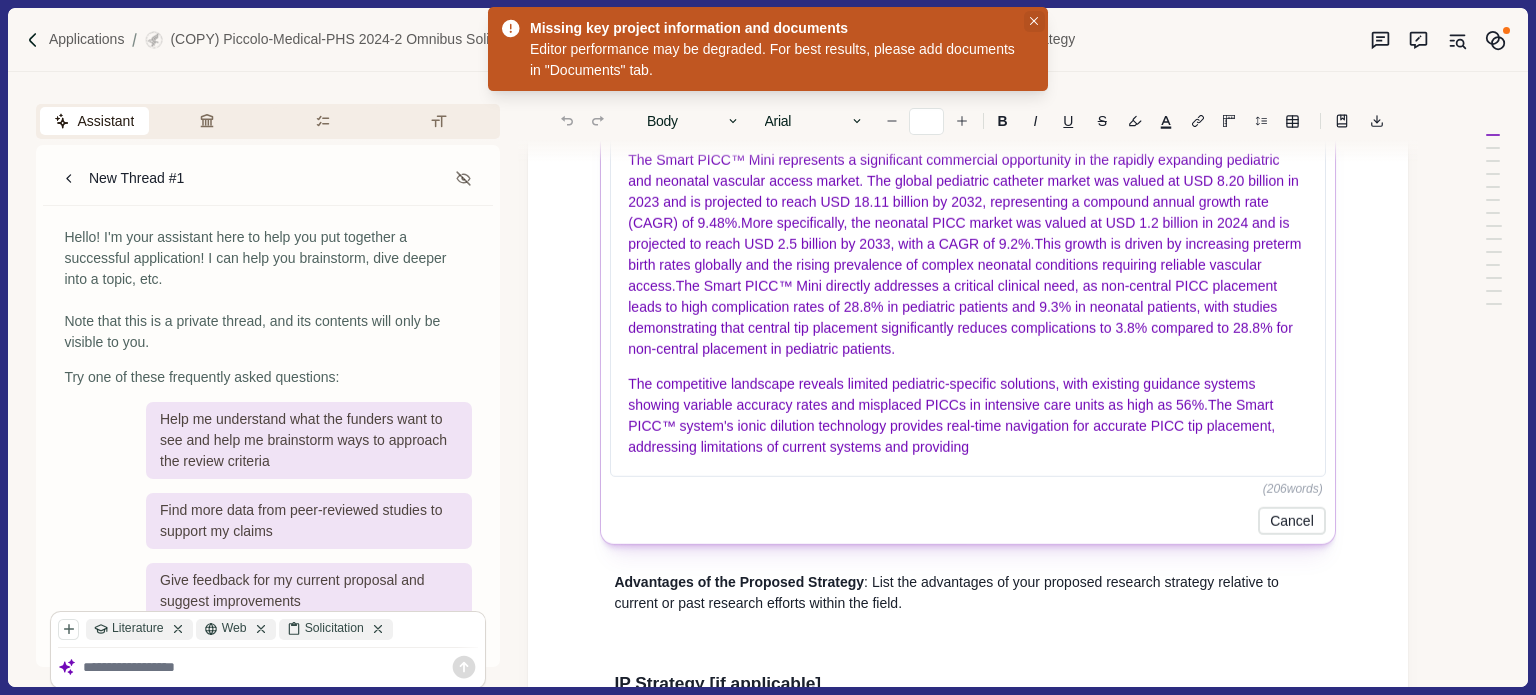 click 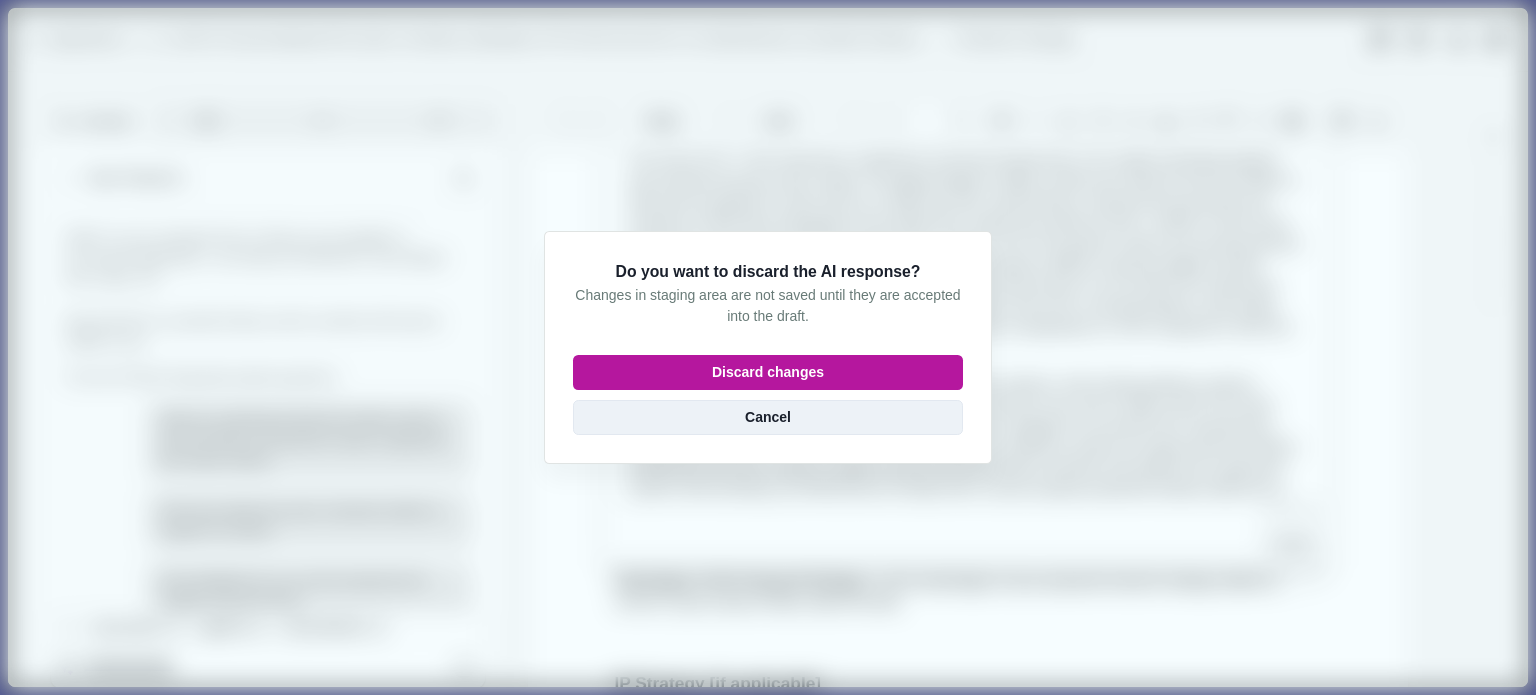 click on "Cancel" at bounding box center (768, 417) 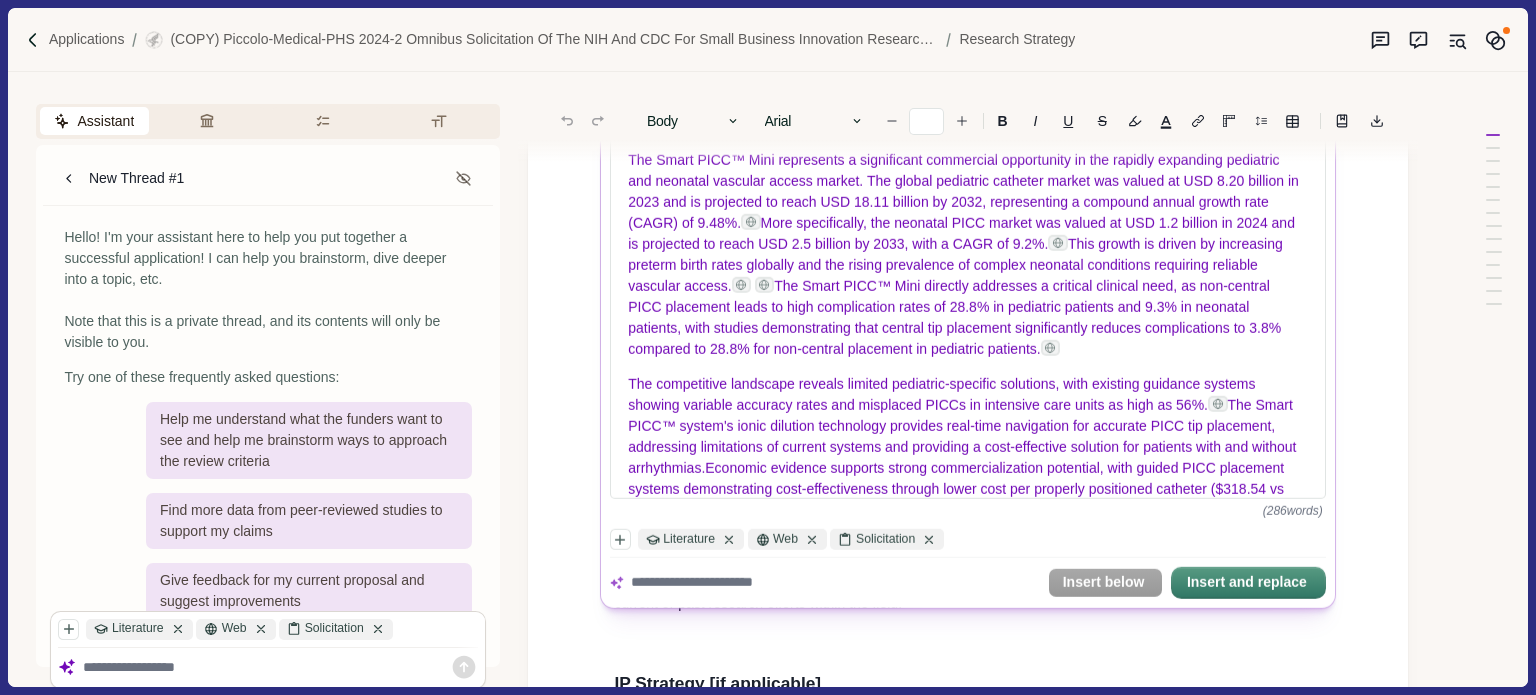scroll, scrollTop: 2700, scrollLeft: 0, axis: vertical 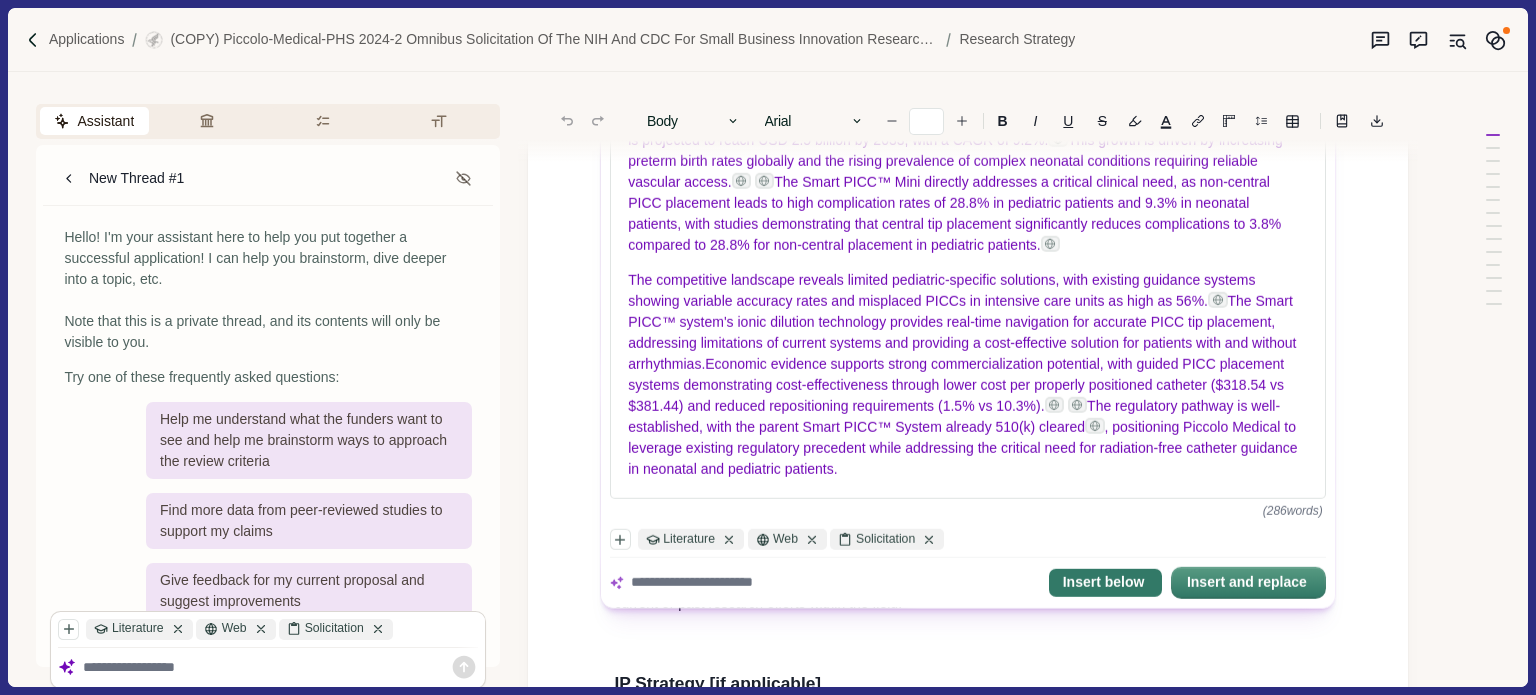 click on "Insert below" at bounding box center (1105, 583) 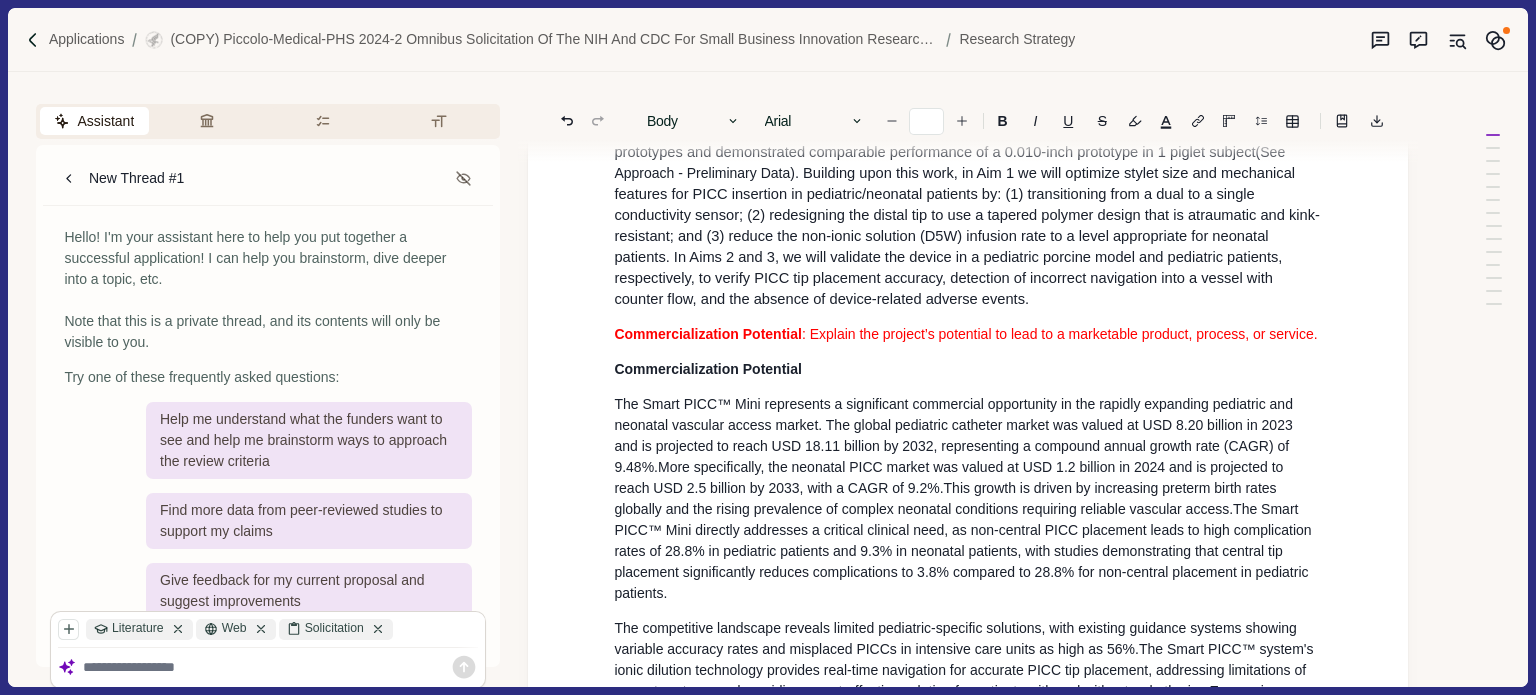 scroll, scrollTop: 2600, scrollLeft: 0, axis: vertical 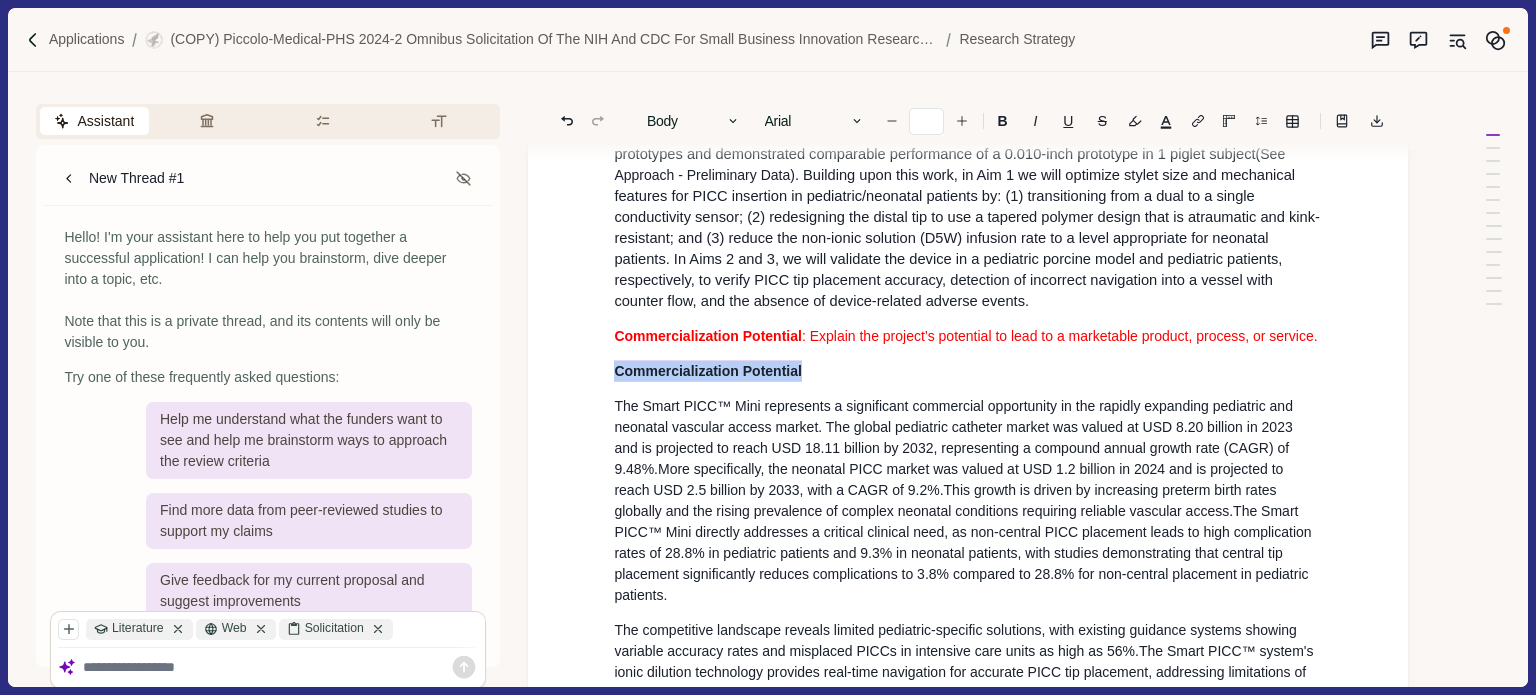 drag, startPoint x: 839, startPoint y: 437, endPoint x: 594, endPoint y: 439, distance: 245.00816 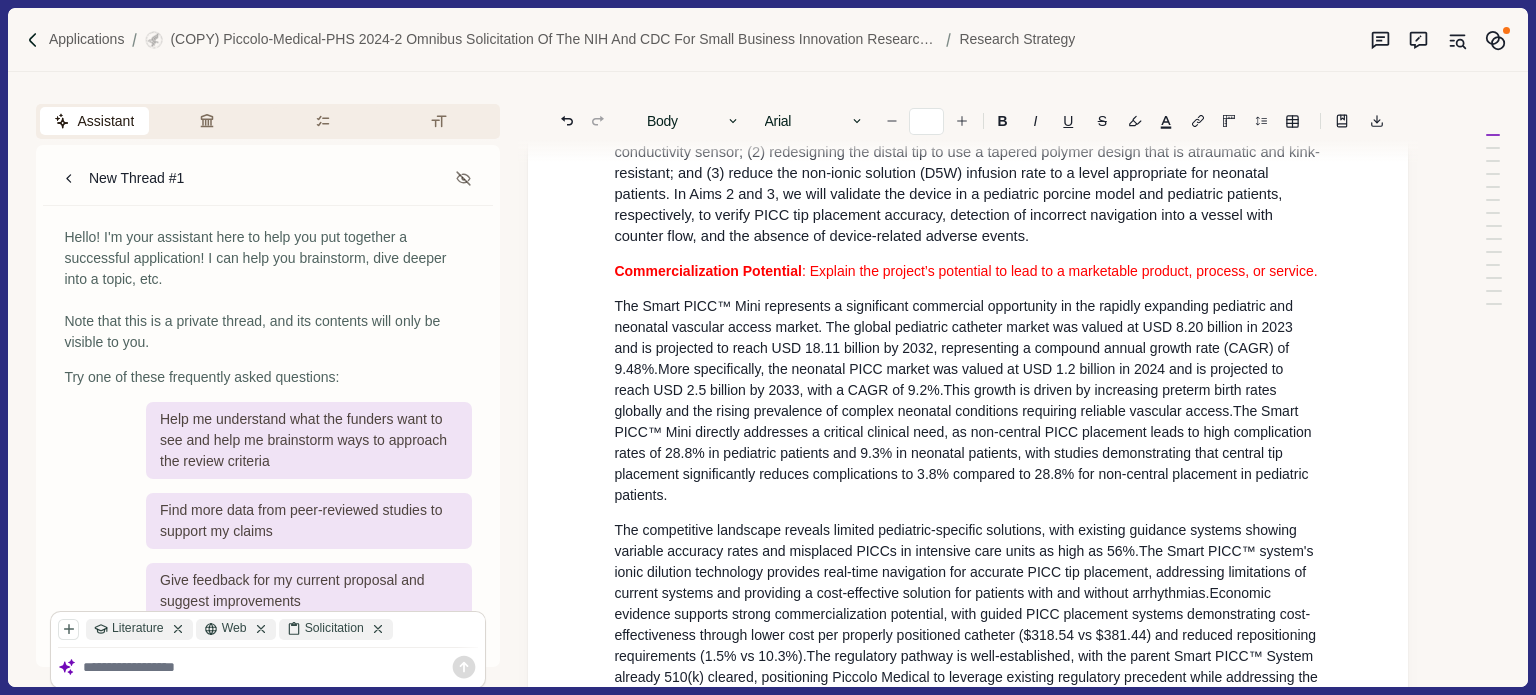 scroll, scrollTop: 2700, scrollLeft: 0, axis: vertical 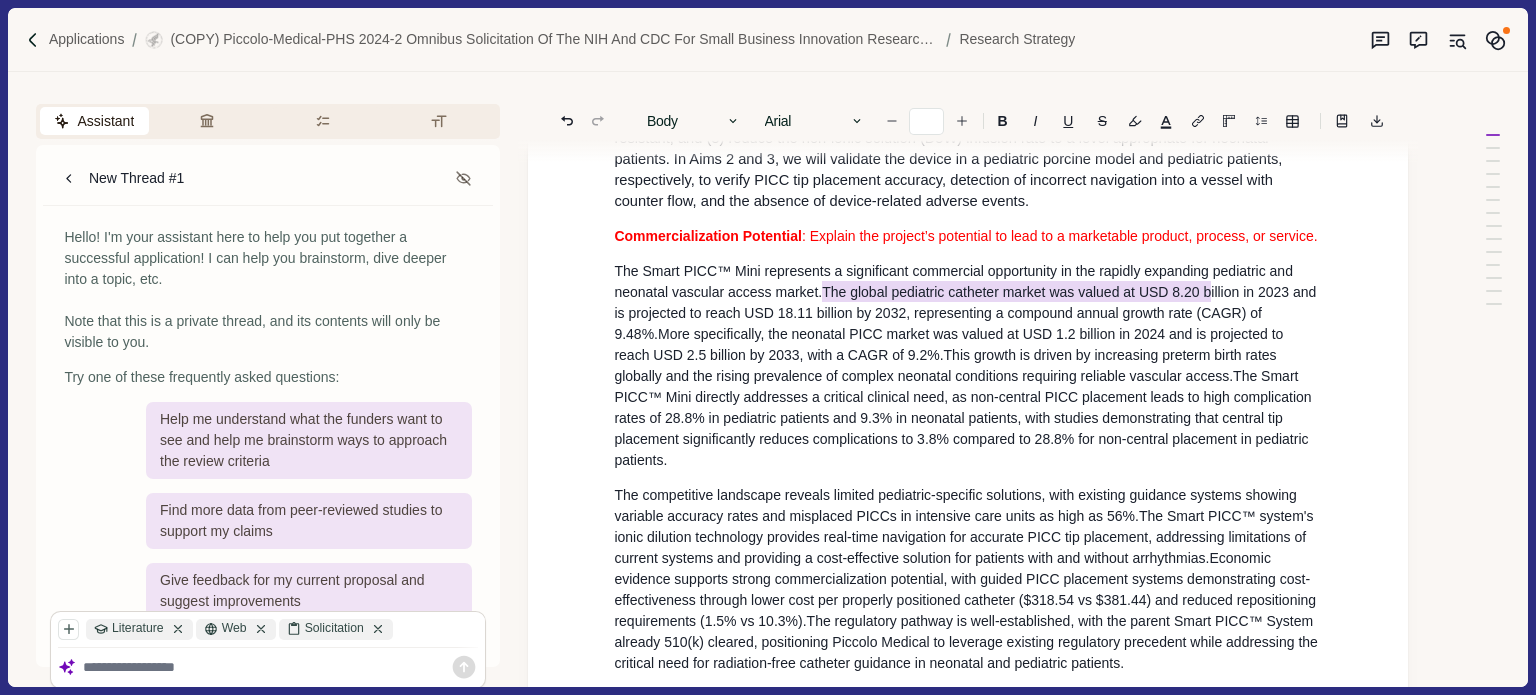 drag, startPoint x: 826, startPoint y: 351, endPoint x: 1211, endPoint y: 355, distance: 385.02078 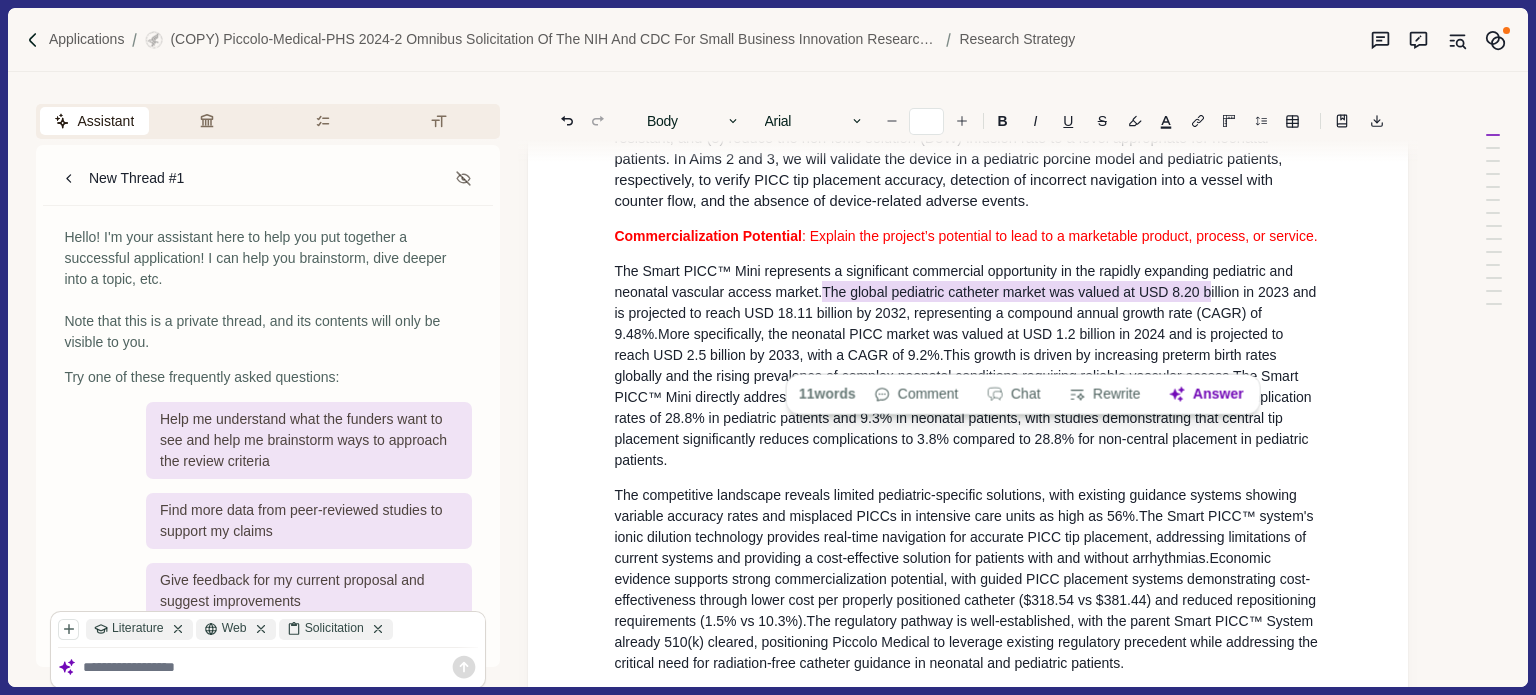 click on "The Smart PICC™ Mini represents a significant commercial opportunity in the rapidly expanding pediatric and neonatal vascular access market.  The global pediatric catheter market was valued at USD 8.20 b illion in 2023 and is projected to reach USD 18.11 billion by 2032, representing a compound annual growth rate (CAGR) of 9.48%." at bounding box center (967, 302) 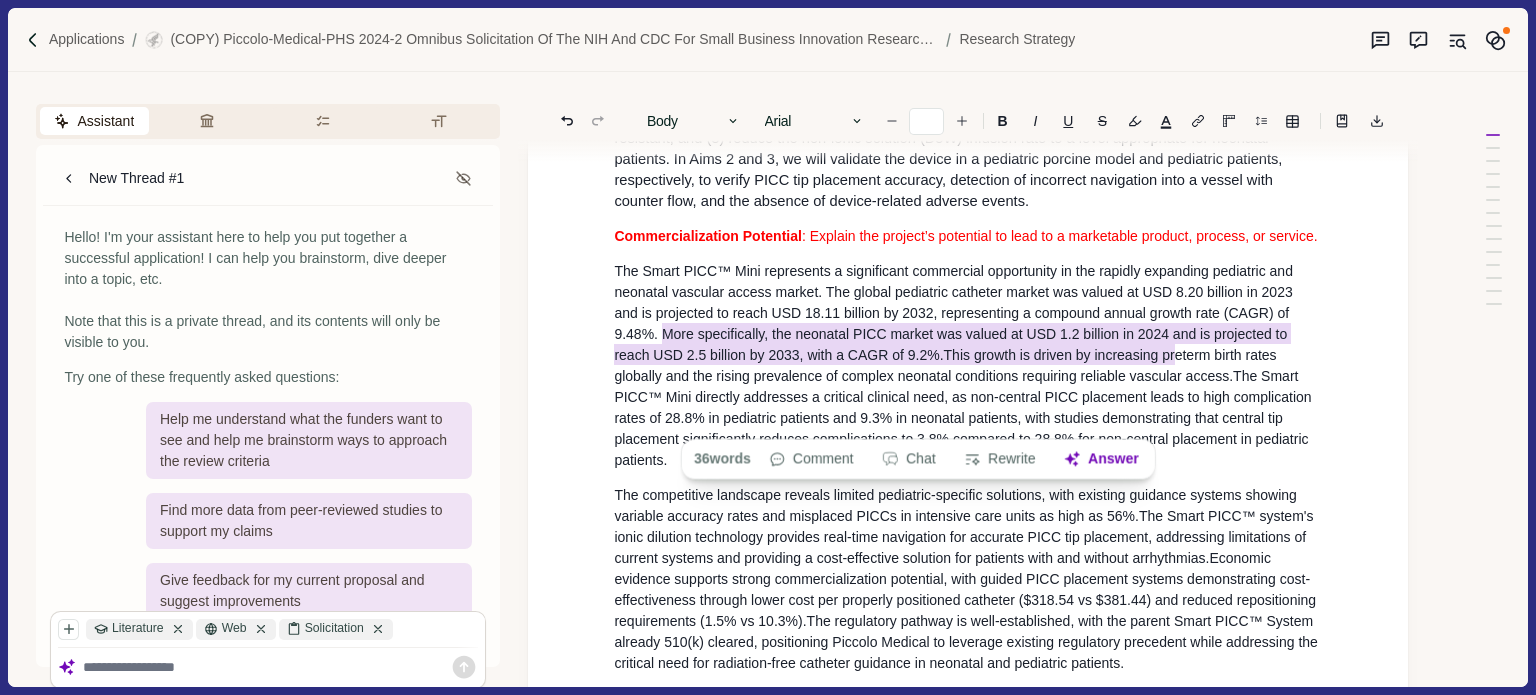 drag, startPoint x: 711, startPoint y: 398, endPoint x: 1178, endPoint y: 420, distance: 467.5179 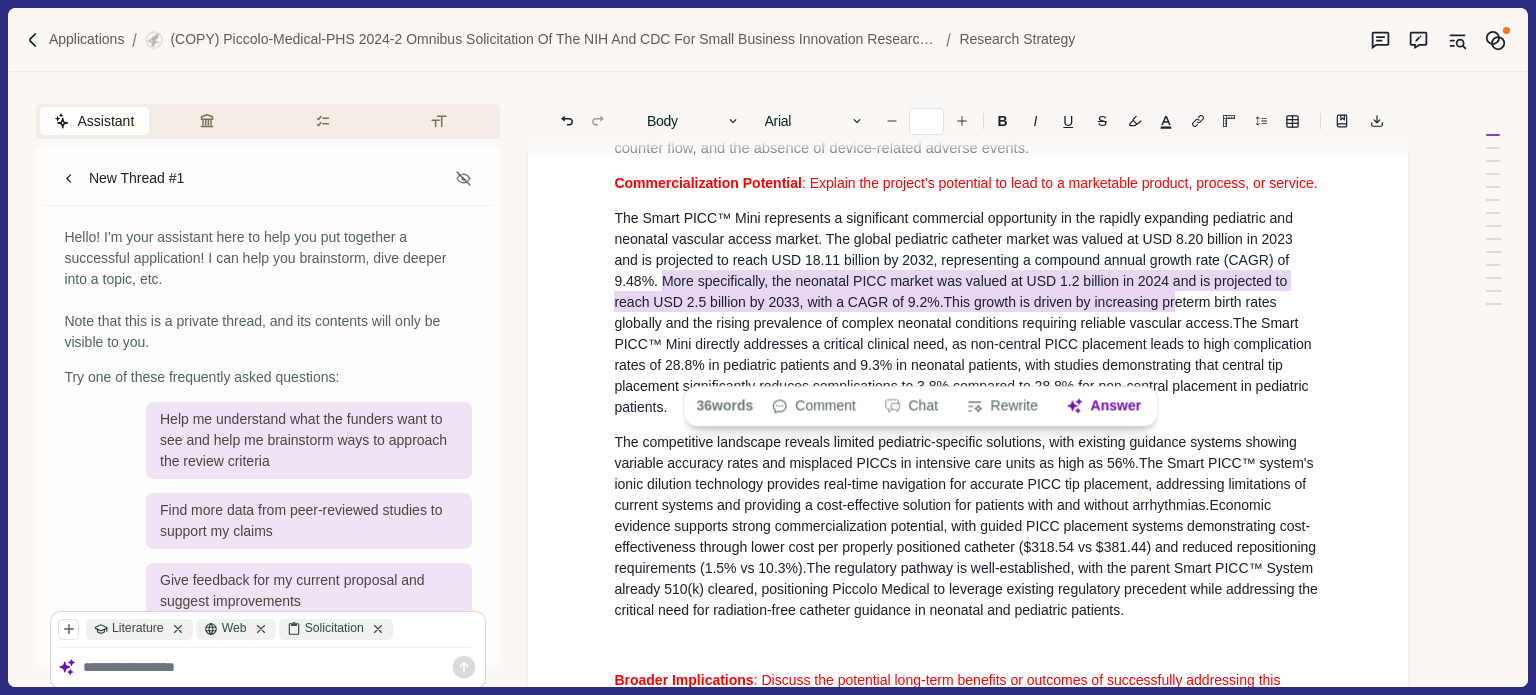 scroll, scrollTop: 2800, scrollLeft: 0, axis: vertical 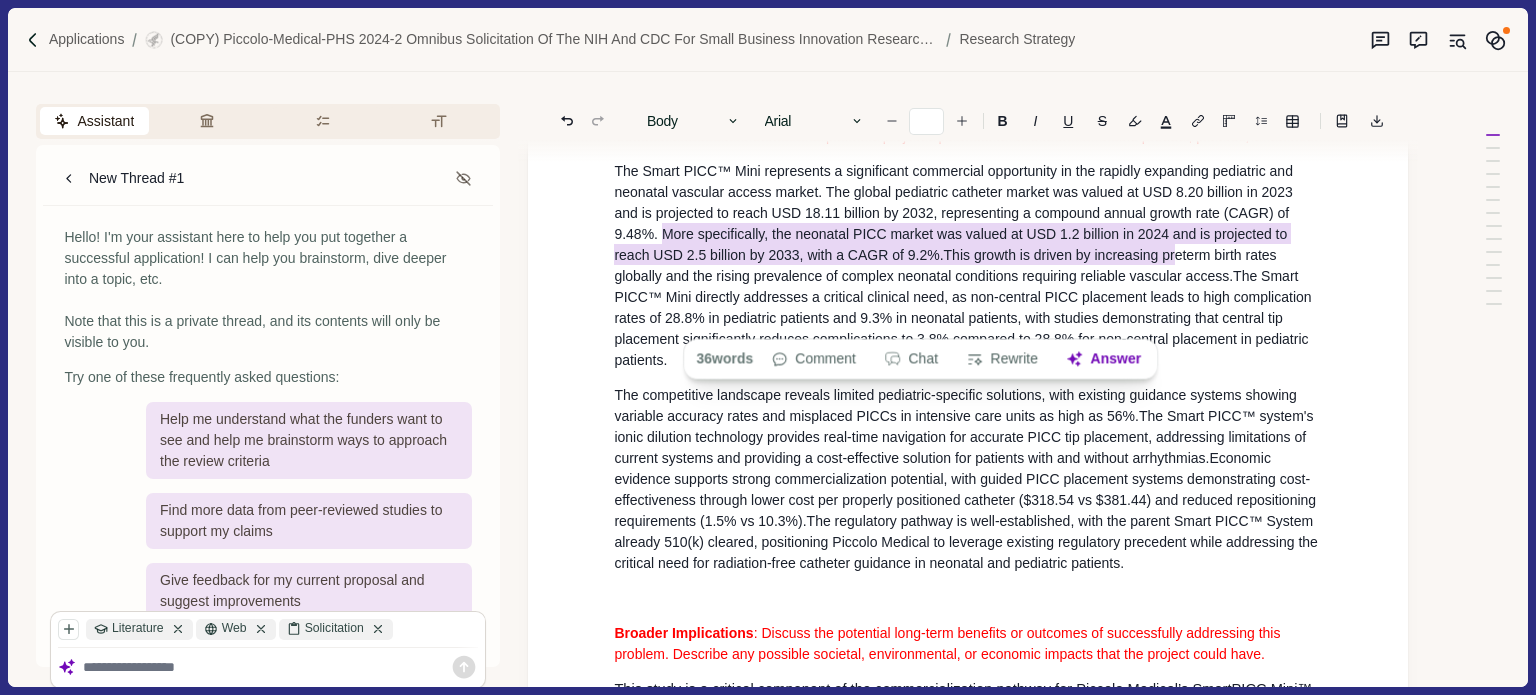 click on "This growth is driven by increasing preterm birth rates globally and the rising prevalence of complex neonatal conditions requiring reliable vascular access." at bounding box center (947, 264) 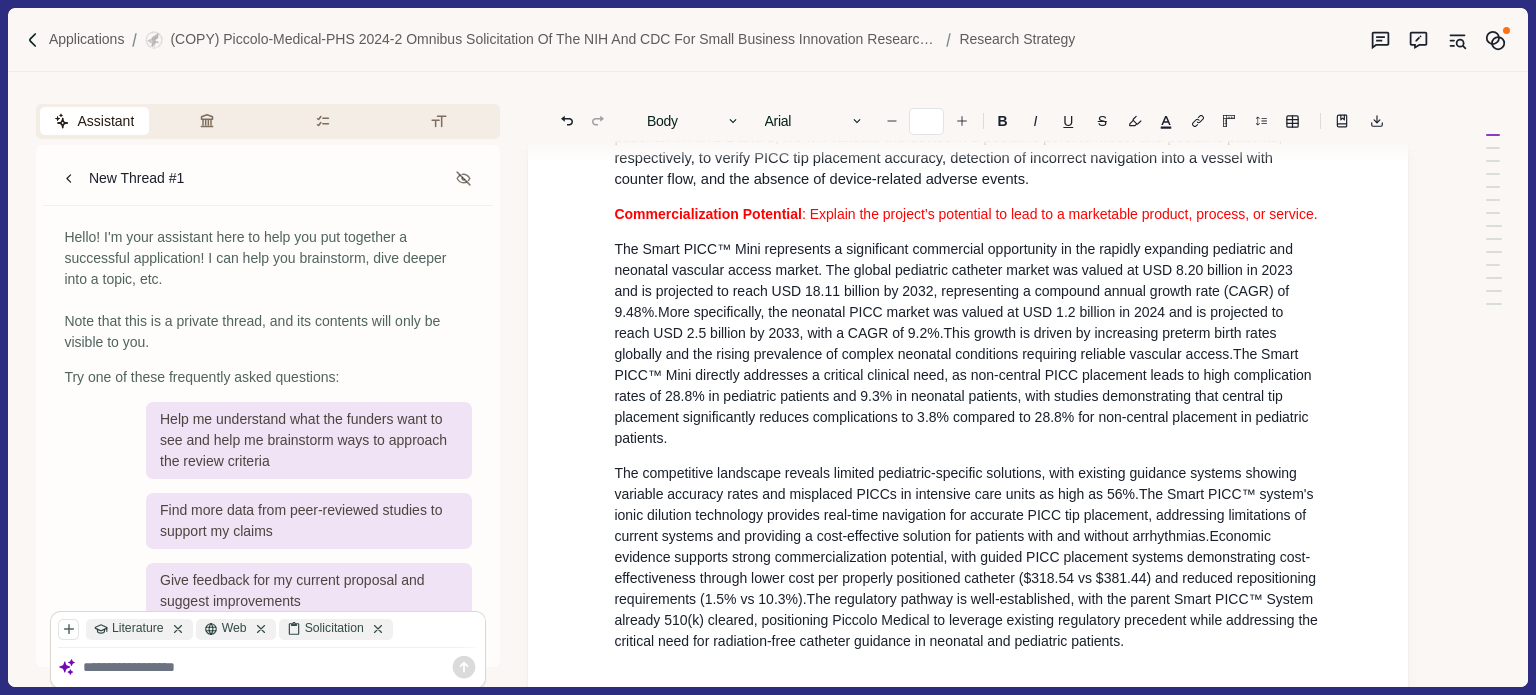 scroll, scrollTop: 2700, scrollLeft: 0, axis: vertical 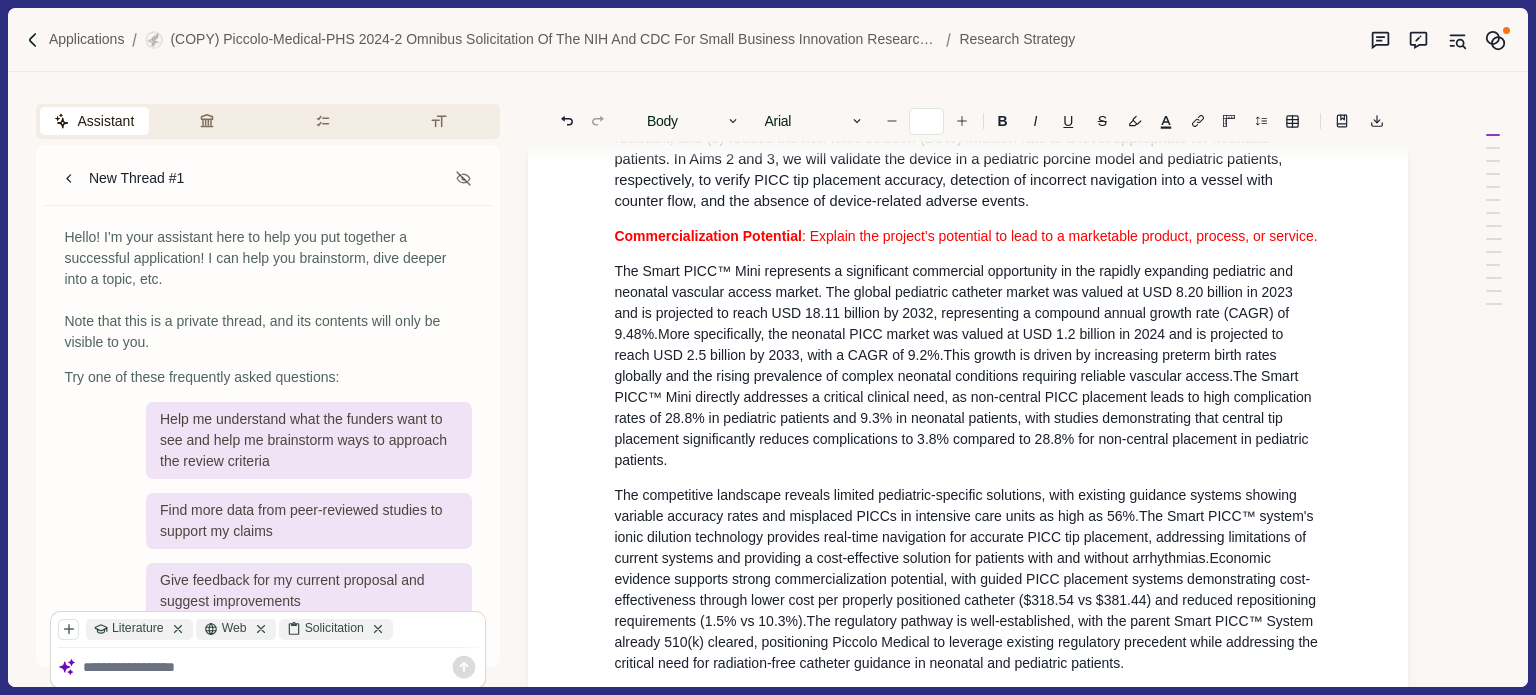 click on "More specifically, the neonatal PICC market was valued at USD 1.2 billion in 2024 and is projected to reach USD 2.5 billion by 2033, with a CAGR of 9.2%." at bounding box center [950, 344] 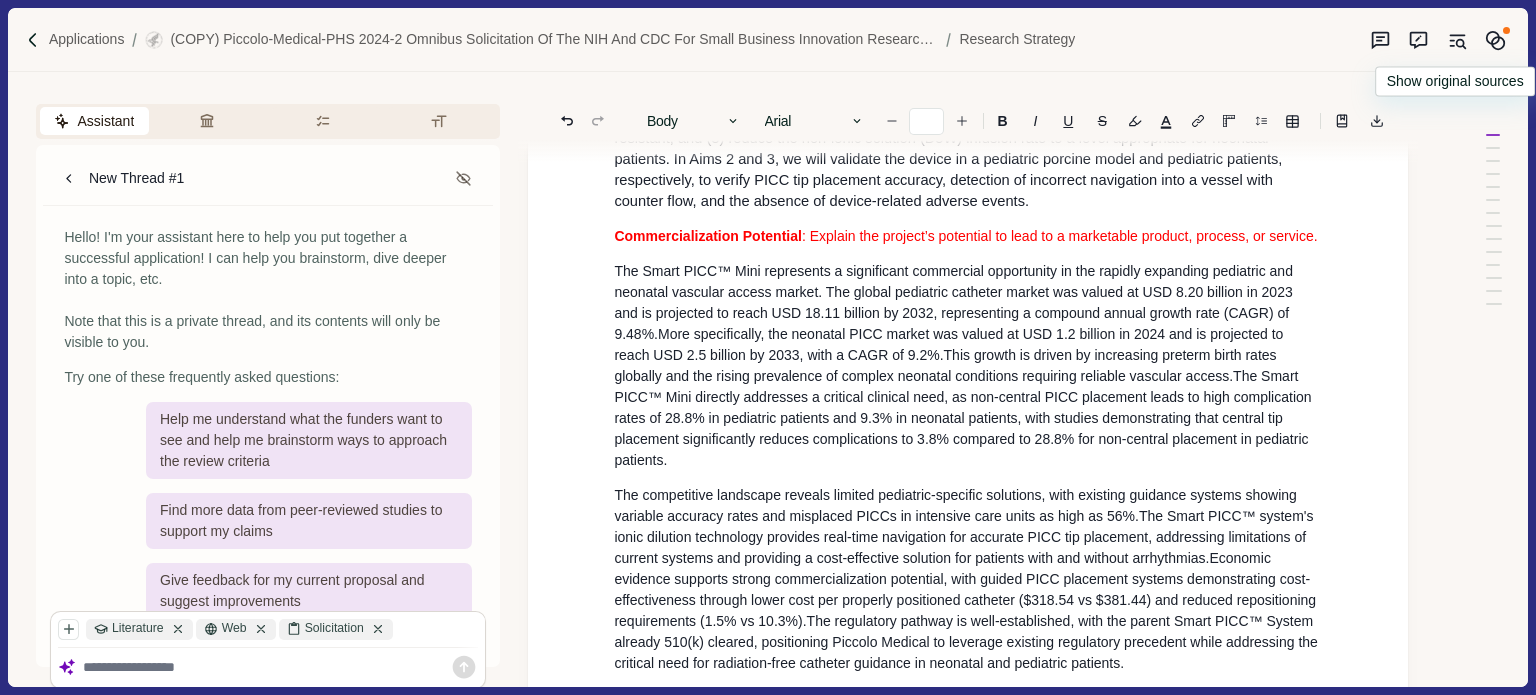 click 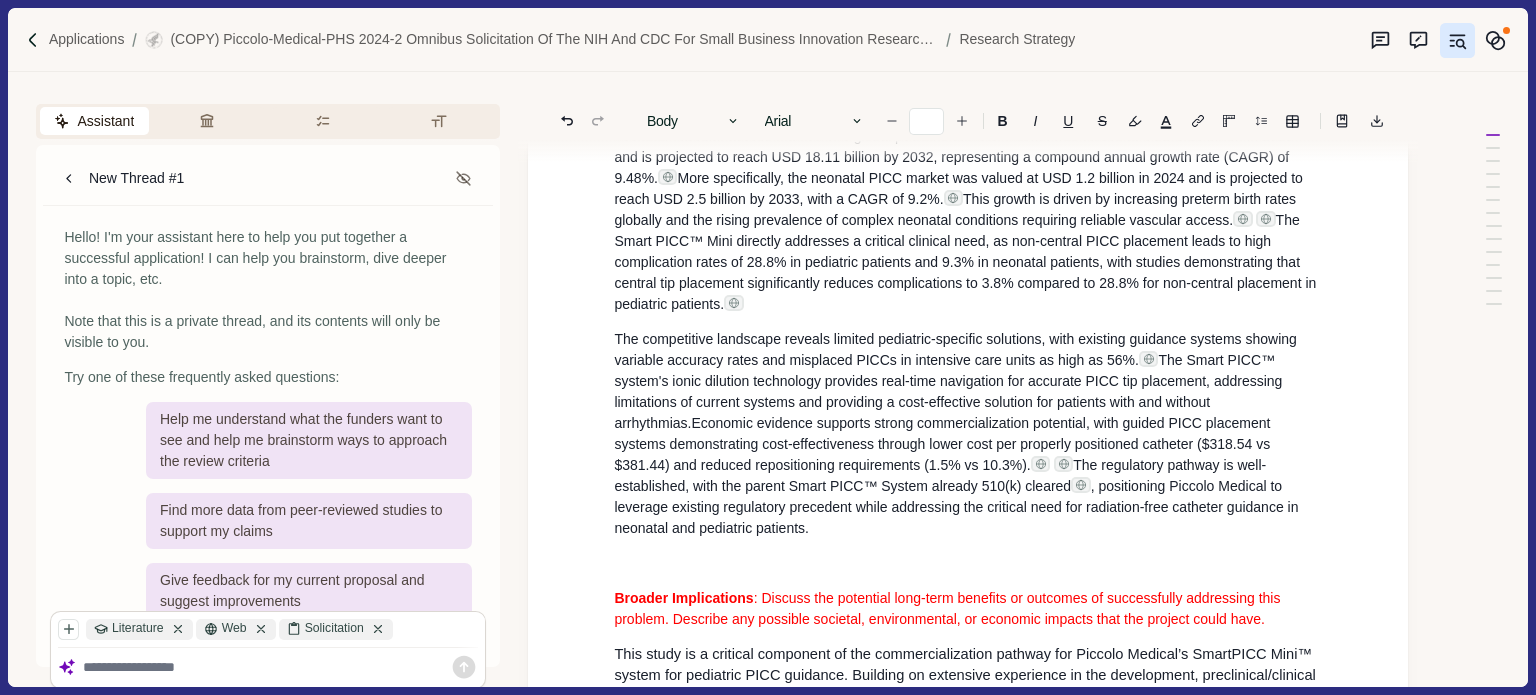 scroll, scrollTop: 3000, scrollLeft: 0, axis: vertical 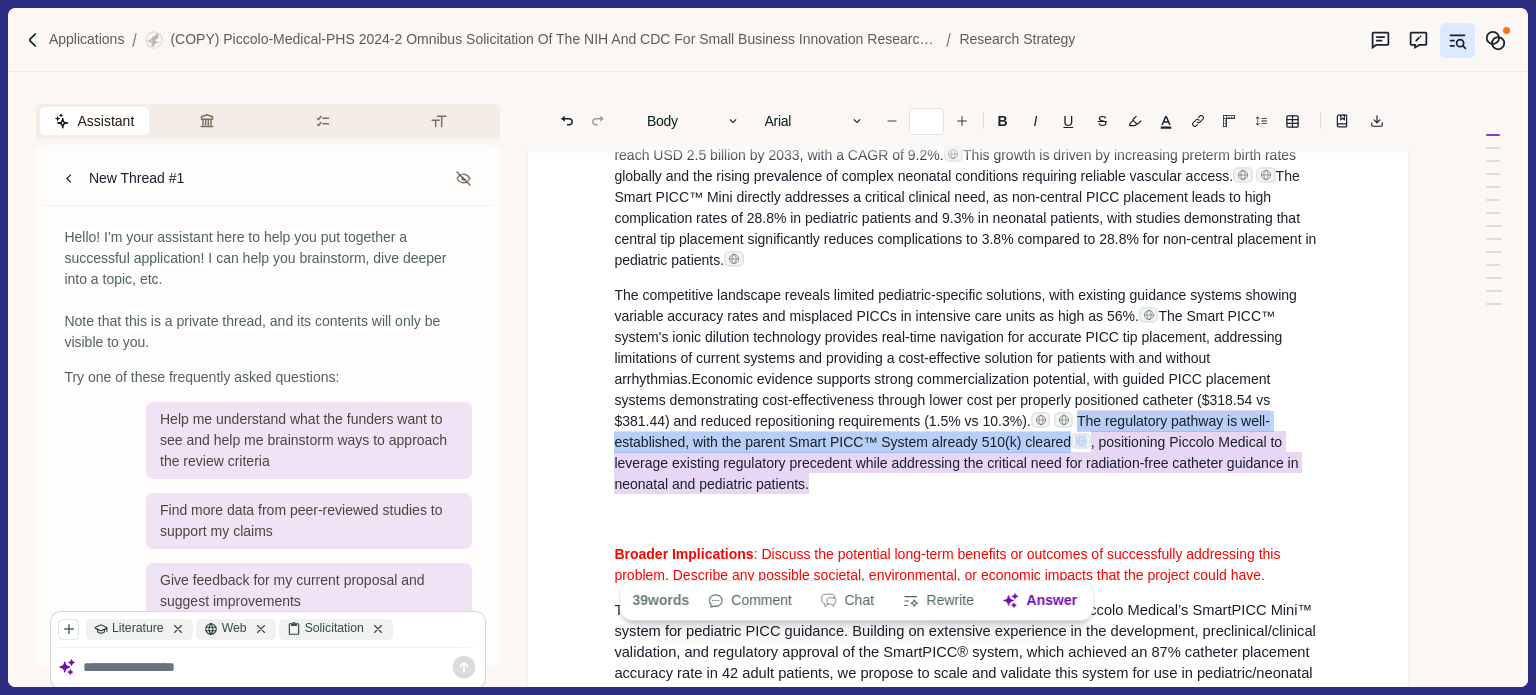 drag, startPoint x: 992, startPoint y: 494, endPoint x: 1191, endPoint y: 557, distance: 208.73428 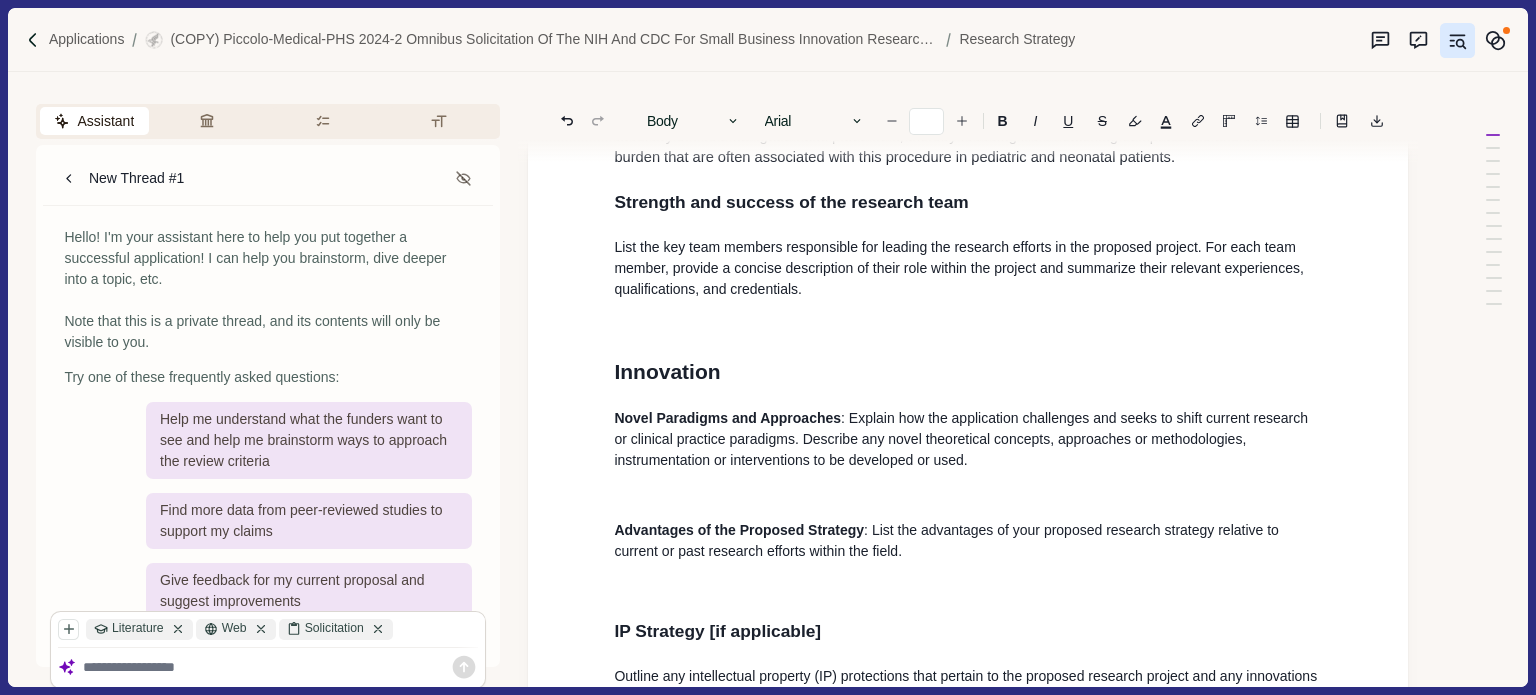 scroll, scrollTop: 3600, scrollLeft: 0, axis: vertical 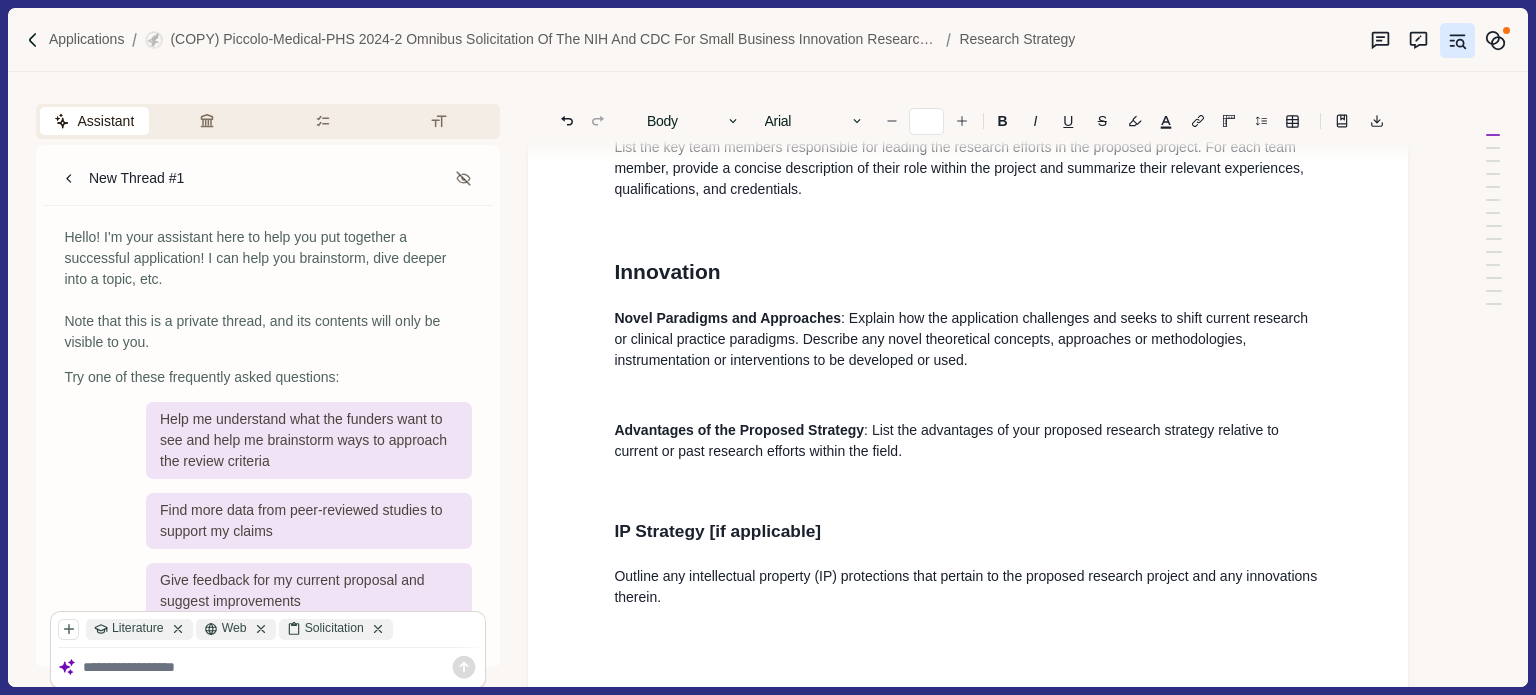 click at bounding box center (968, 224) 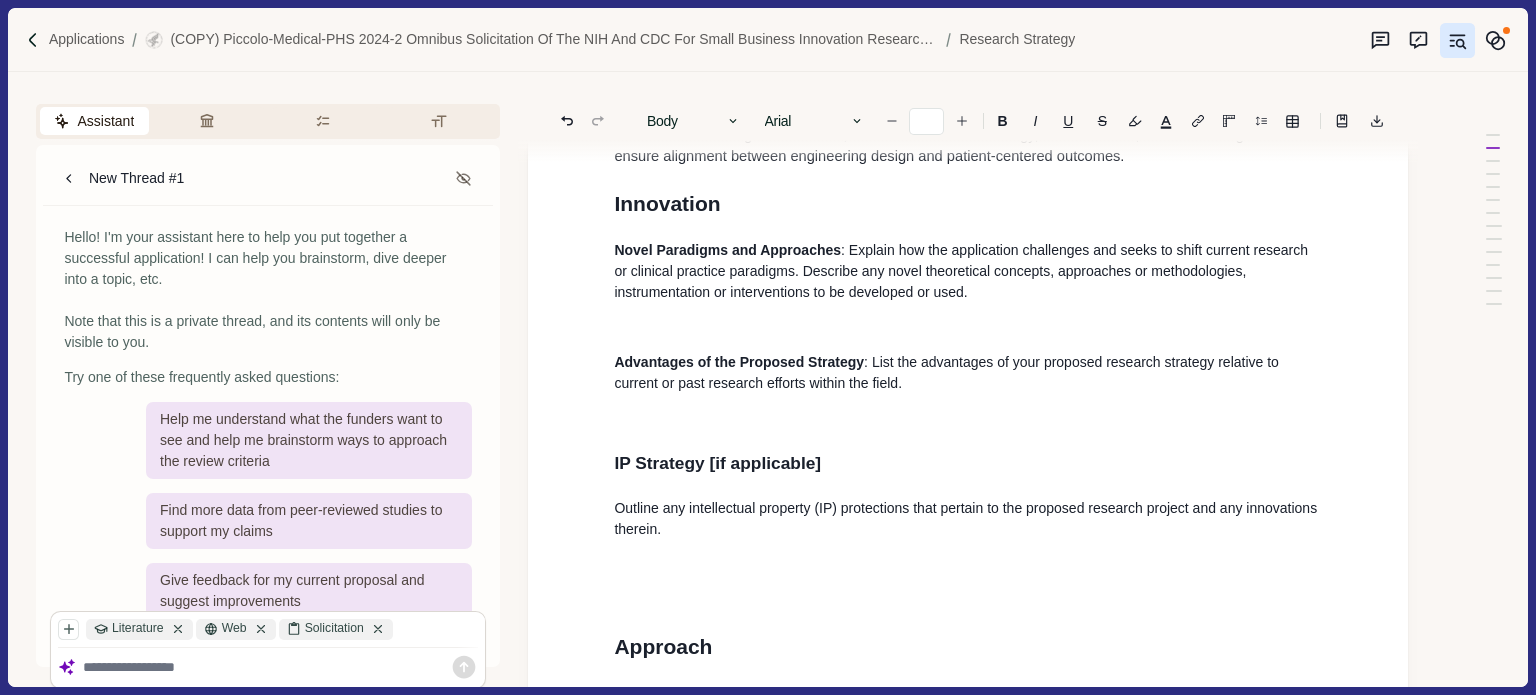 scroll, scrollTop: 4221, scrollLeft: 0, axis: vertical 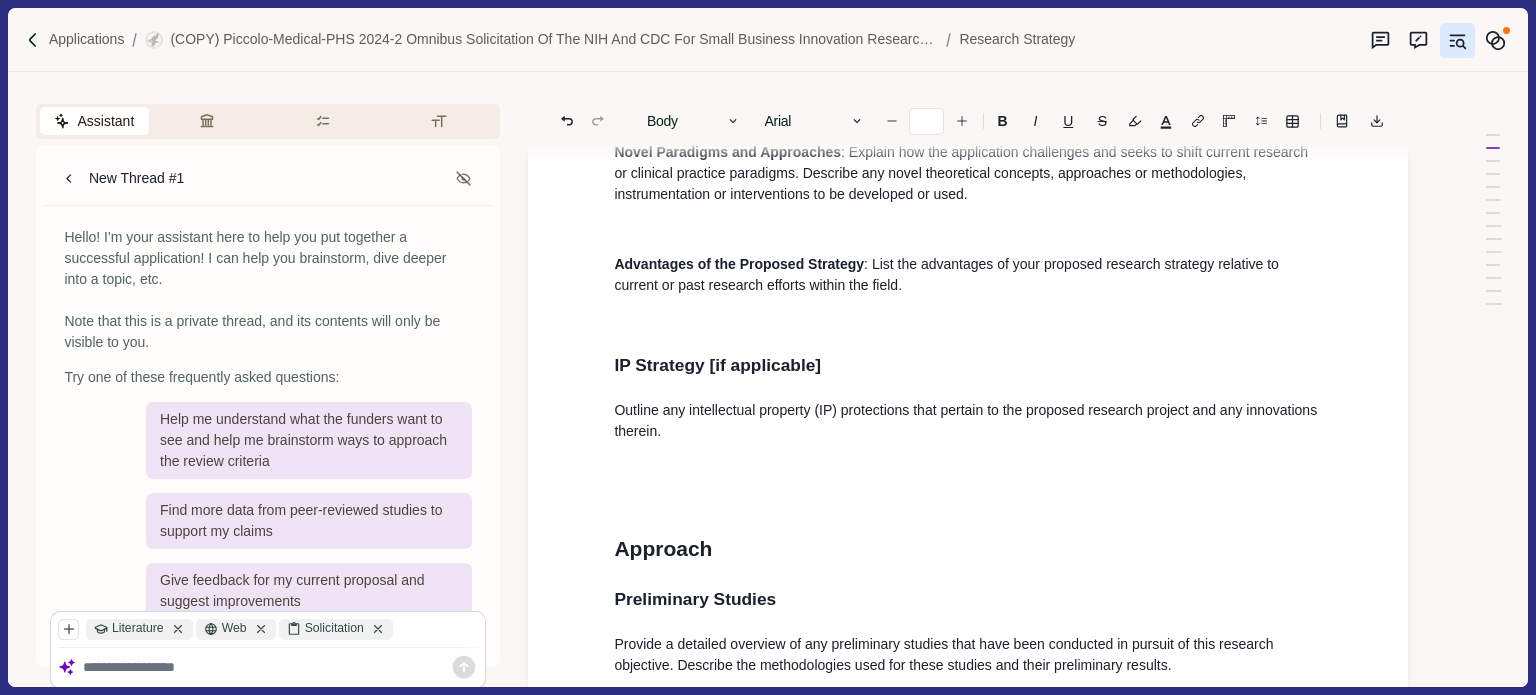 click at bounding box center (968, 229) 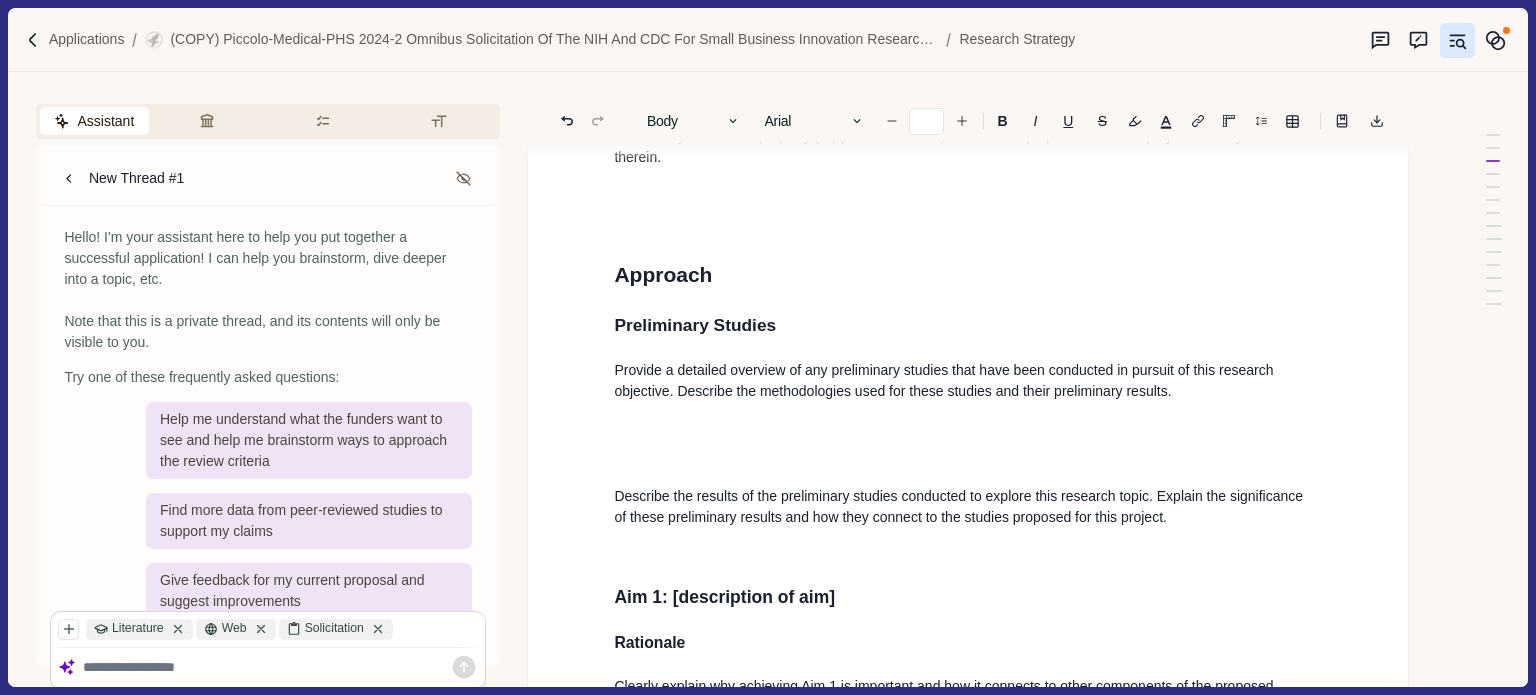 scroll, scrollTop: 5538, scrollLeft: 0, axis: vertical 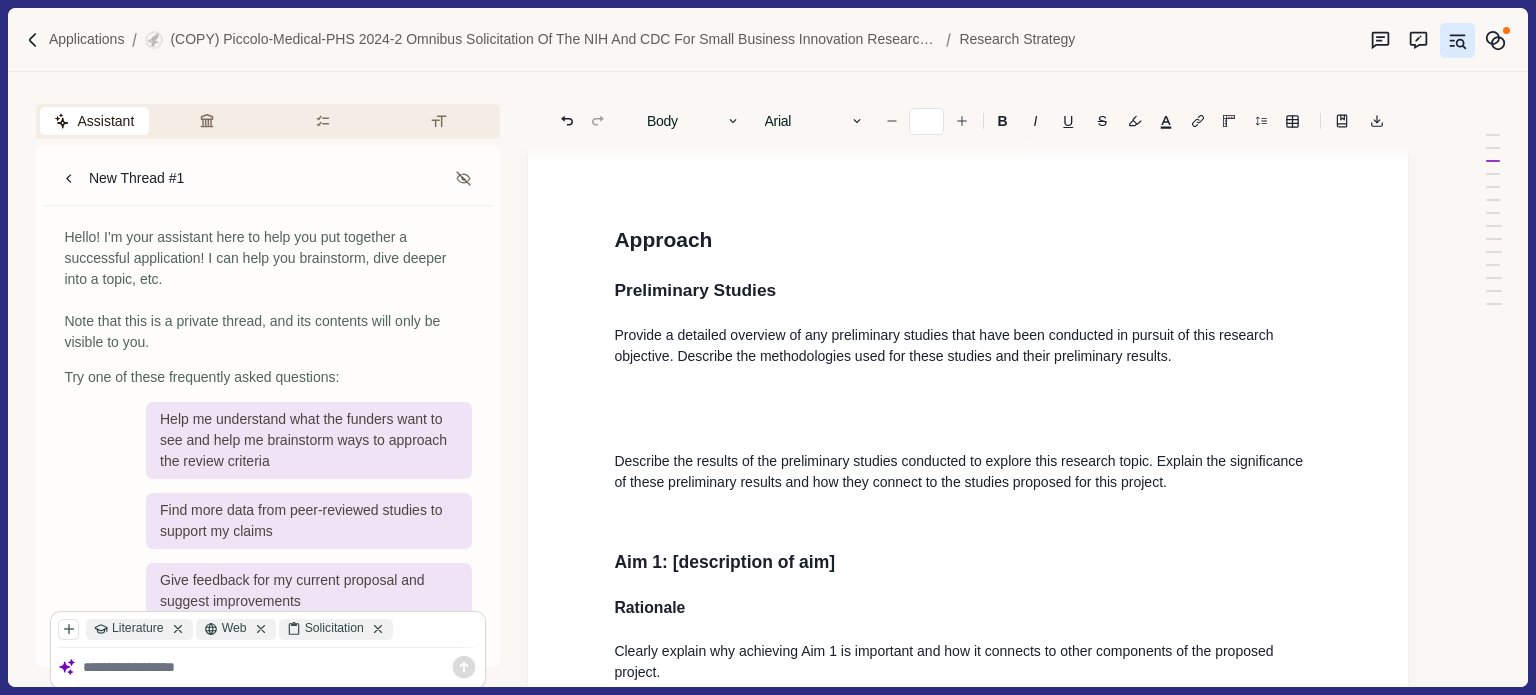 click at bounding box center [968, 157] 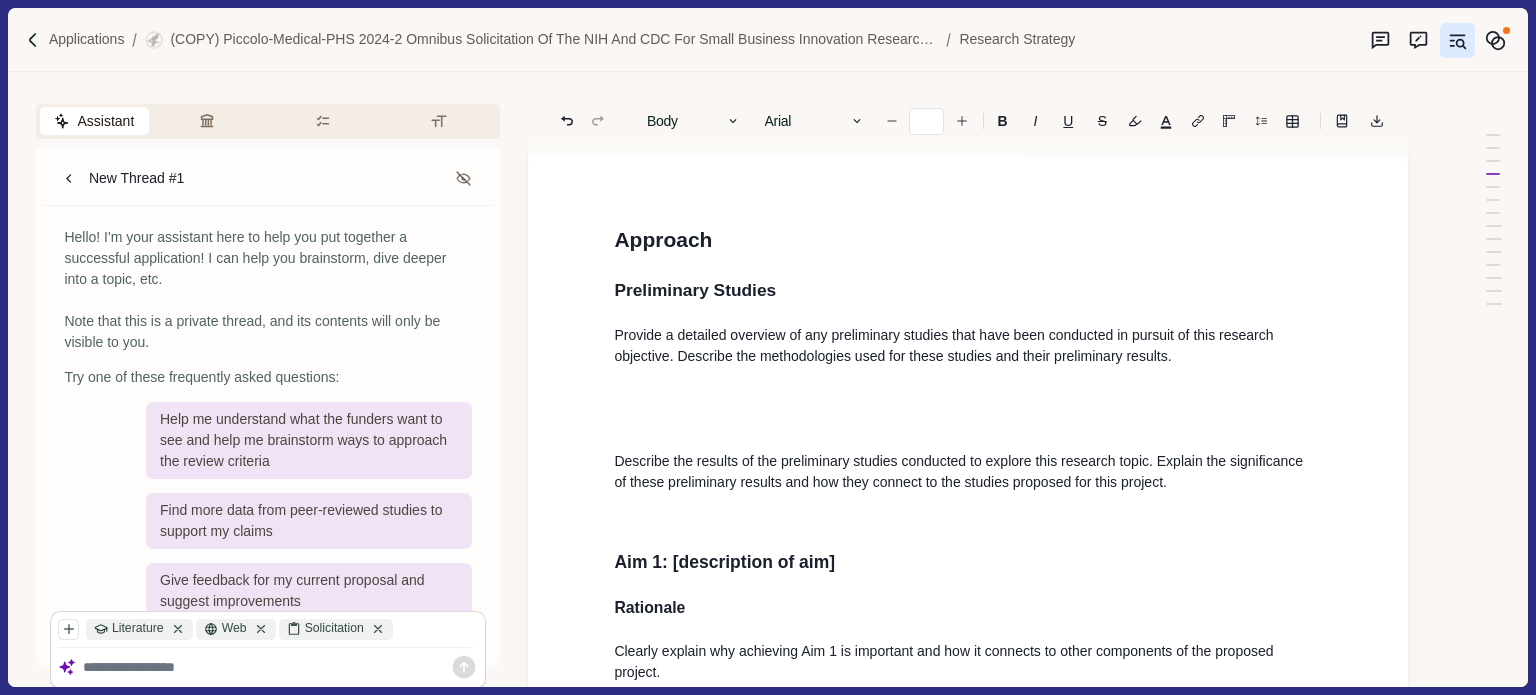 paste 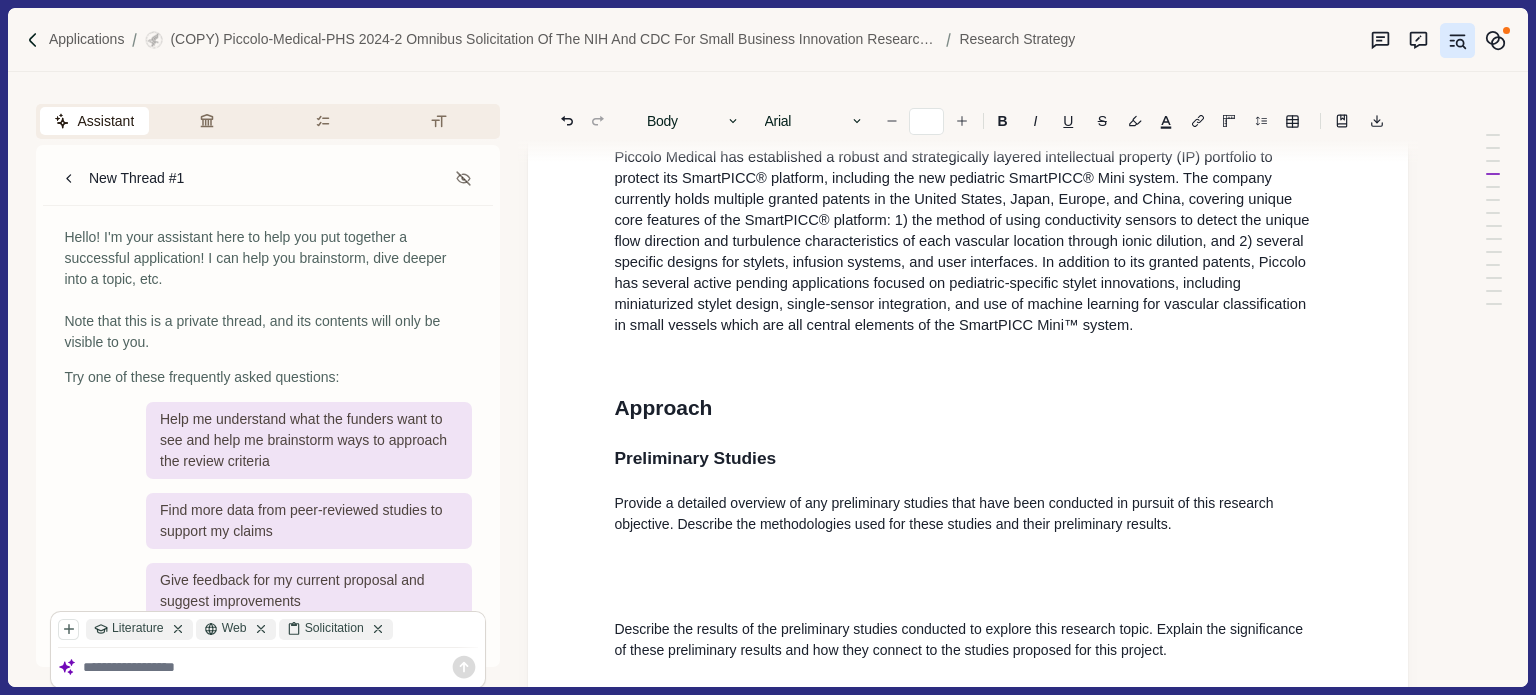 click at bounding box center (968, 360) 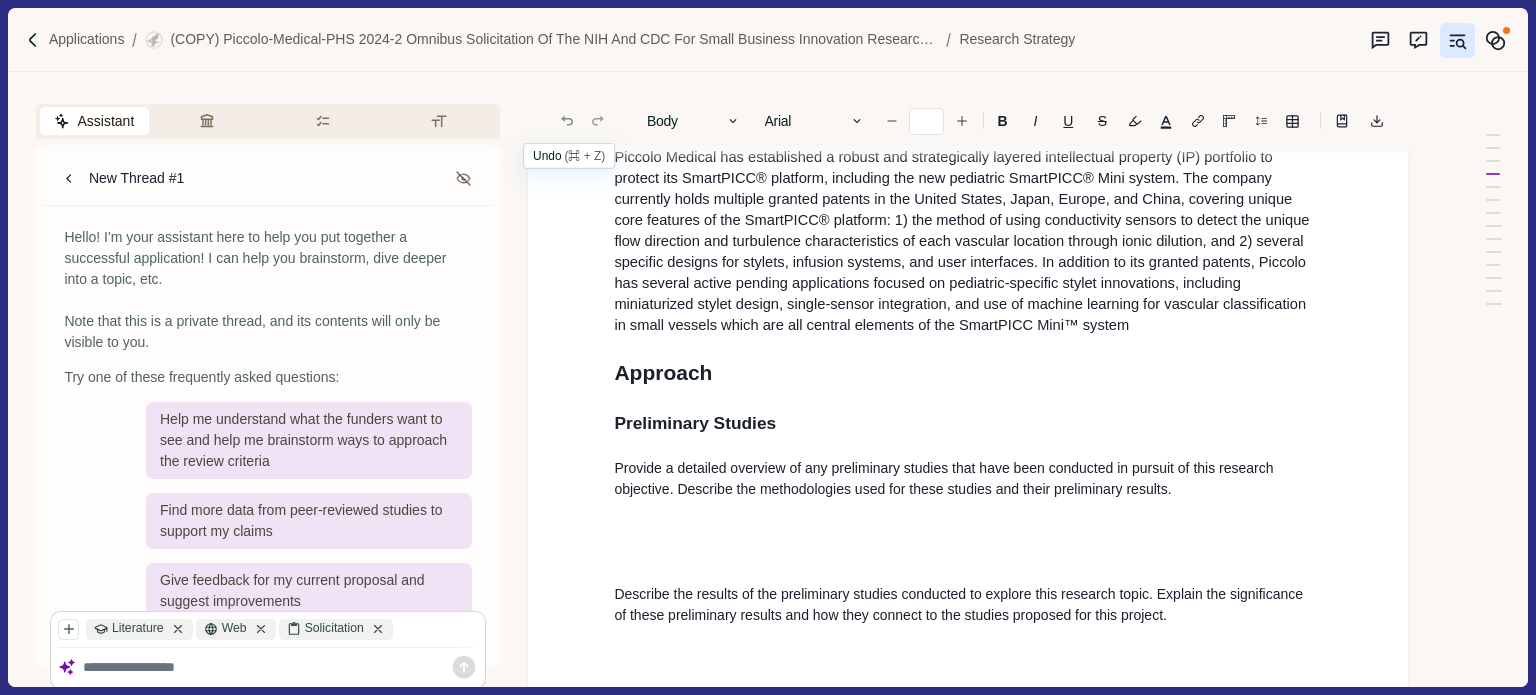 click 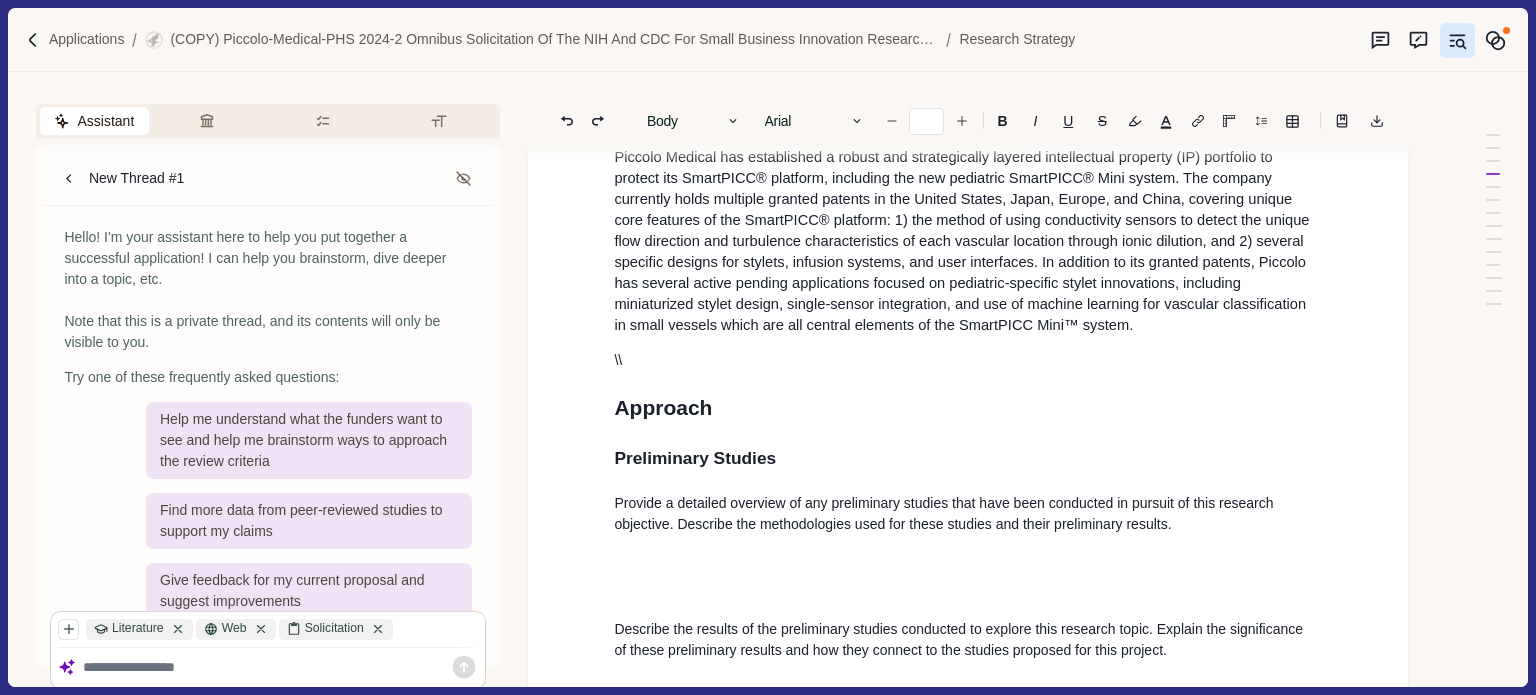 drag, startPoint x: 649, startPoint y: 516, endPoint x: 607, endPoint y: 514, distance: 42.047592 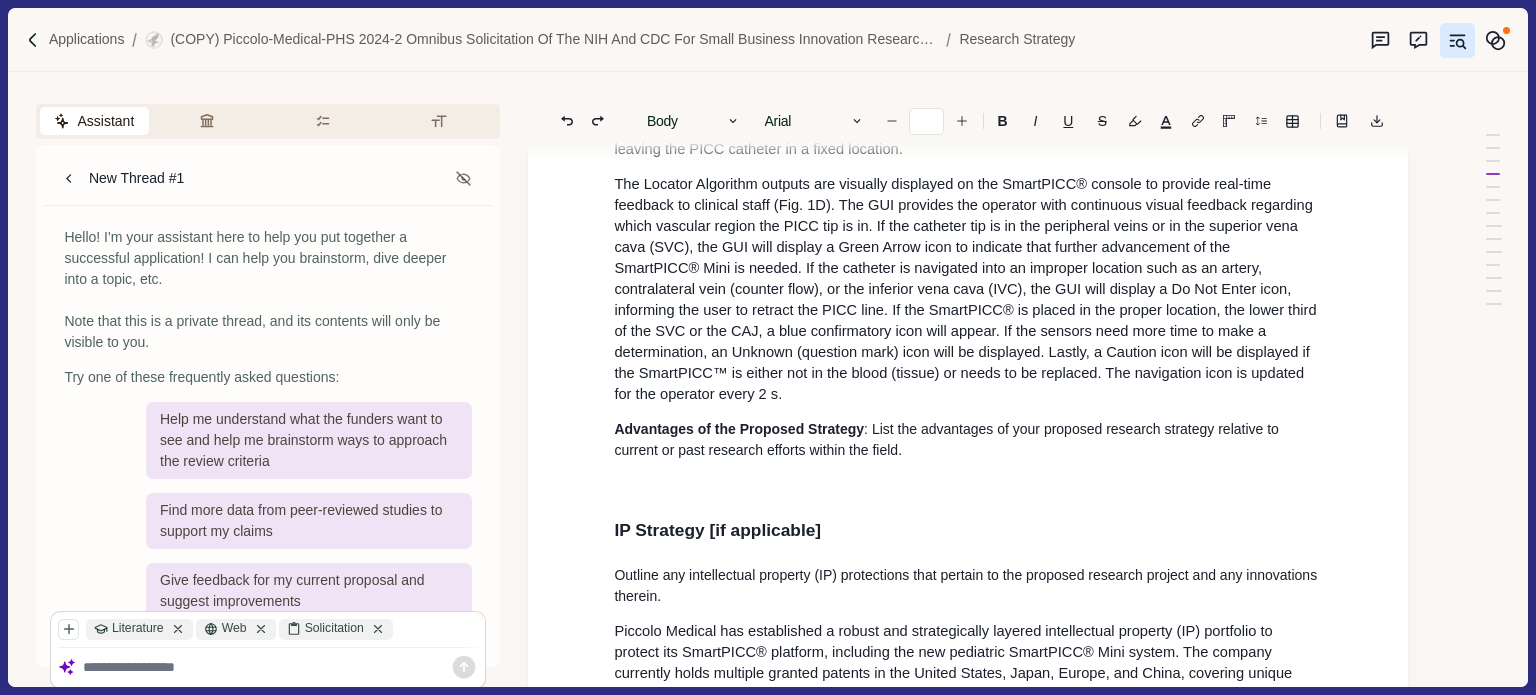 scroll, scrollTop: 5238, scrollLeft: 0, axis: vertical 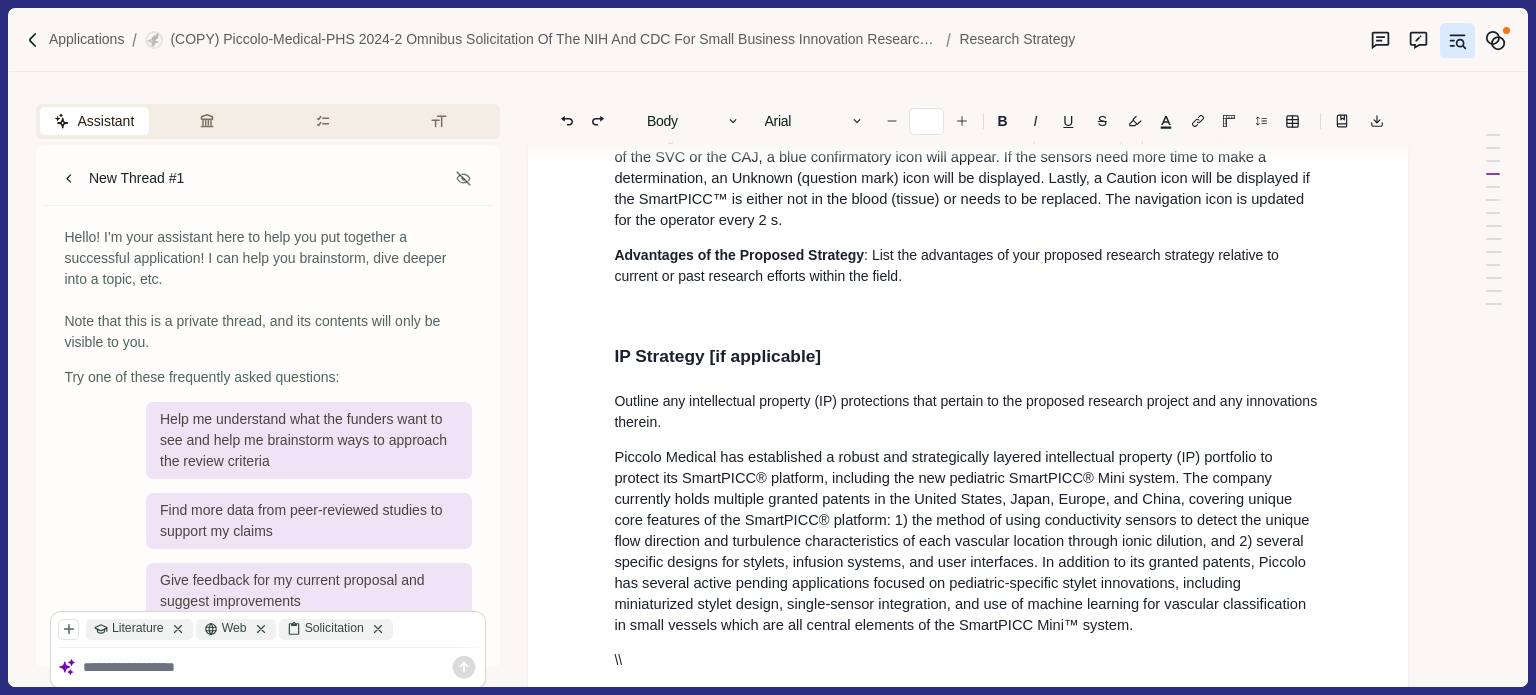click at bounding box center (968, 311) 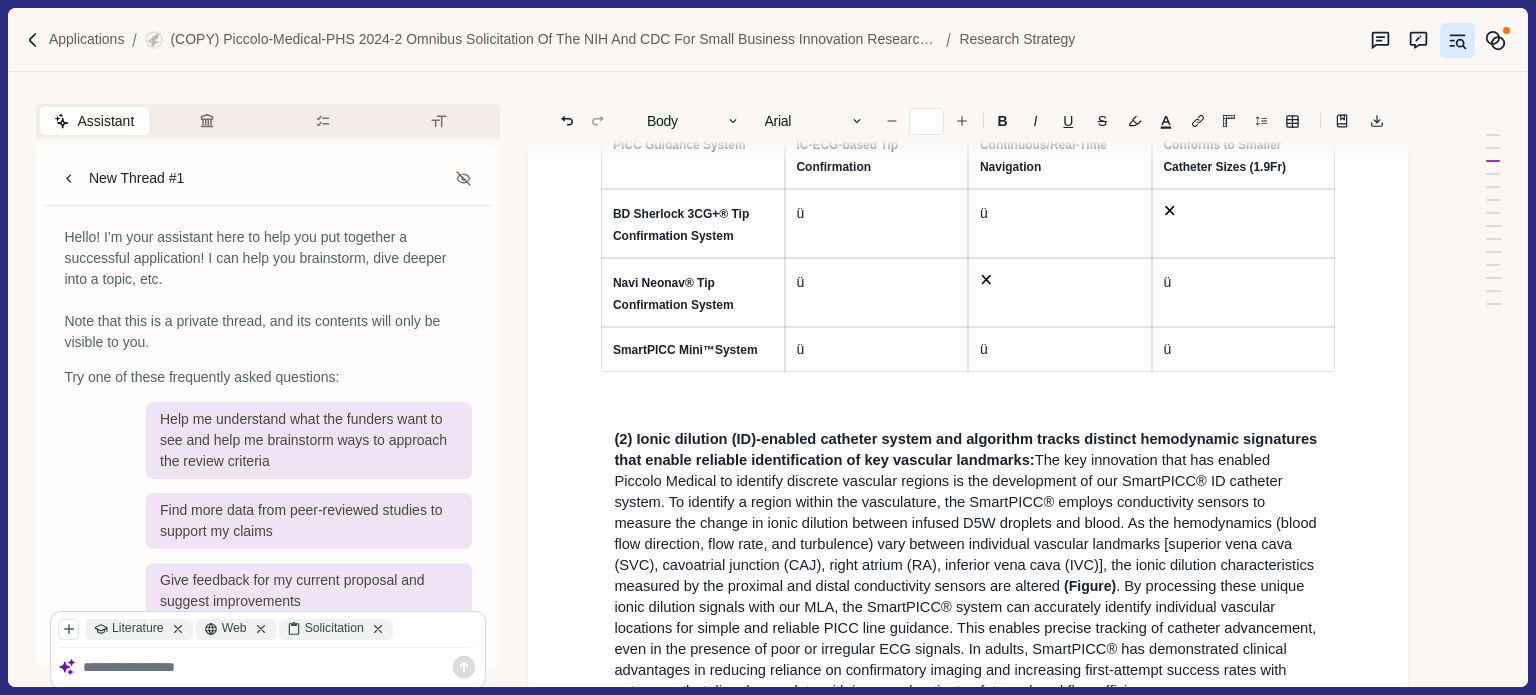 scroll, scrollTop: 5796, scrollLeft: 0, axis: vertical 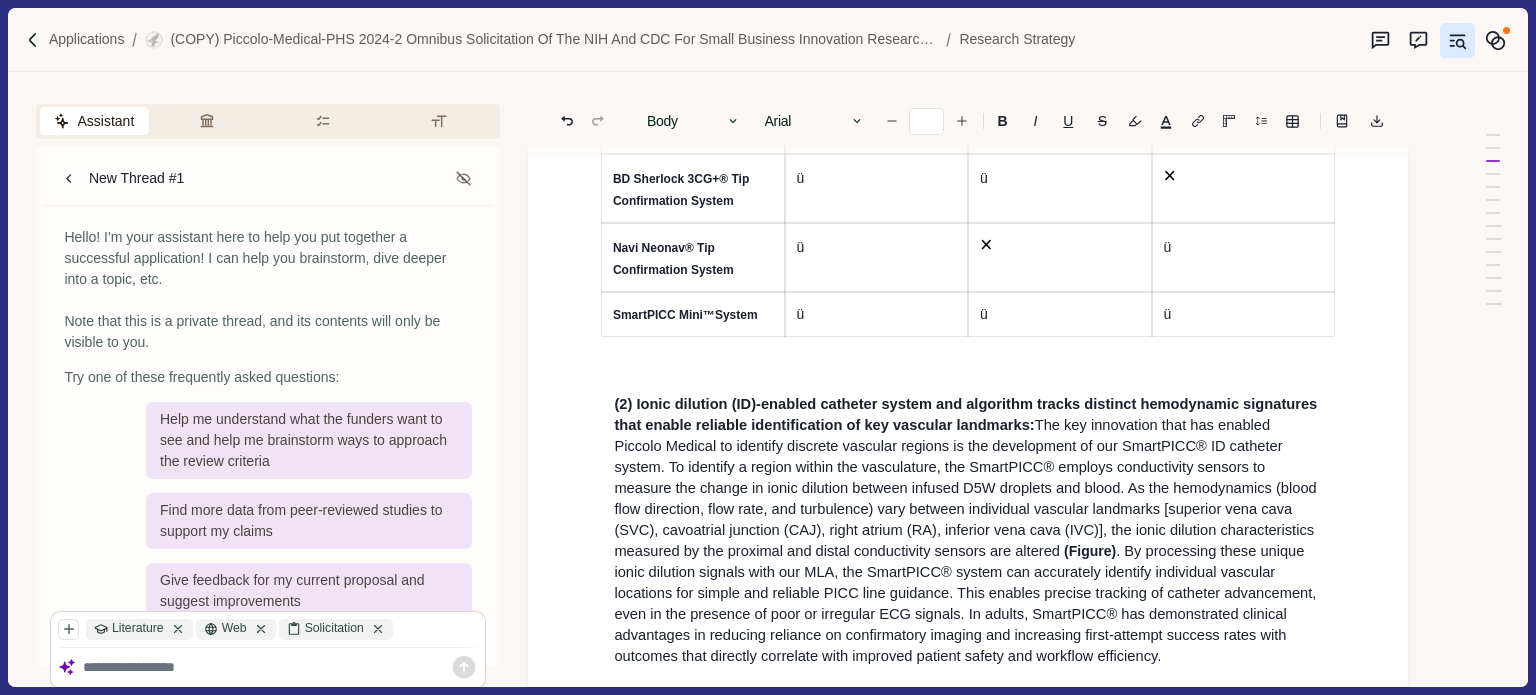 click on "ü" at bounding box center (877, 257) 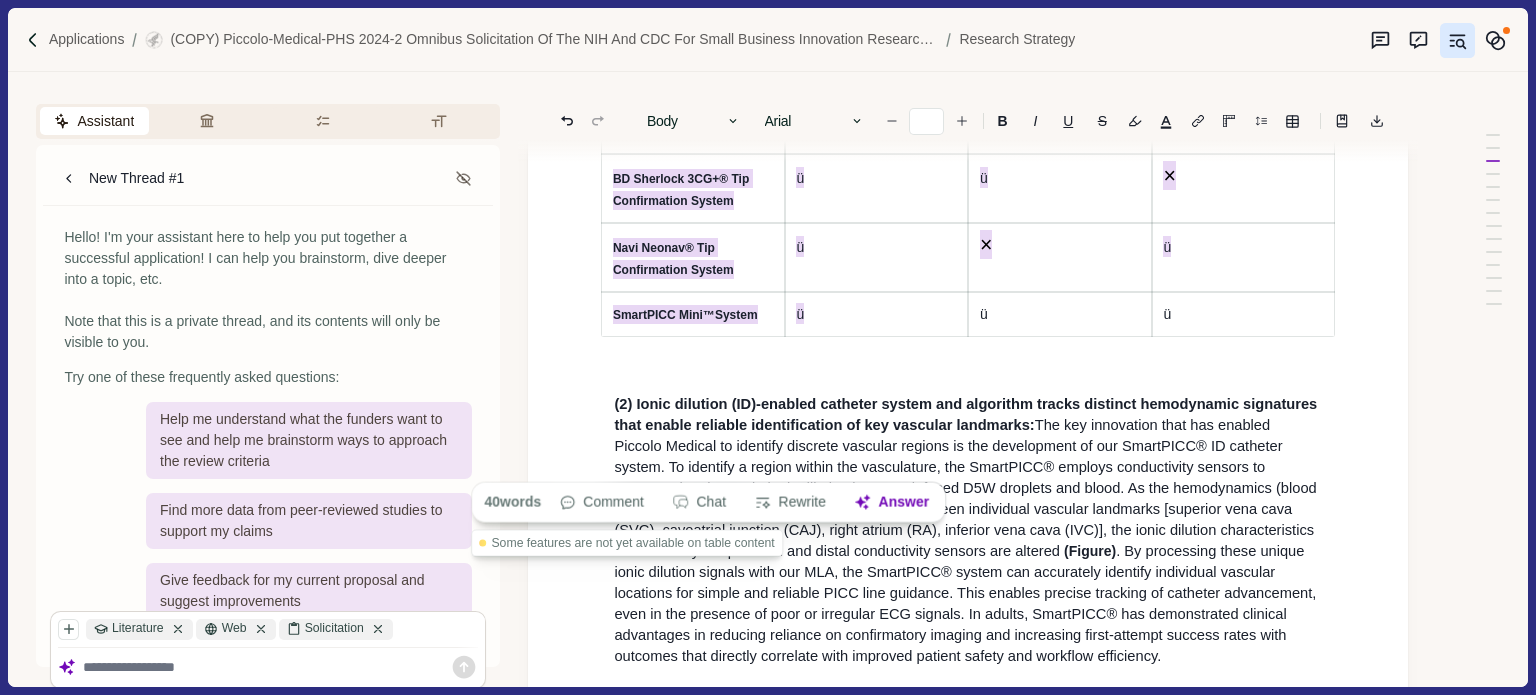 drag, startPoint x: 1210, startPoint y: 515, endPoint x: 863, endPoint y: 462, distance: 351.0242 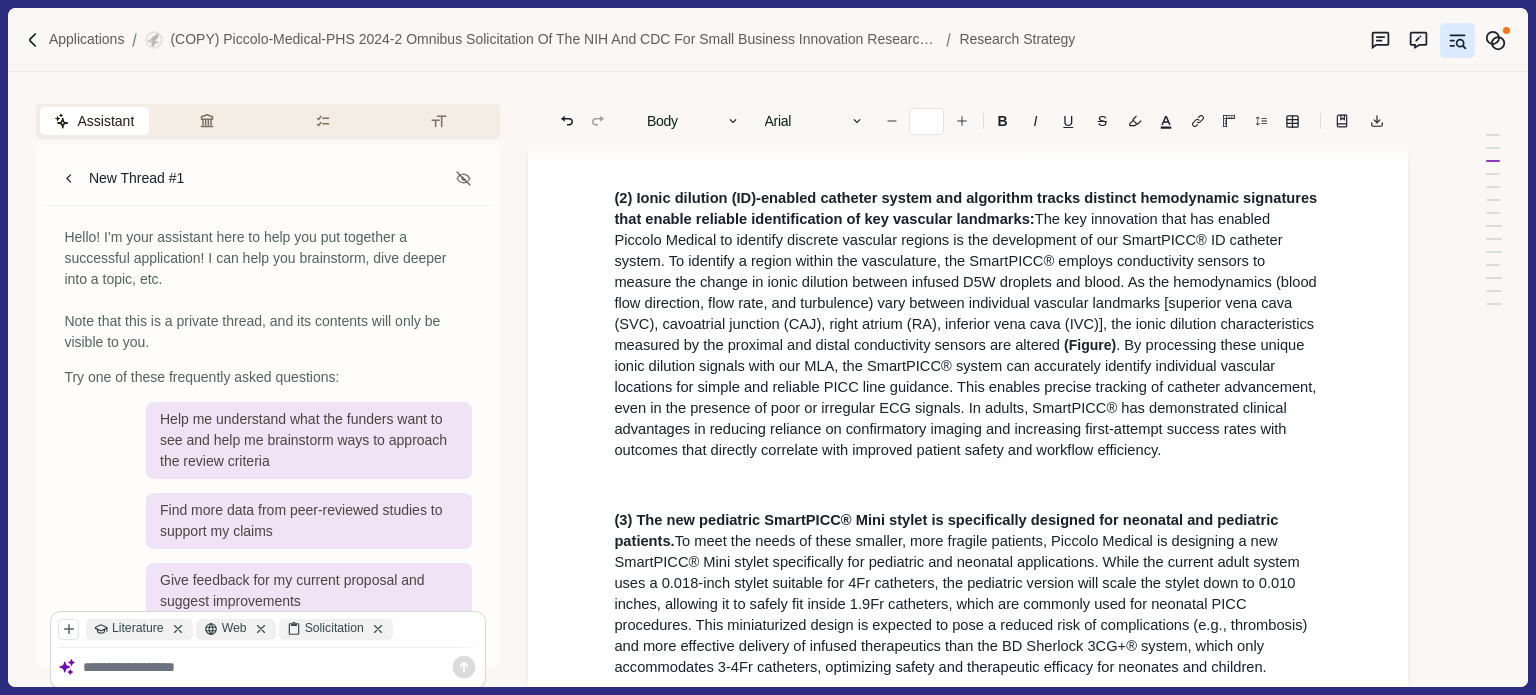 drag, startPoint x: 644, startPoint y: 318, endPoint x: 596, endPoint y: 198, distance: 129.24396 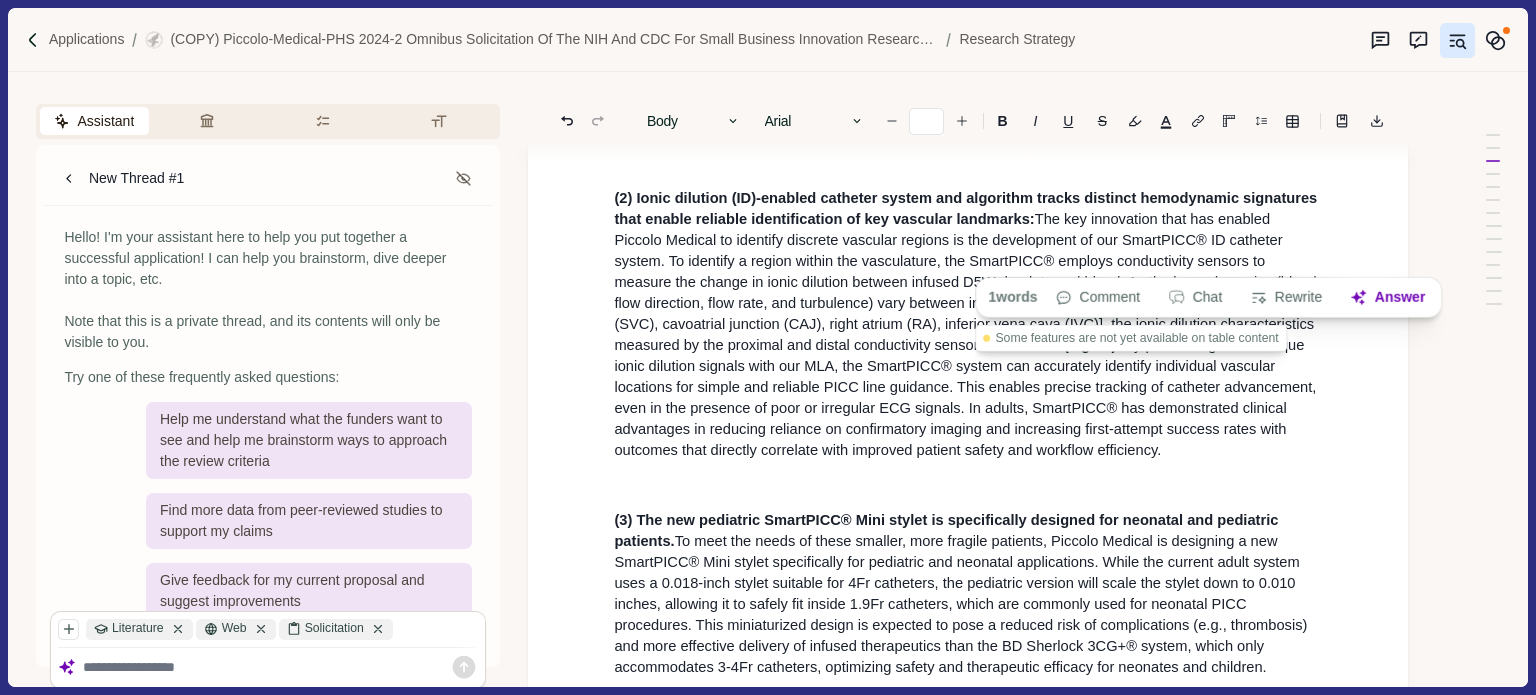 type on "**" 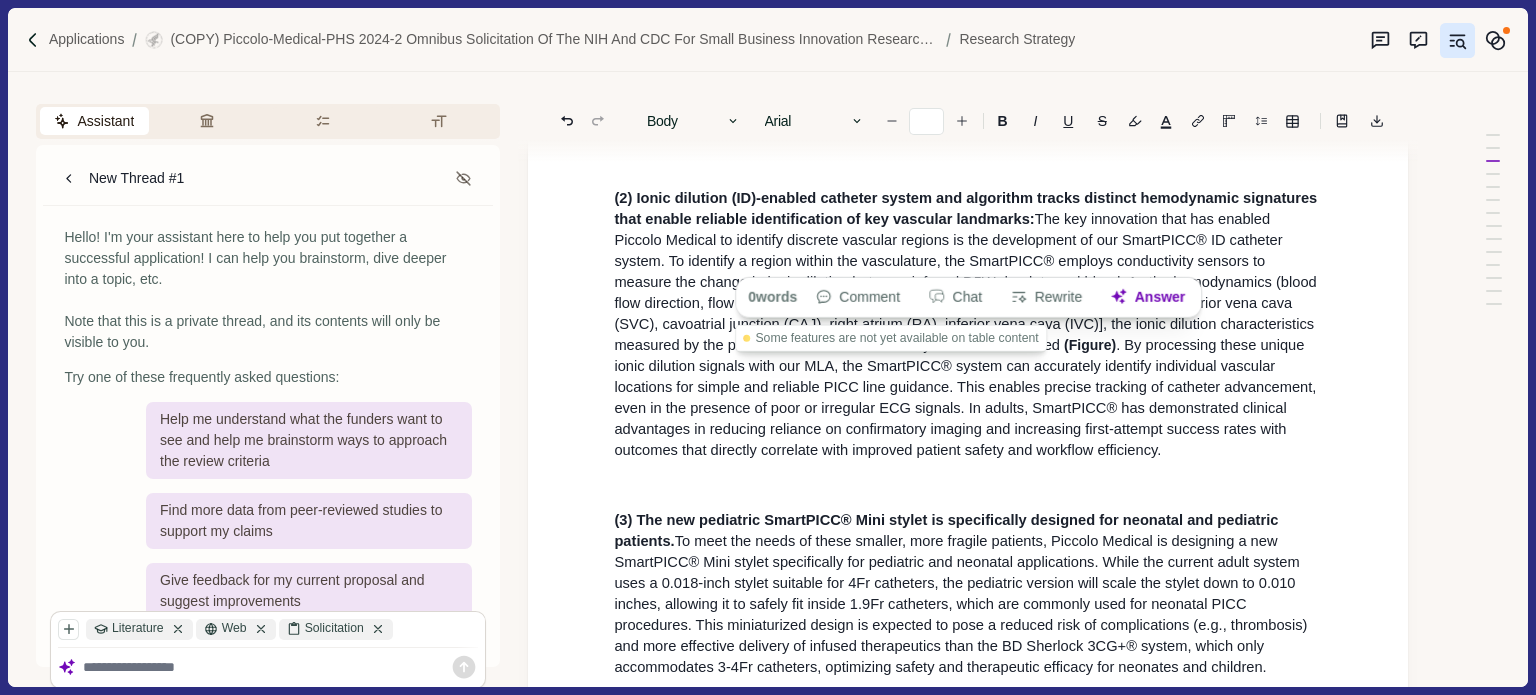 drag, startPoint x: 1330, startPoint y: 274, endPoint x: 740, endPoint y: 259, distance: 590.1907 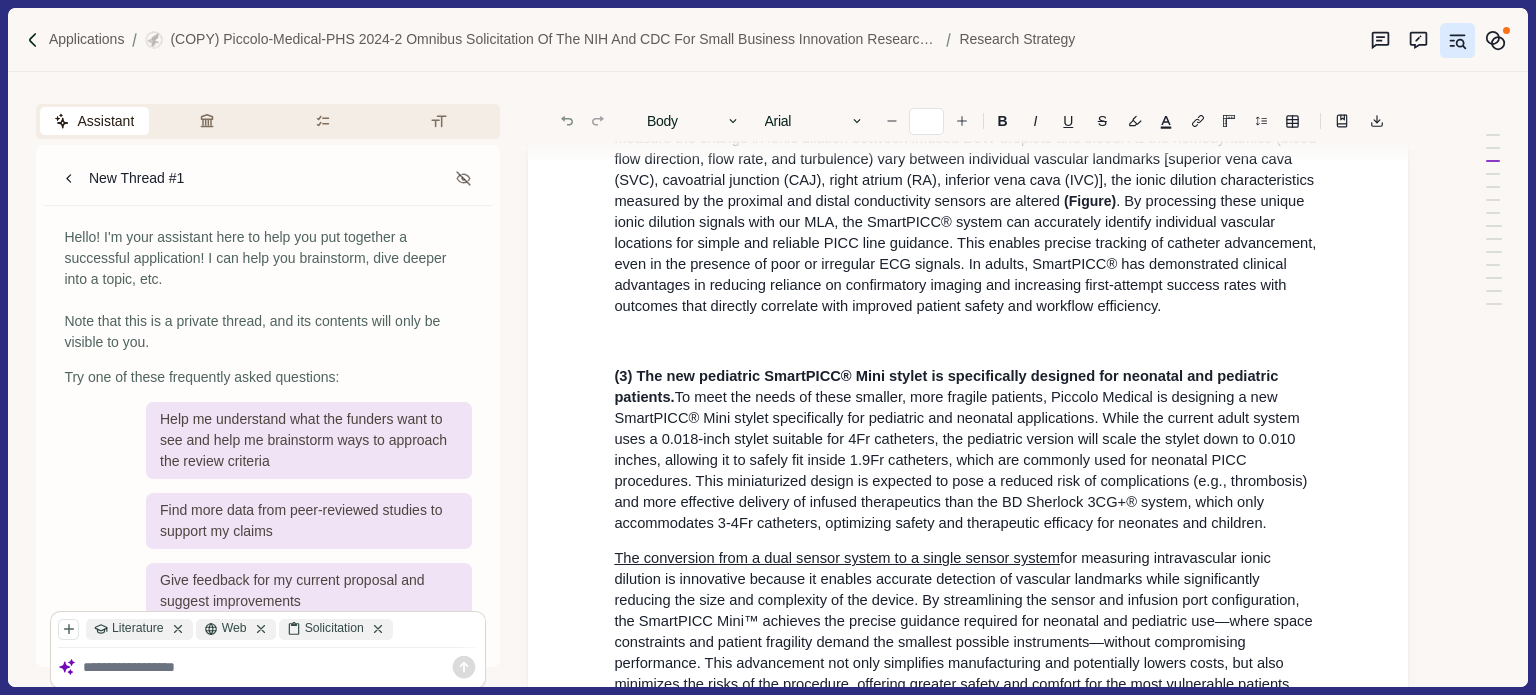 click 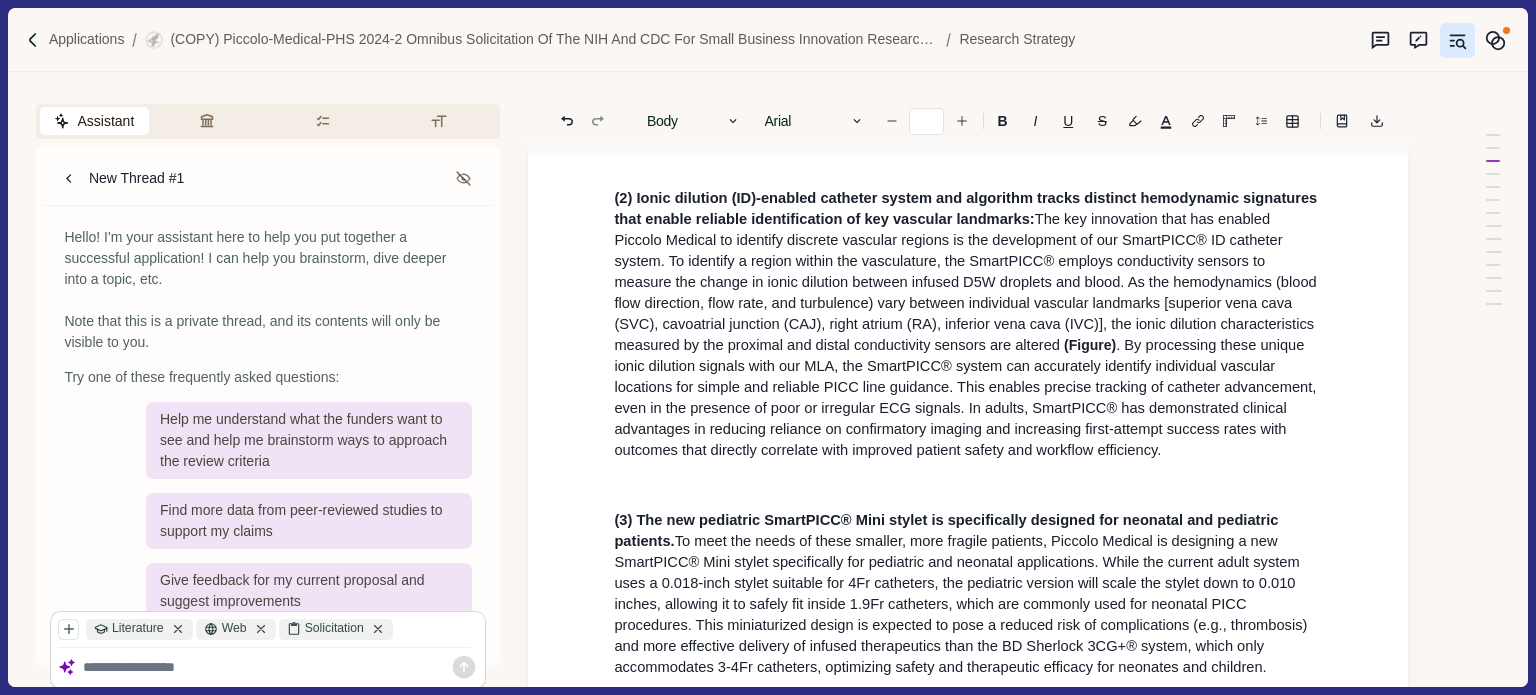 click 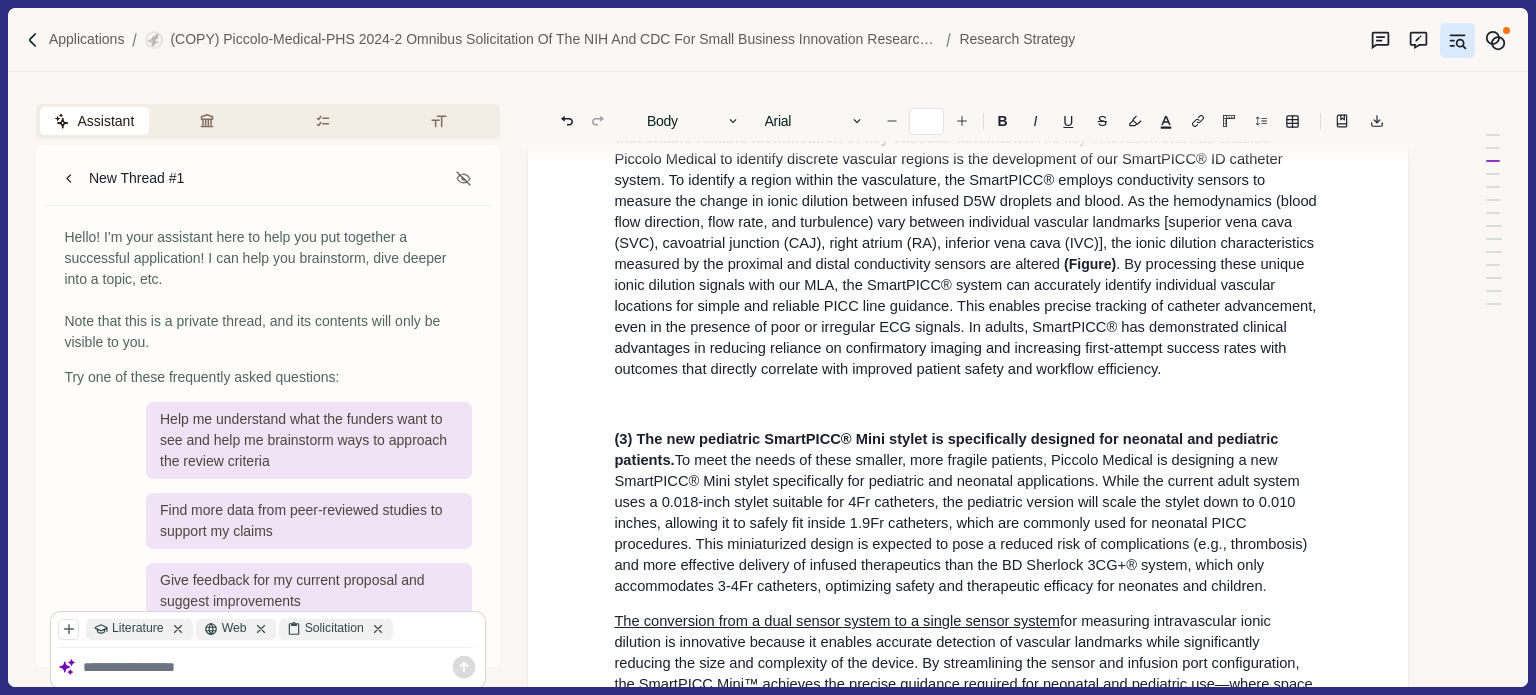 scroll, scrollTop: 5896, scrollLeft: 0, axis: vertical 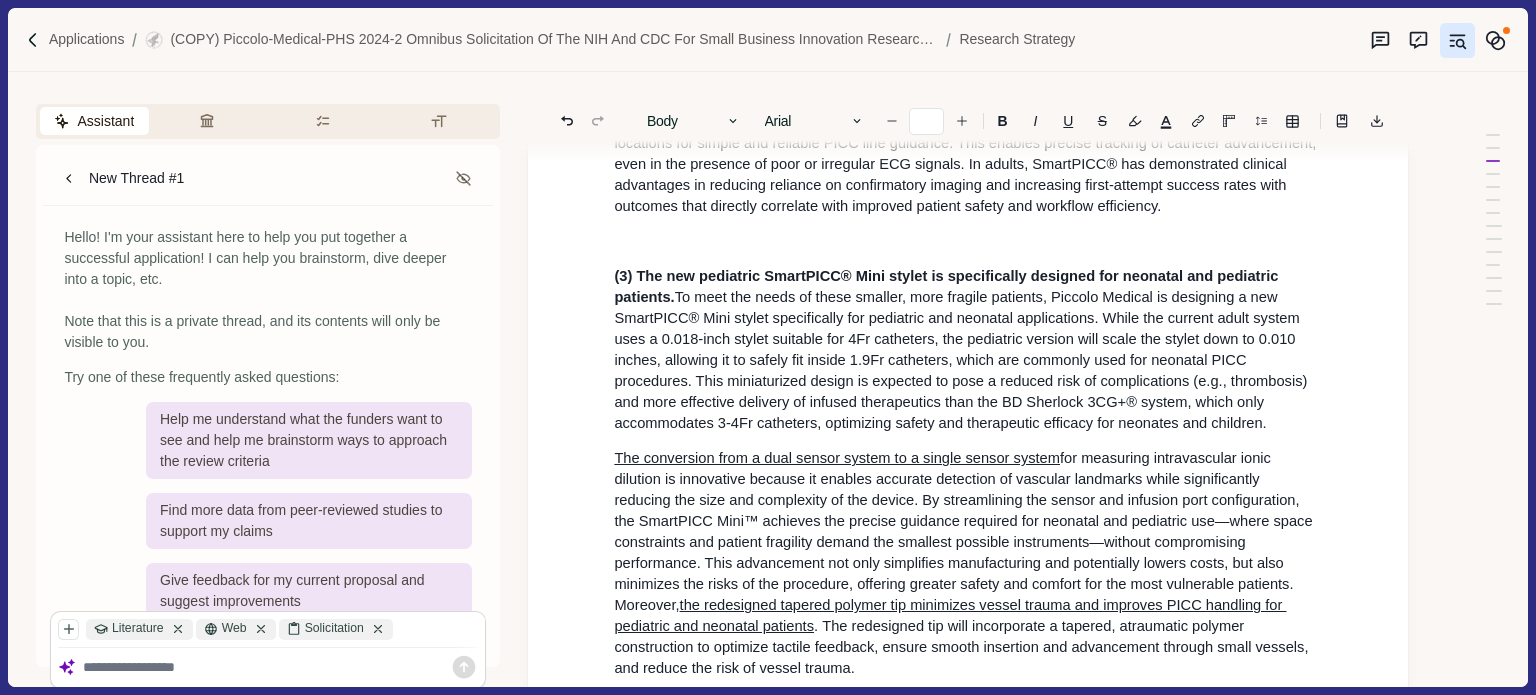 click at bounding box center [968, 241] 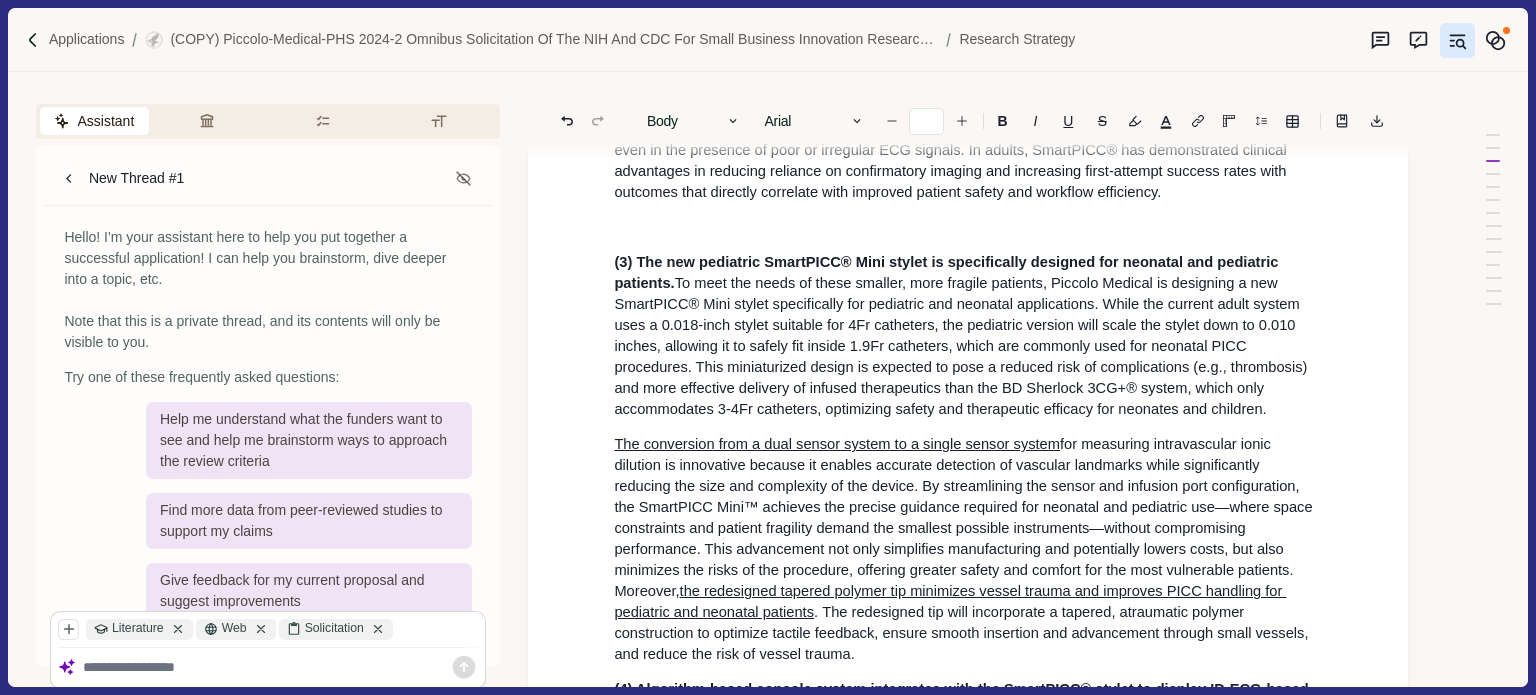 click at bounding box center (968, 227) 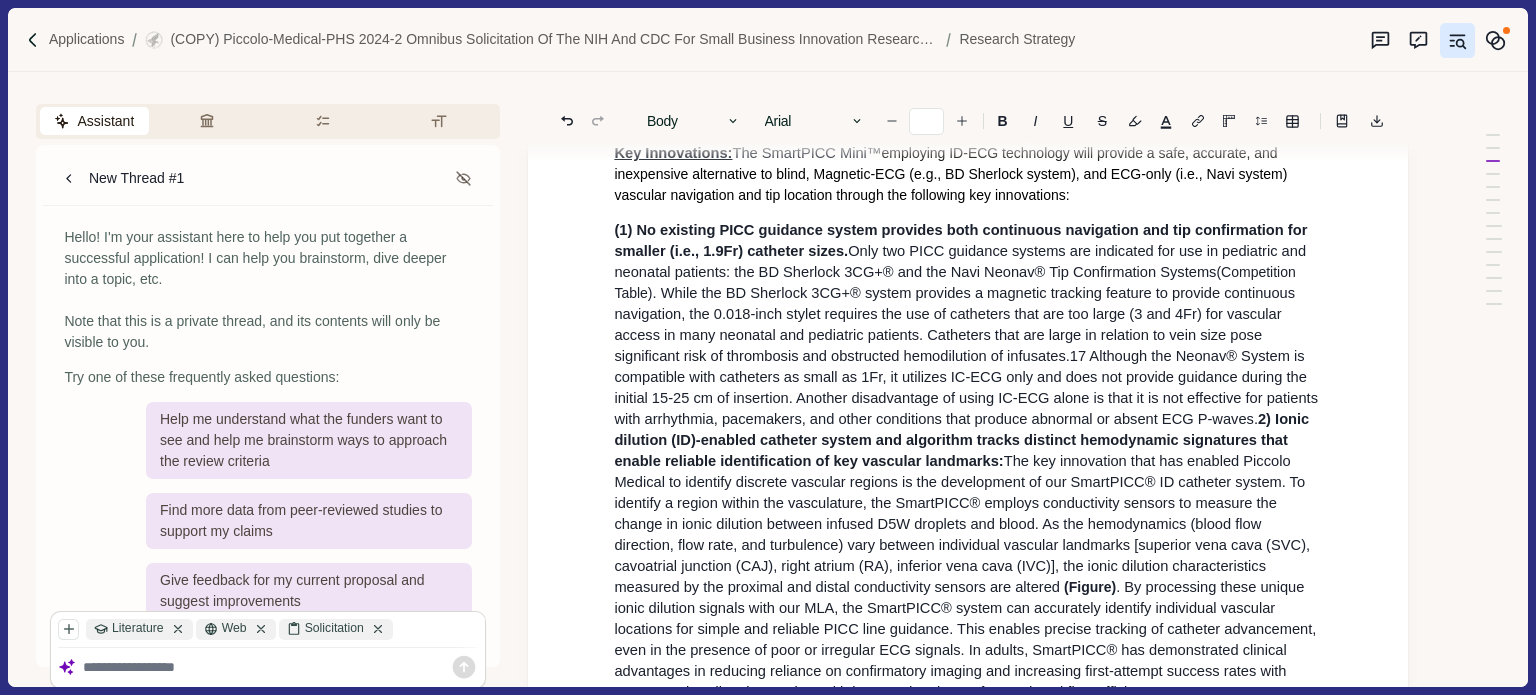 scroll, scrollTop: 5296, scrollLeft: 0, axis: vertical 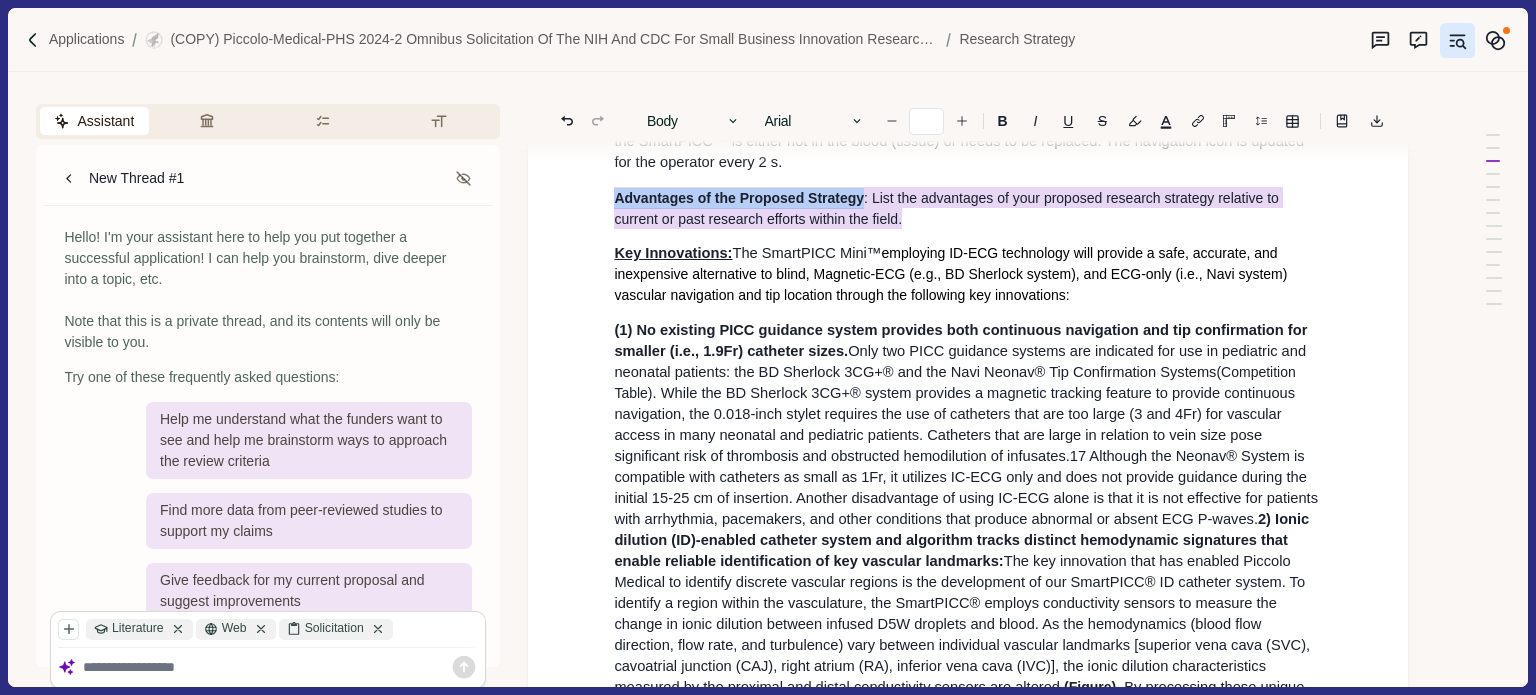 drag, startPoint x: 746, startPoint y: 335, endPoint x: 921, endPoint y: 359, distance: 176.63805 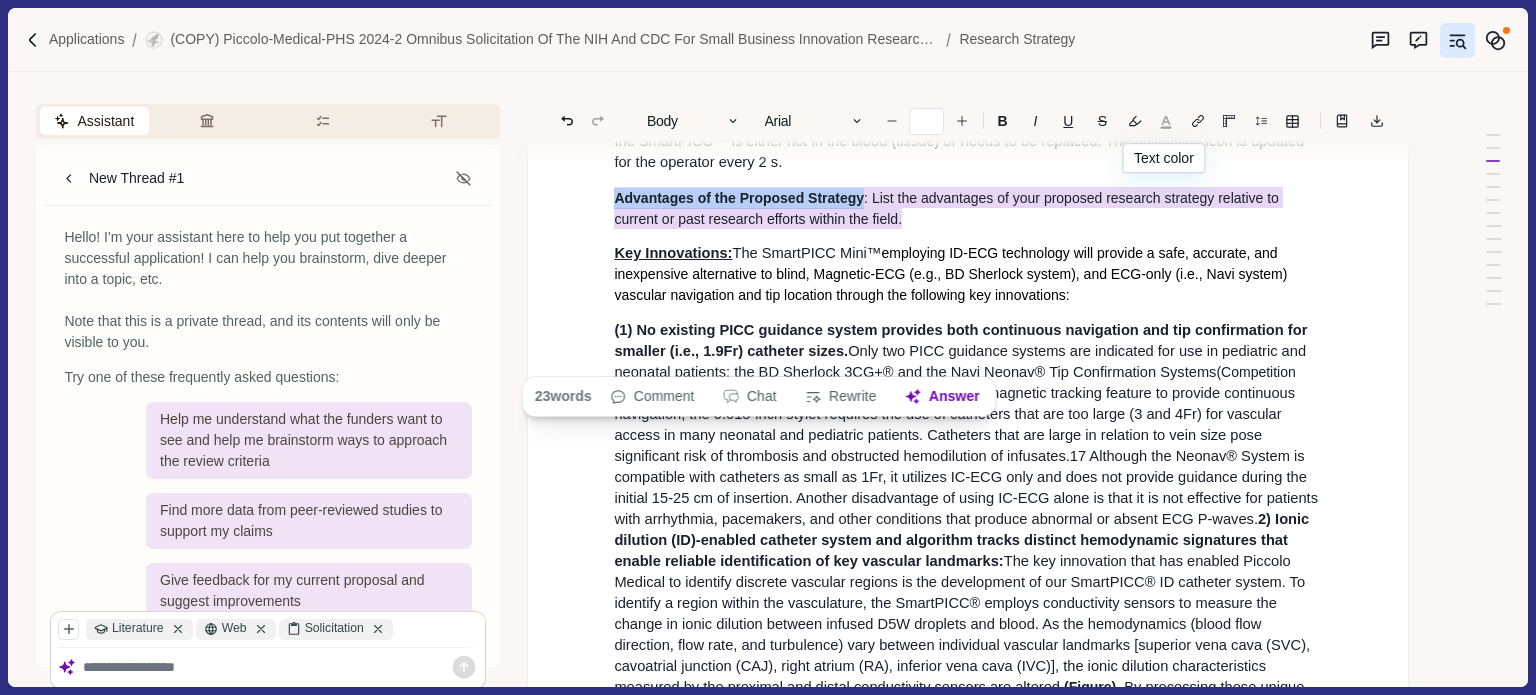 click at bounding box center [1166, 121] 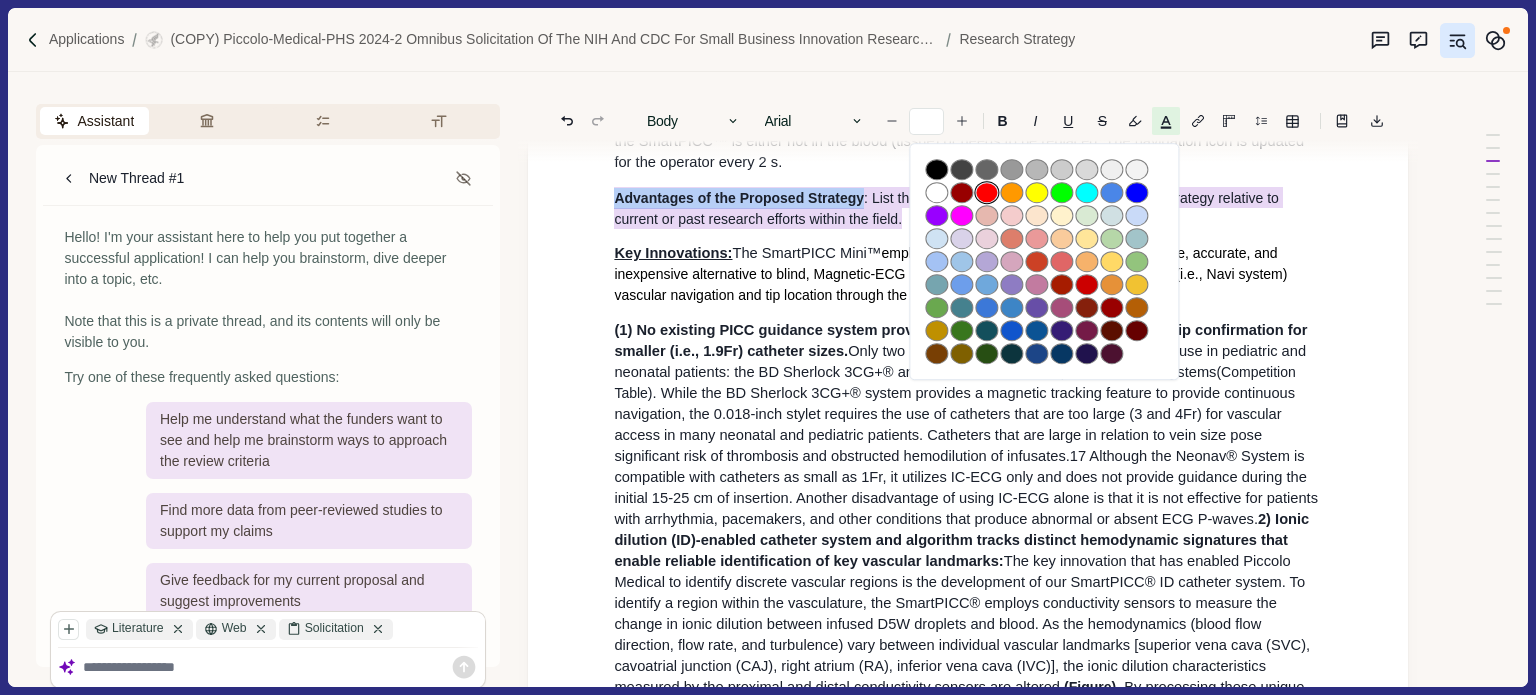 click at bounding box center [987, 193] 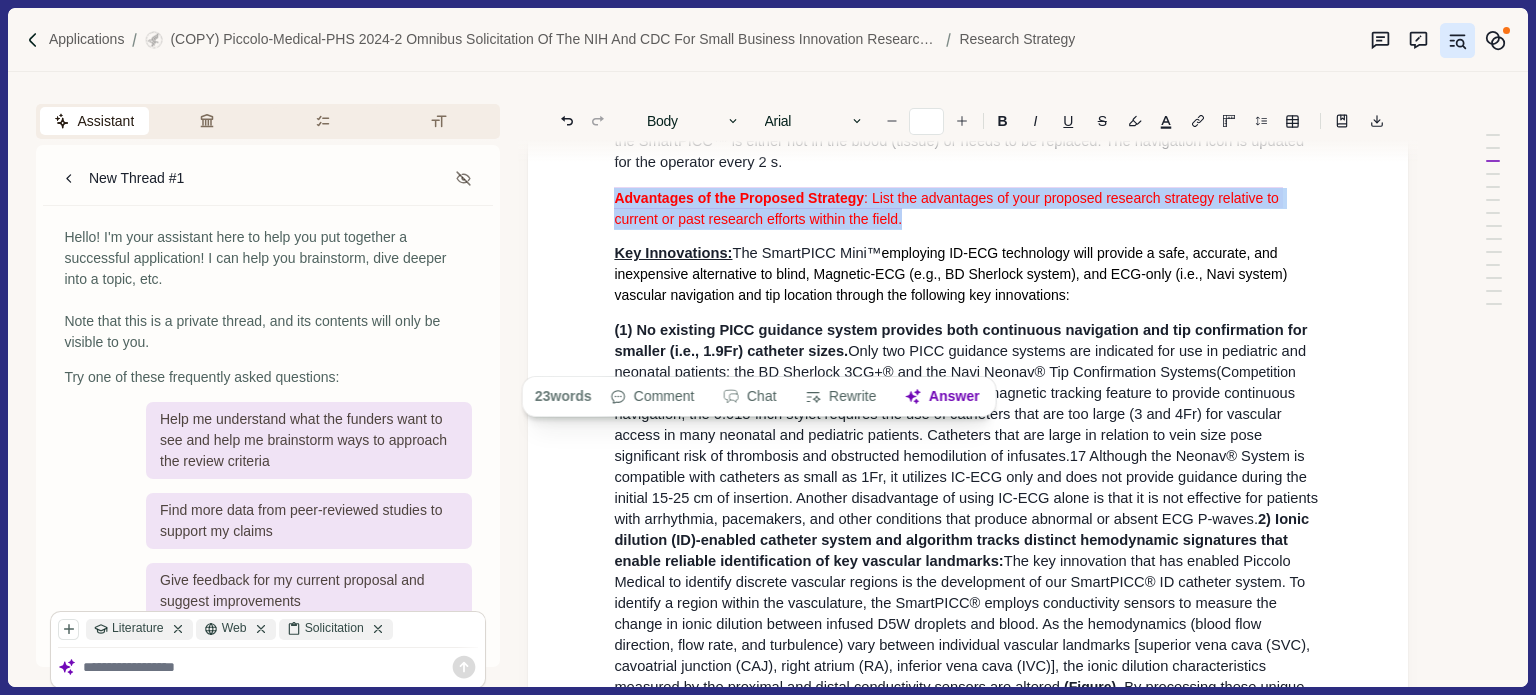 click on "Advantages of the Proposed Strategy : List the advantages of your proposed research strategy relative to current or past research efforts within the field." at bounding box center (968, 208) 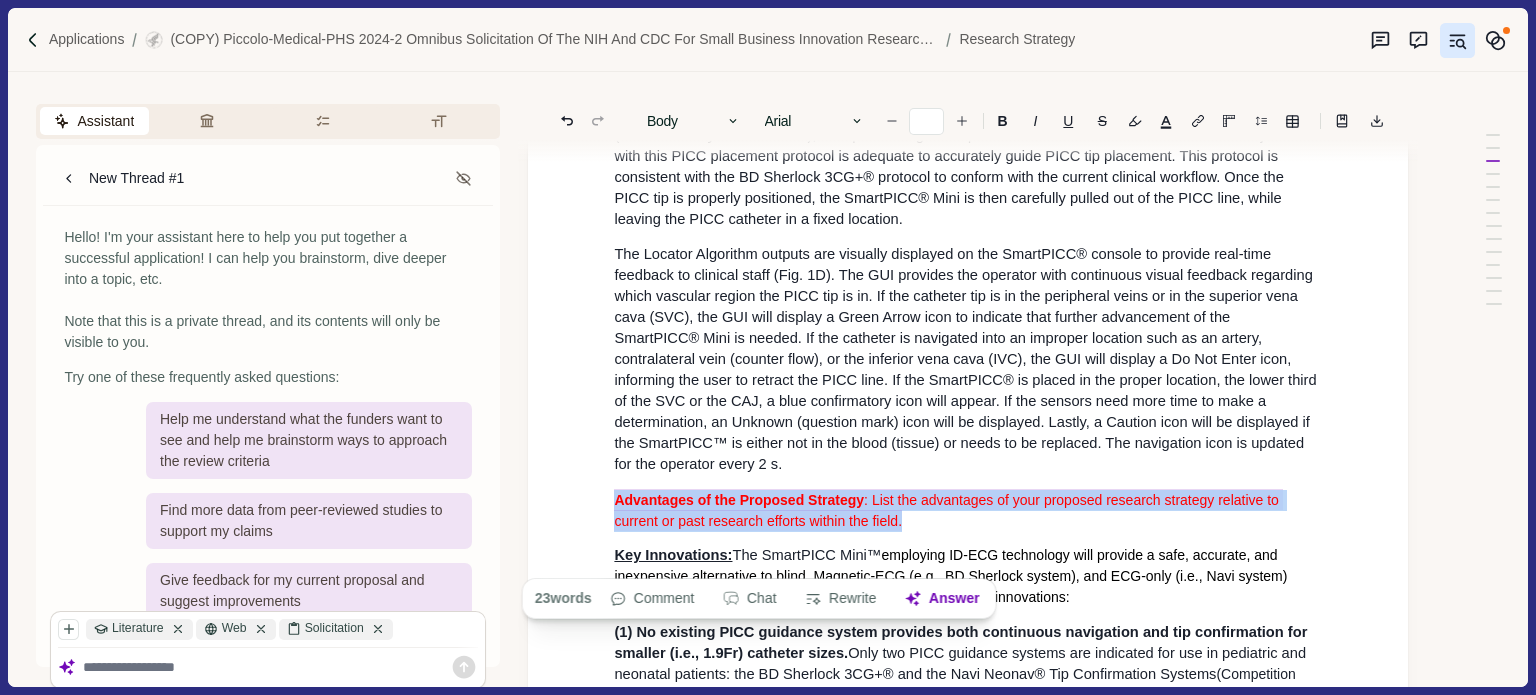 scroll, scrollTop: 4996, scrollLeft: 0, axis: vertical 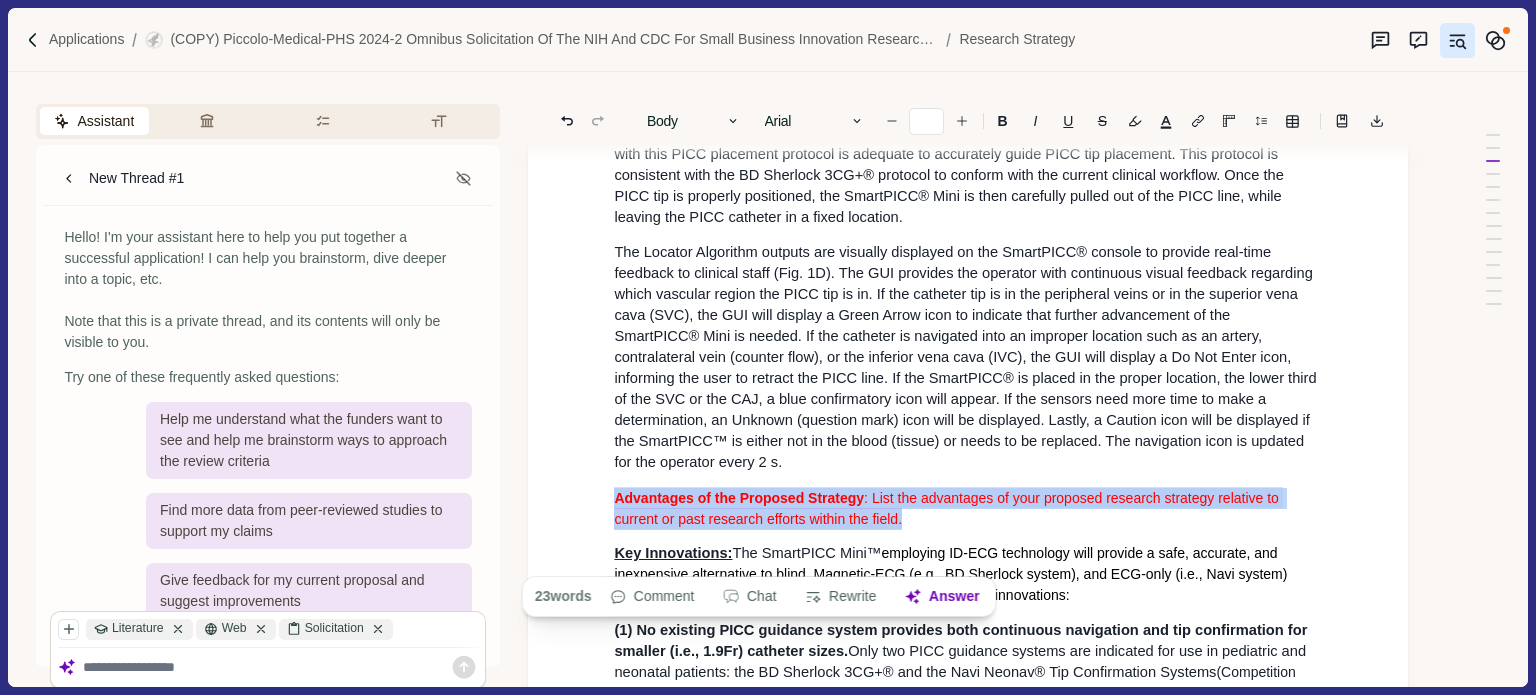click on "Vascular Location Algorithm:  To identify proper placement of the PICC tip in the L-SVC or CAJ, we developed a  machine learning algorithm  (MLA). This SmartPICC® Locator Algorithm utilizes a classifier to identify key vascular regions for proper placement of the PICC tip. To be consistent with current clinical practice, we have designed the SmartPICC® system to provide feedback to the user as they advance the PICC tip into the entrance of the SVC which typically occurs within 10 to100 s upon initial insertion into the vasculature. The operator will then slowly advance the SmartPICC® Mini along a 2-6 cm region of the SVC to achieve blue icon confirmation, or proper placement into the L-SVC/CAJ. This secondary process typically takes 20-120 s, when performed with competitive technologies.    Based on our initial  in vivo  work (see  Preliminary Studies" at bounding box center [968, 91] 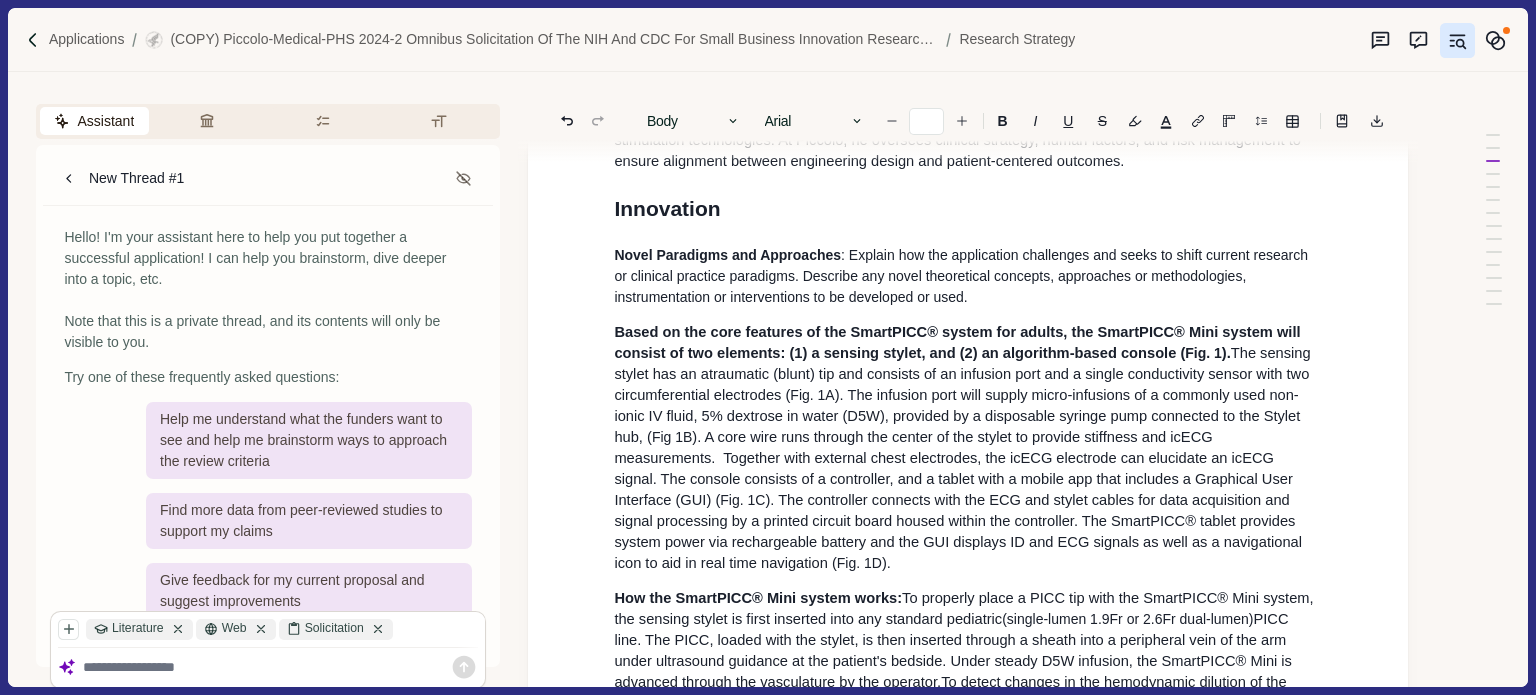 scroll, scrollTop: 4096, scrollLeft: 0, axis: vertical 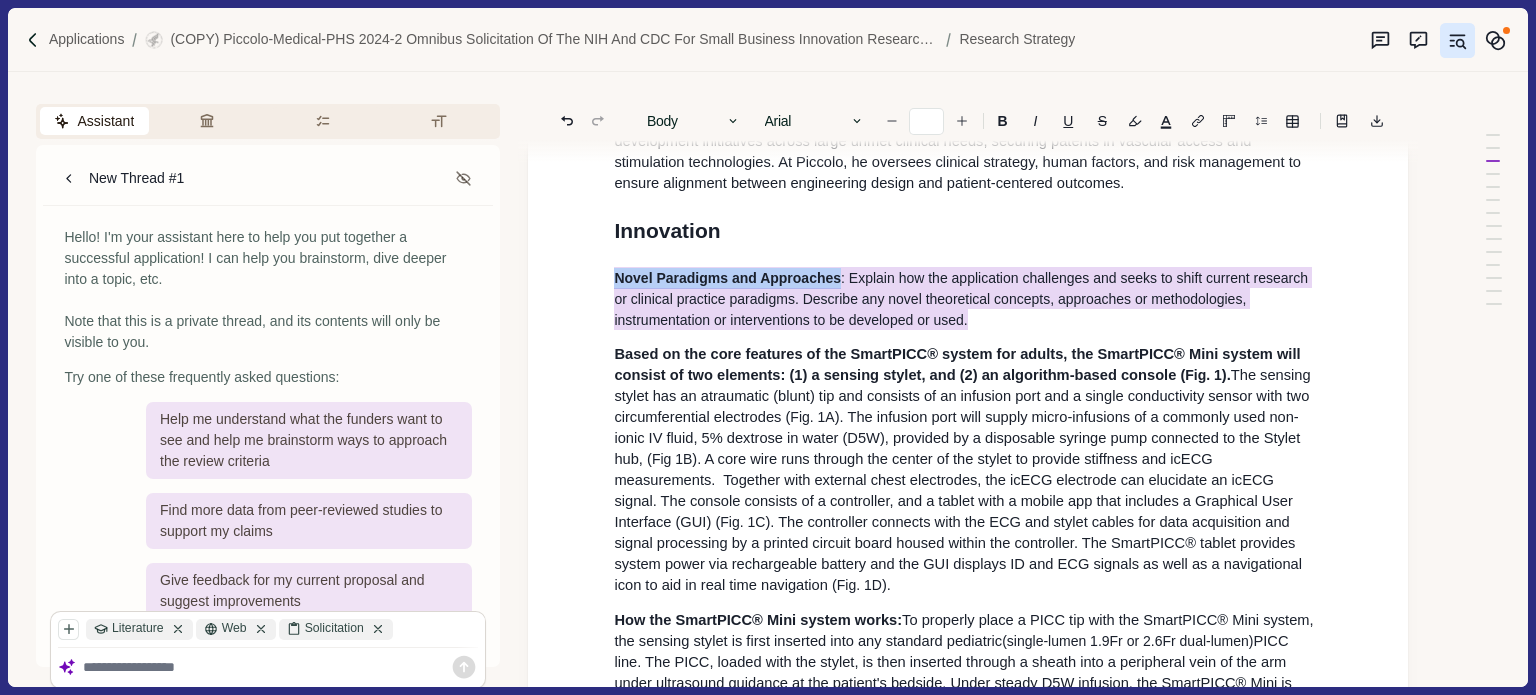 drag, startPoint x: 612, startPoint y: 379, endPoint x: 997, endPoint y: 420, distance: 387.17697 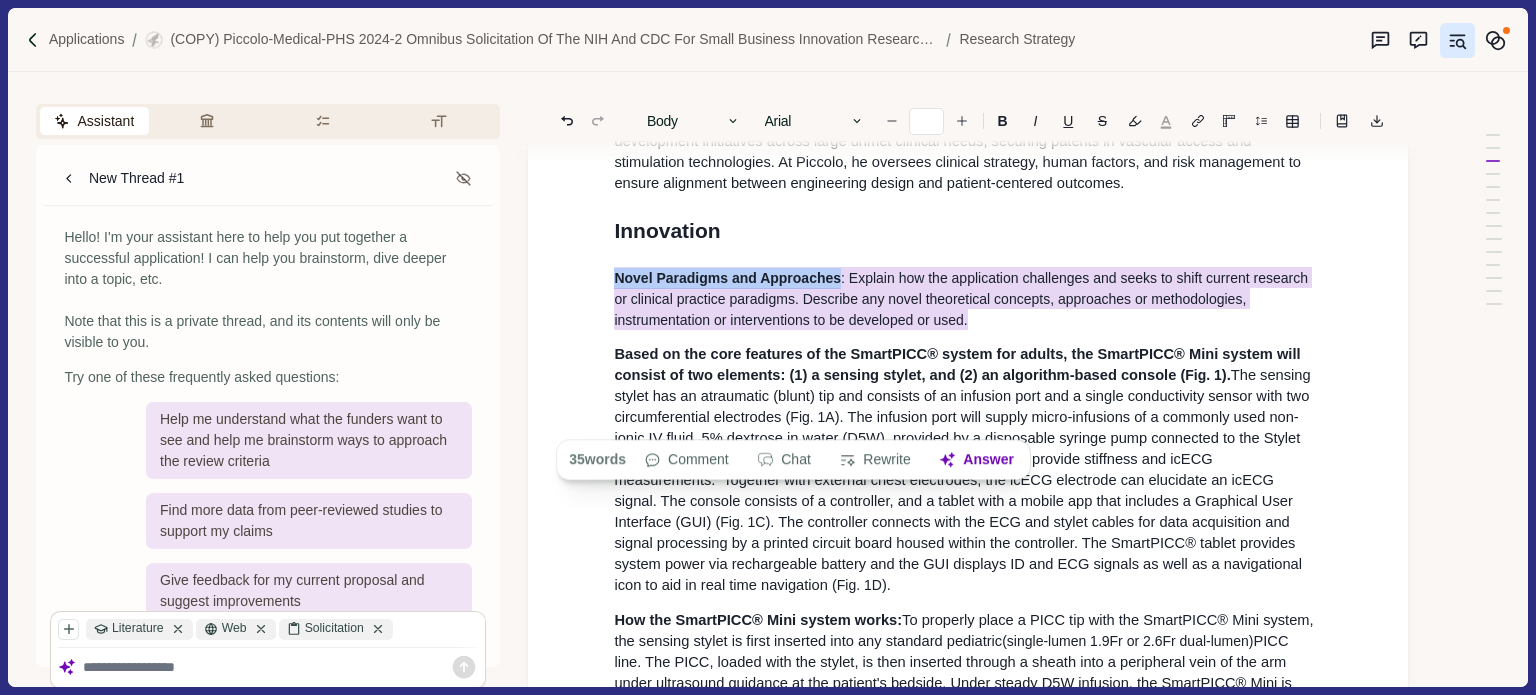 click at bounding box center (1166, 121) 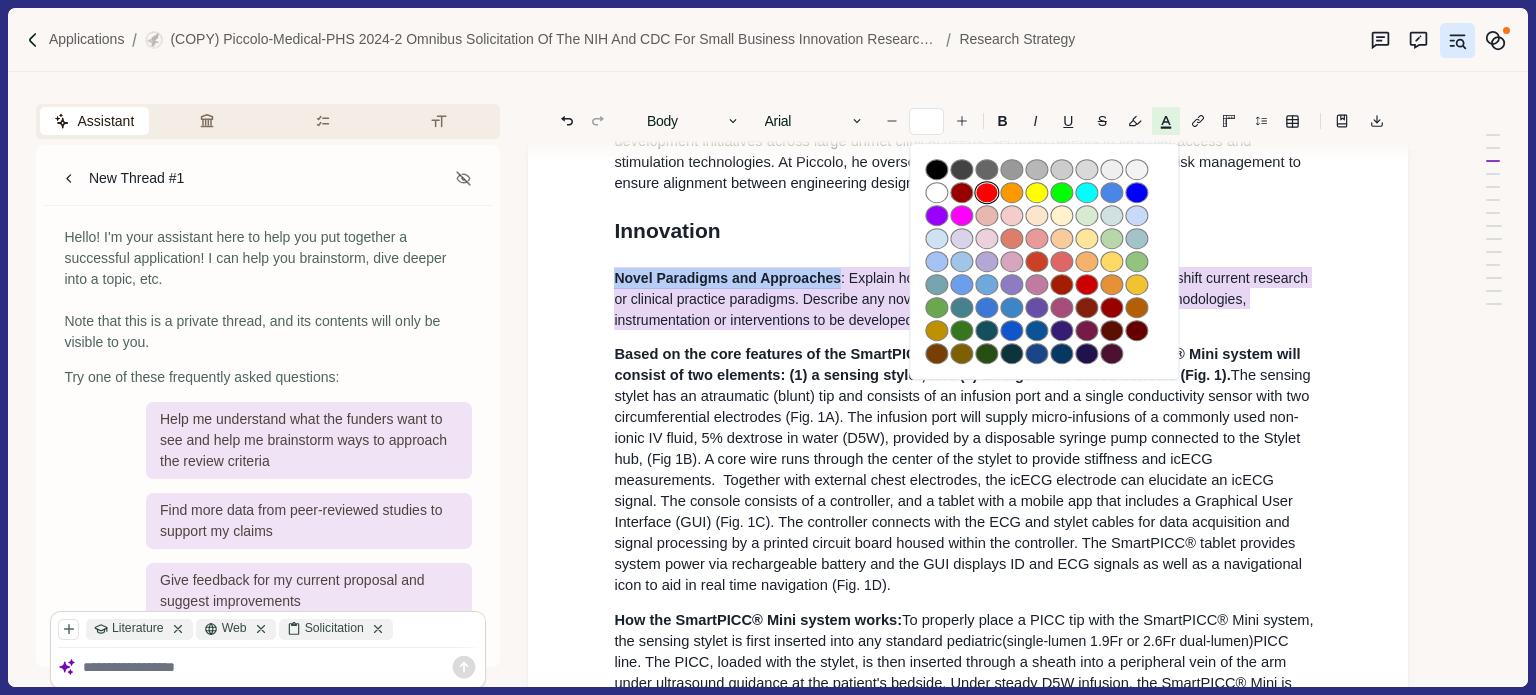 click at bounding box center (987, 193) 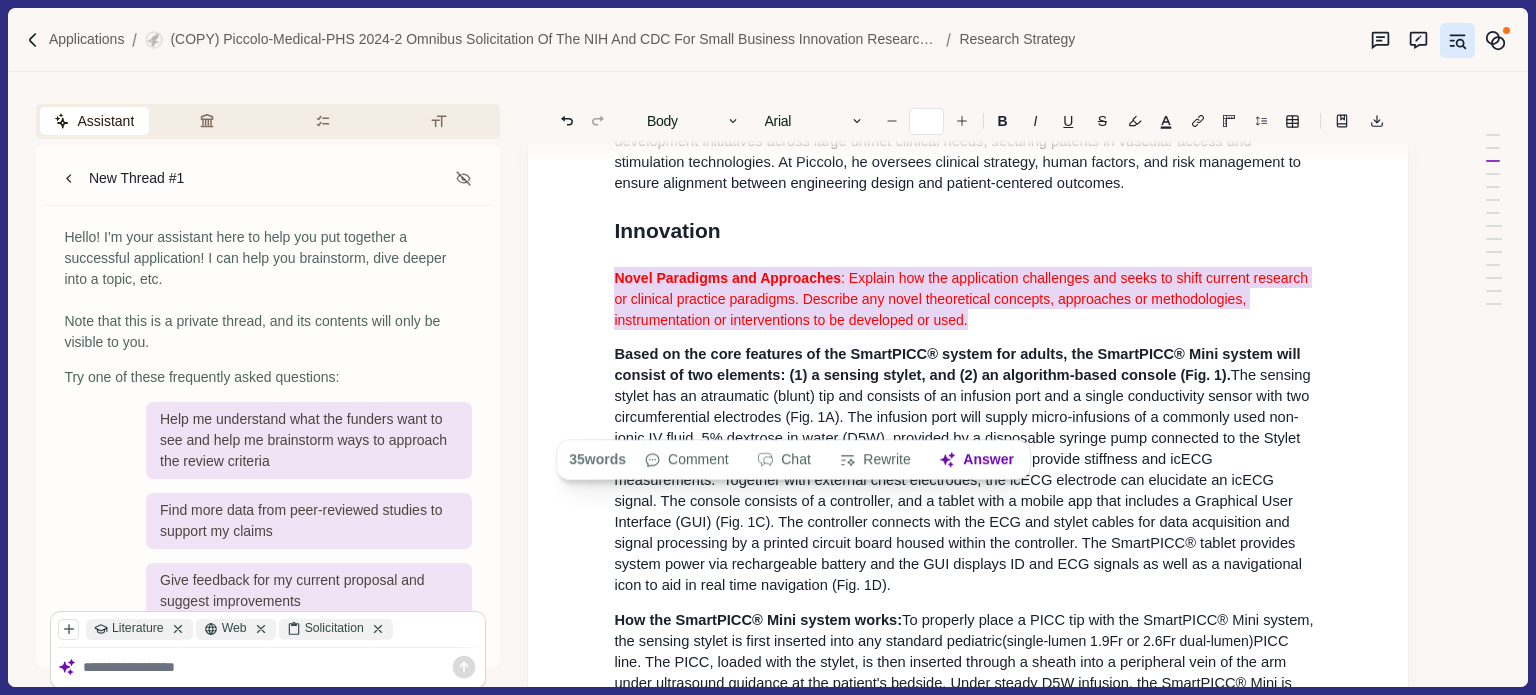 click on "Novel Paradigms and Approaches : Explain how the application challenges and seeks to shift current research or clinical practice paradigms. Describe any novel theoretical concepts, approaches or methodologies, instrumentation or interventions to be developed or used." at bounding box center [968, 298] 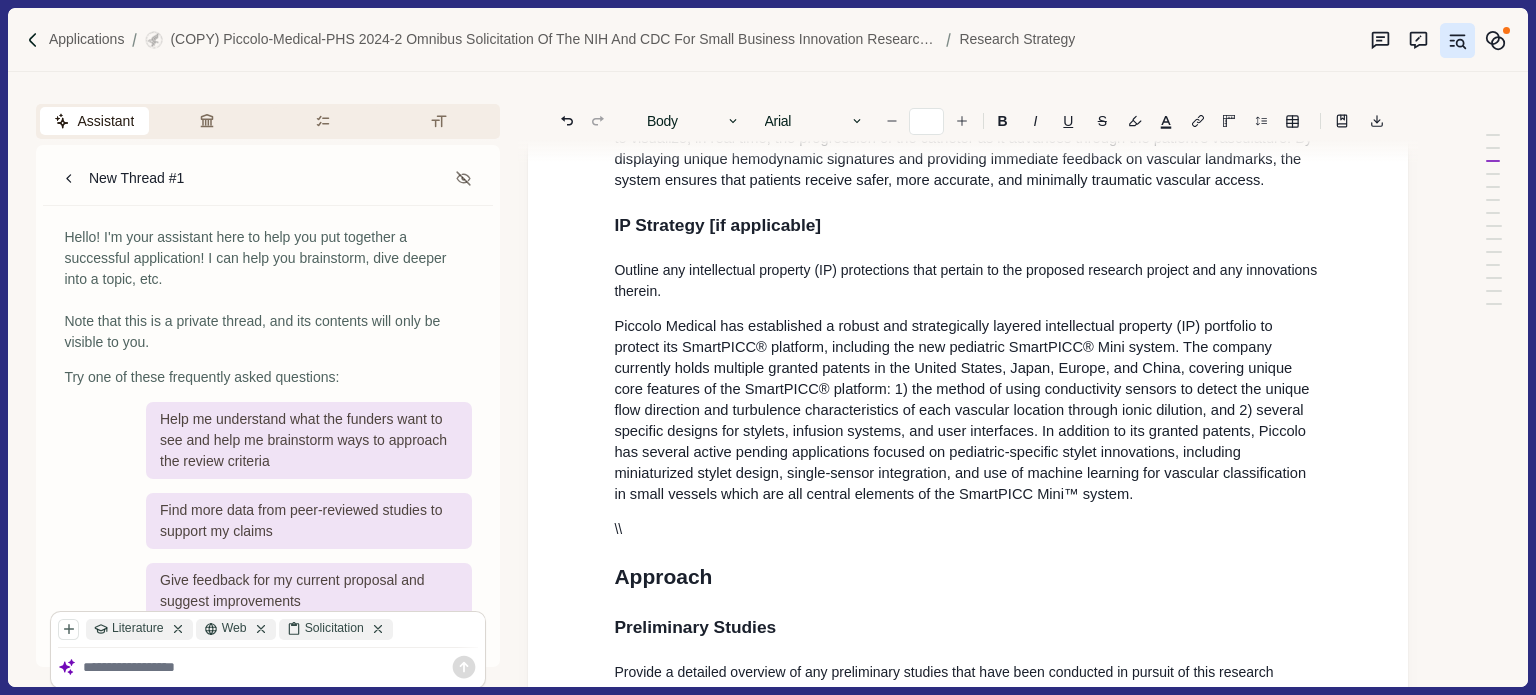 scroll, scrollTop: 6696, scrollLeft: 0, axis: vertical 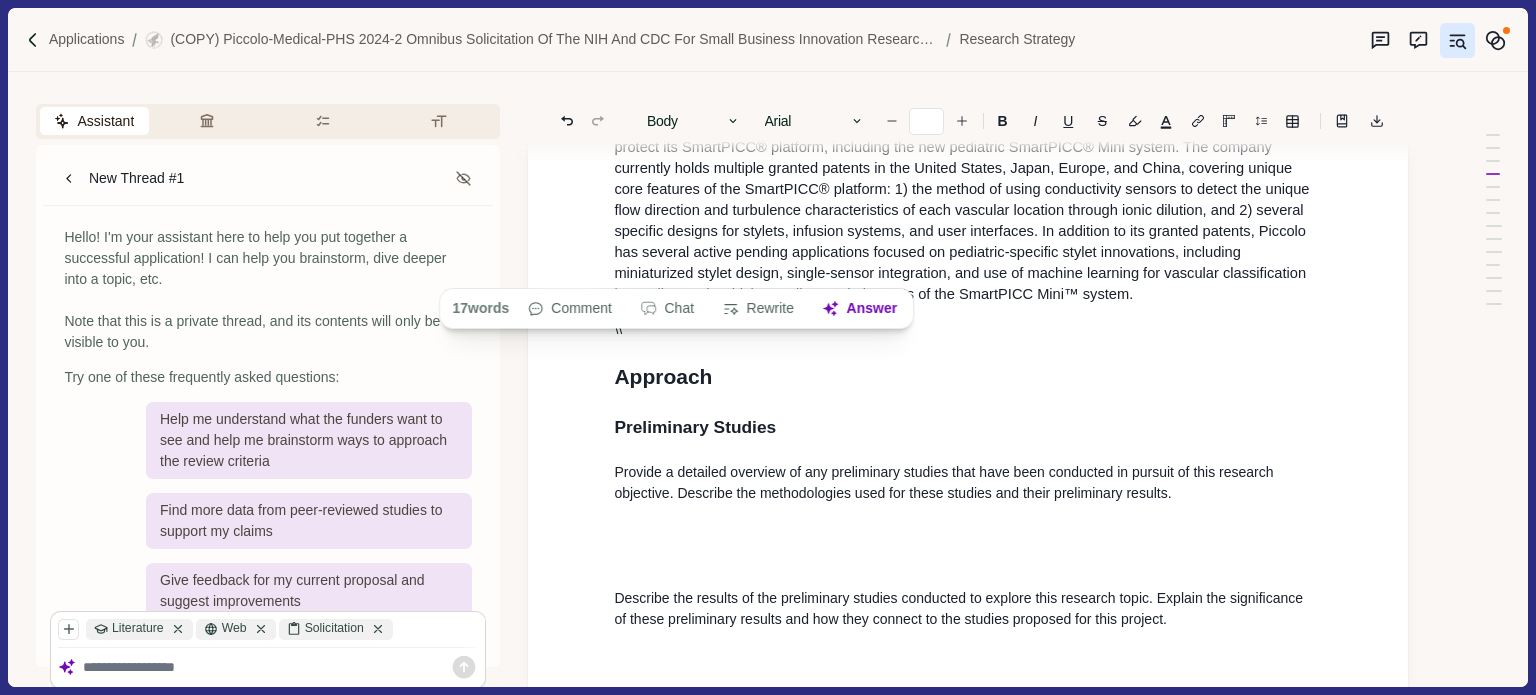 drag, startPoint x: 612, startPoint y: 244, endPoint x: 762, endPoint y: 266, distance: 151.60475 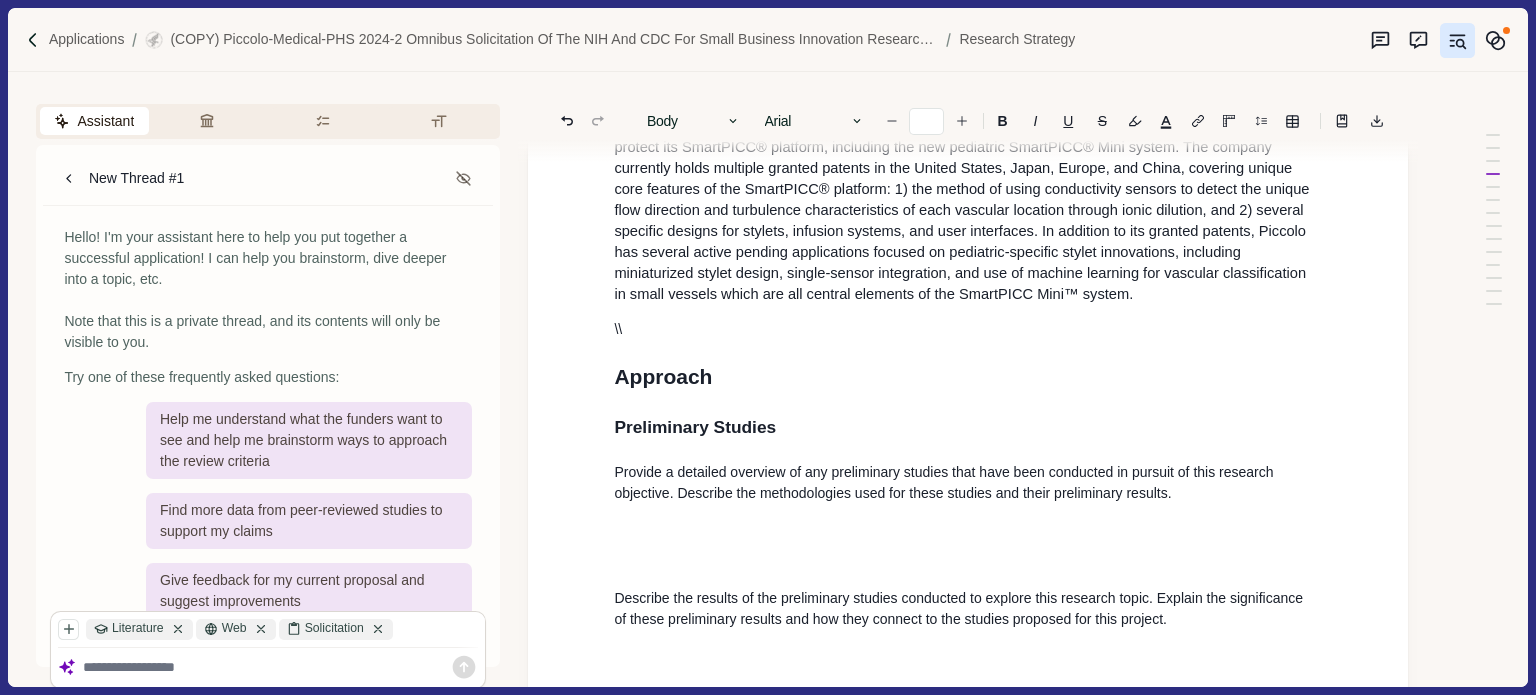drag, startPoint x: 615, startPoint y: 200, endPoint x: 751, endPoint y: 262, distance: 149.46571 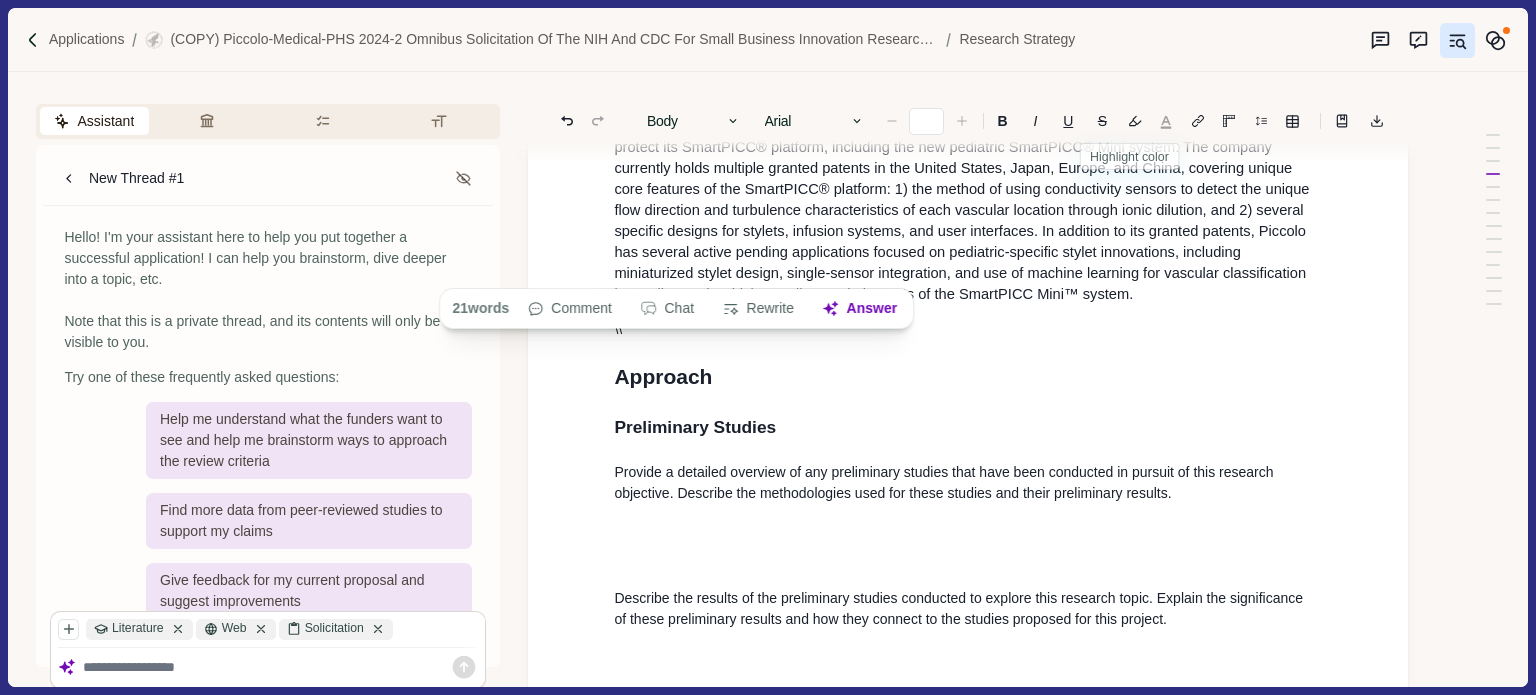 click at bounding box center [1166, 121] 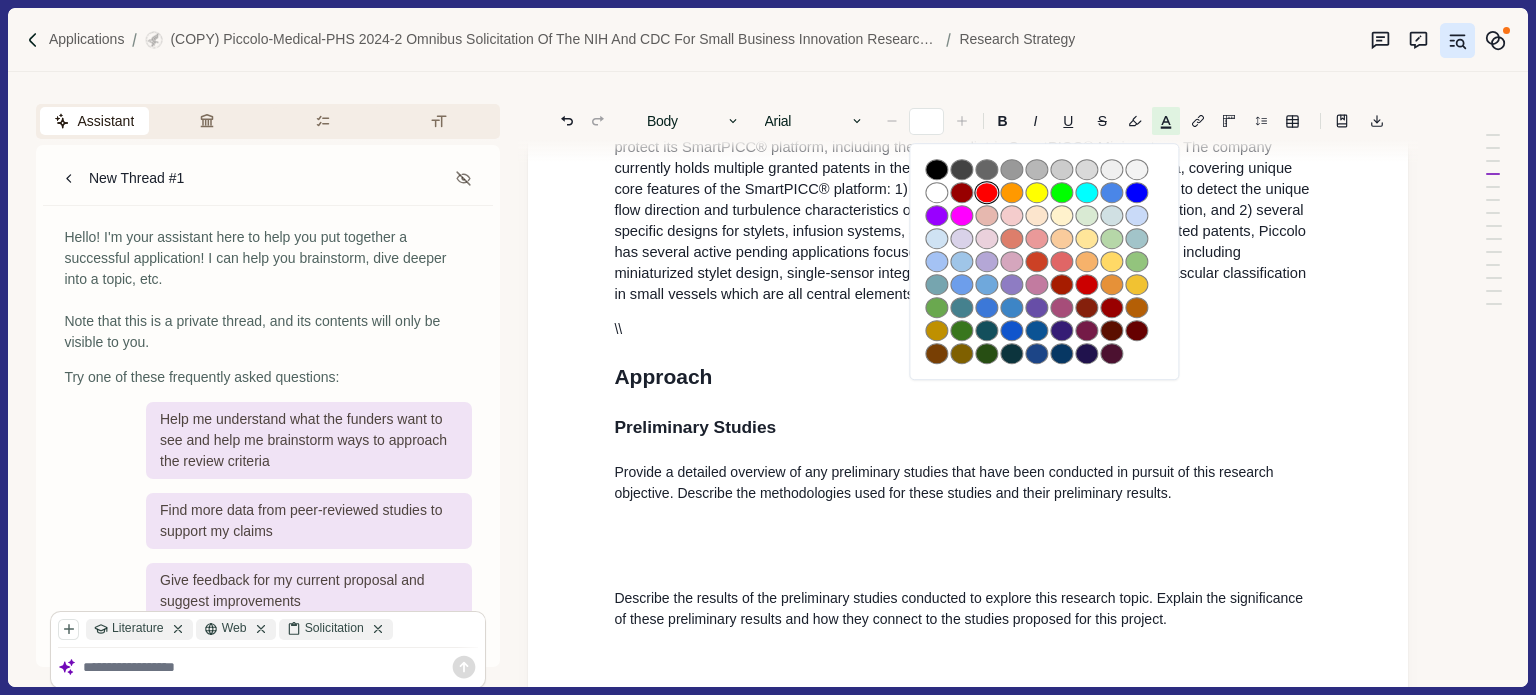 click at bounding box center [987, 193] 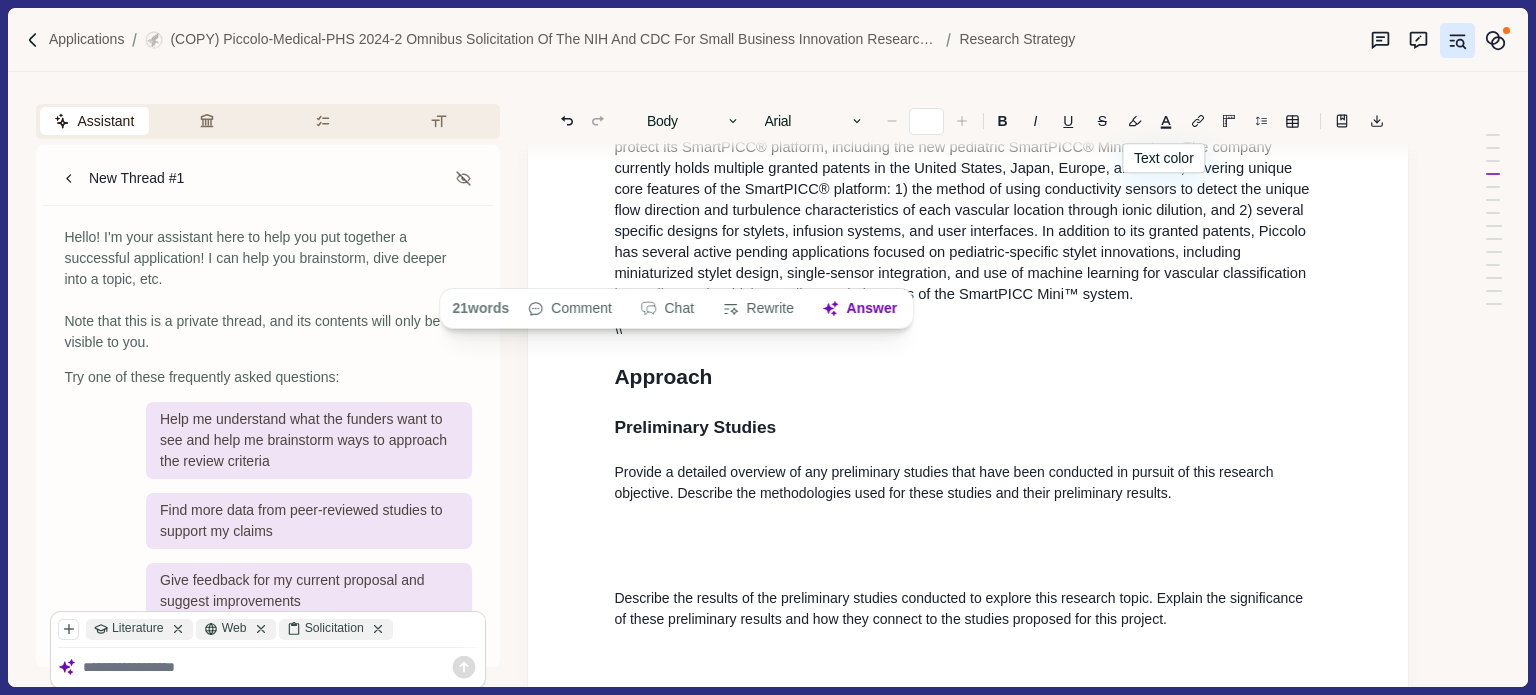click on "Piccolo Medical has established a robust and strategically layered intellectual property (IP) portfolio to protect its SmartPICC® platform, including the new pediatric SmartPICC® Mini system. The company currently holds multiple granted patents in the United States, Japan, Europe, and China, covering unique core features of the SmartPICC® platform: 1) the method of using conductivity sensors to detect the unique flow direction and turbulence characteristics of each vascular location through ionic dilution, and 2) several specific designs for stylets, infusion systems, and user interfaces. In addition to its granted patents, Piccolo has several active pending applications focused on pediatric-specific stylet innovations, including miniaturized stylet design, single-sensor integration, and use of machine learning for vascular classification in small vessels which are all central elements of the SmartPICC Mini™ system." at bounding box center (963, 210) 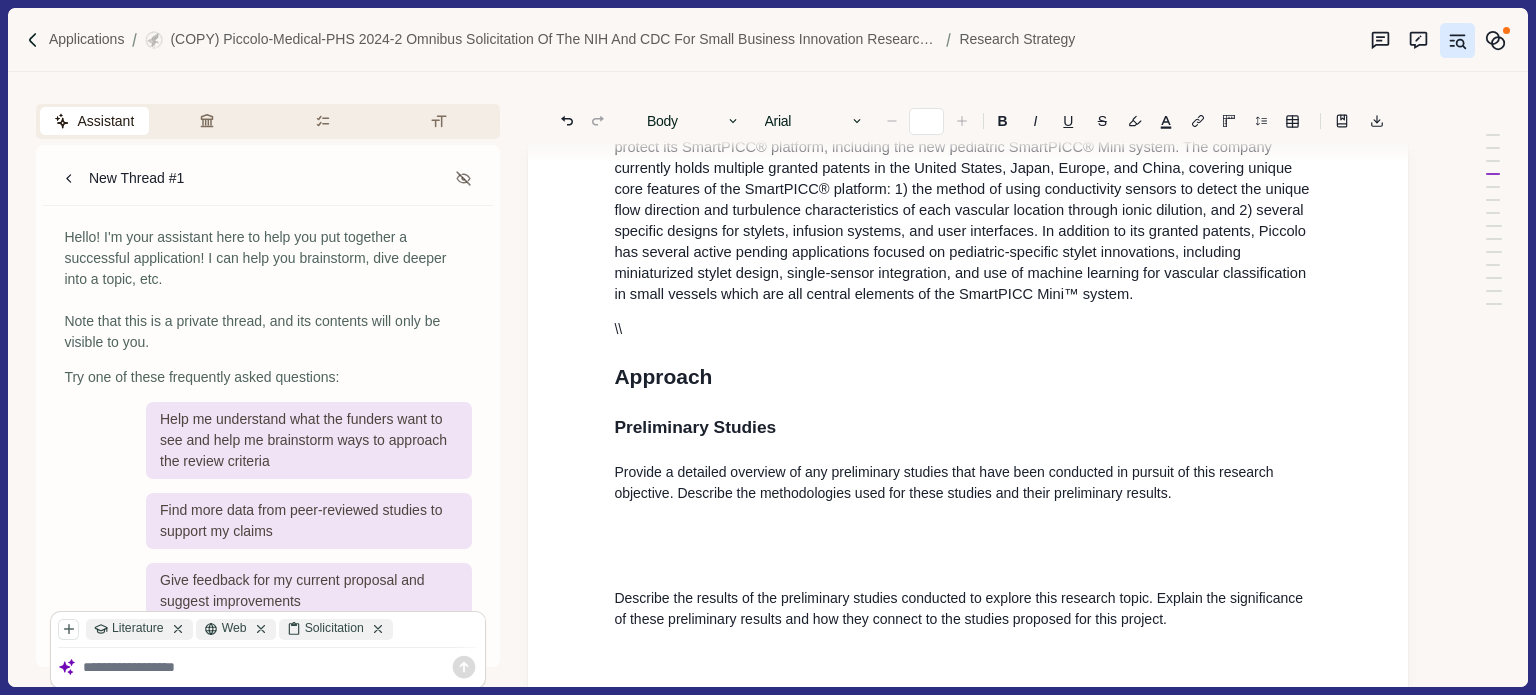 type on "**" 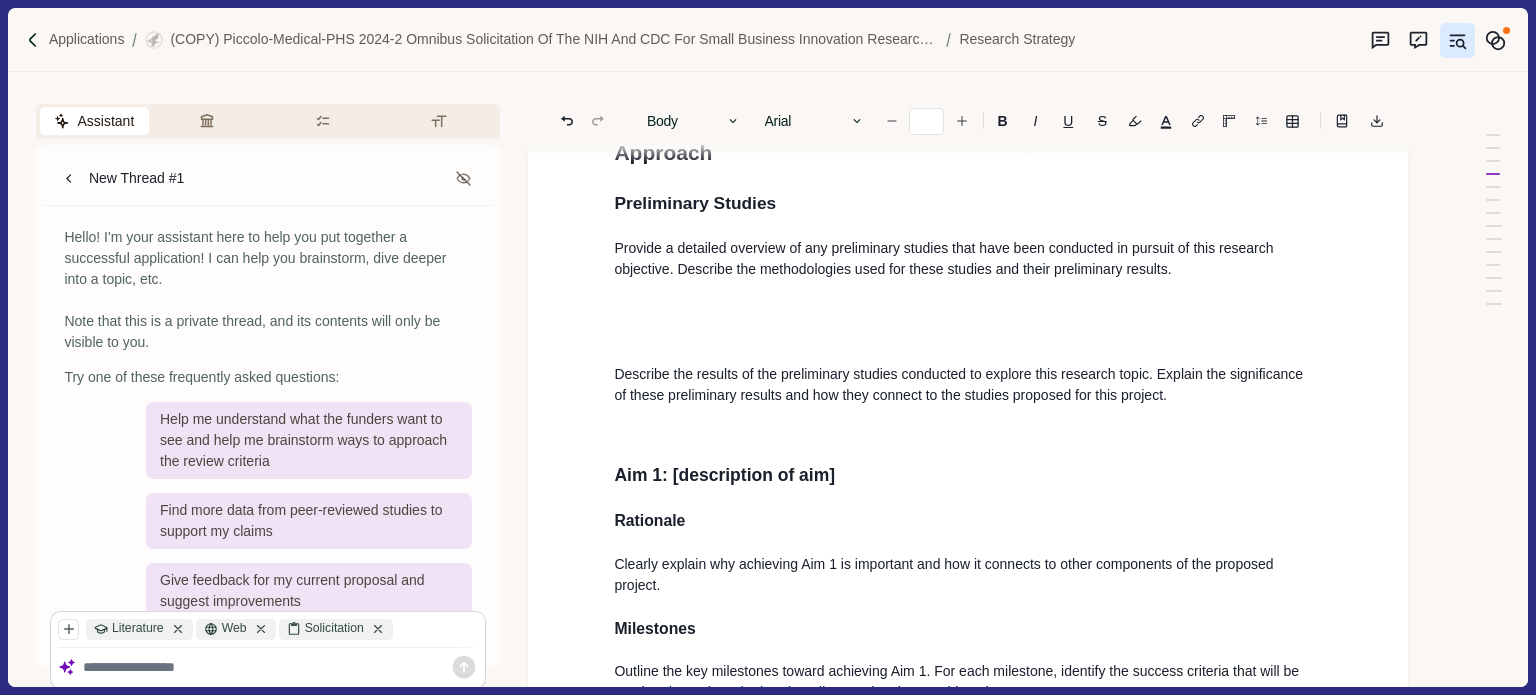 scroll, scrollTop: 6996, scrollLeft: 0, axis: vertical 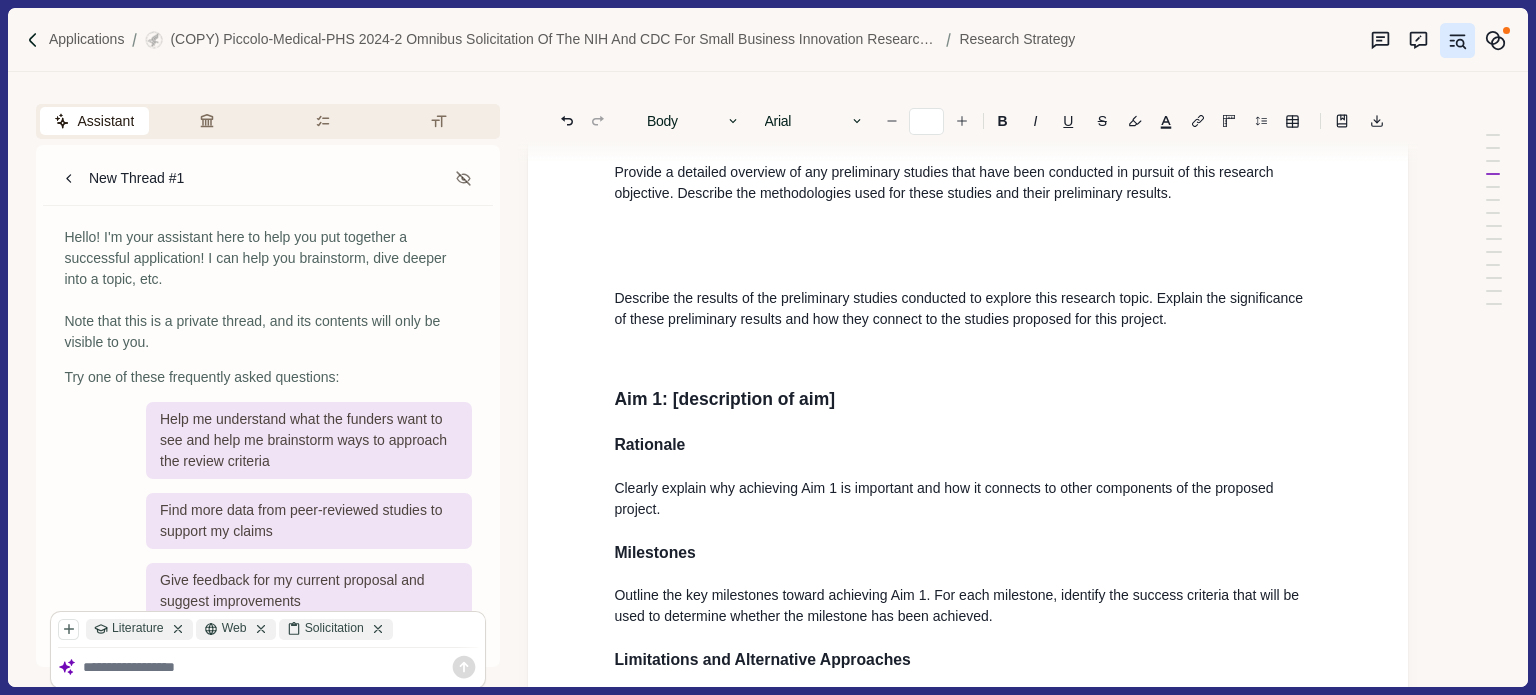 click on "\\" at bounding box center [968, 29] 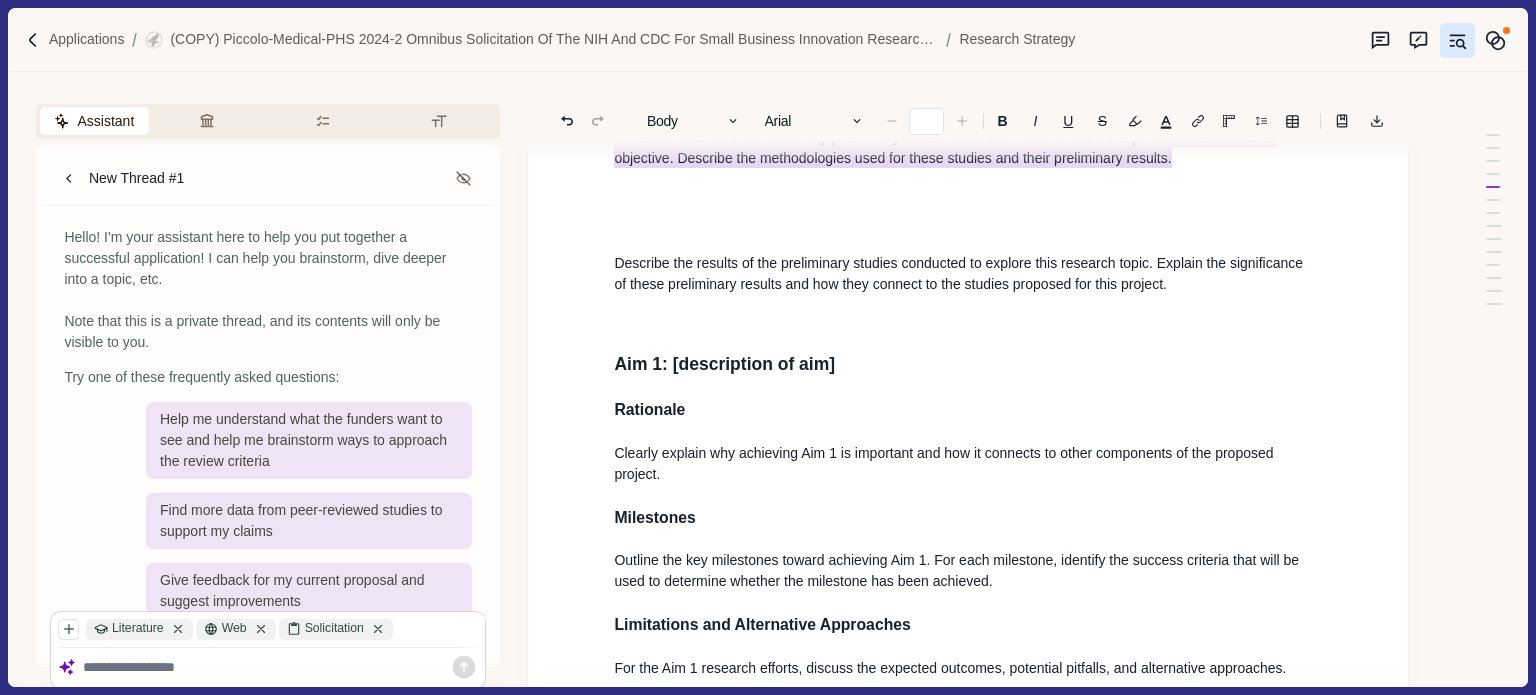drag, startPoint x: 617, startPoint y: 226, endPoint x: 1208, endPoint y: 341, distance: 602.0847 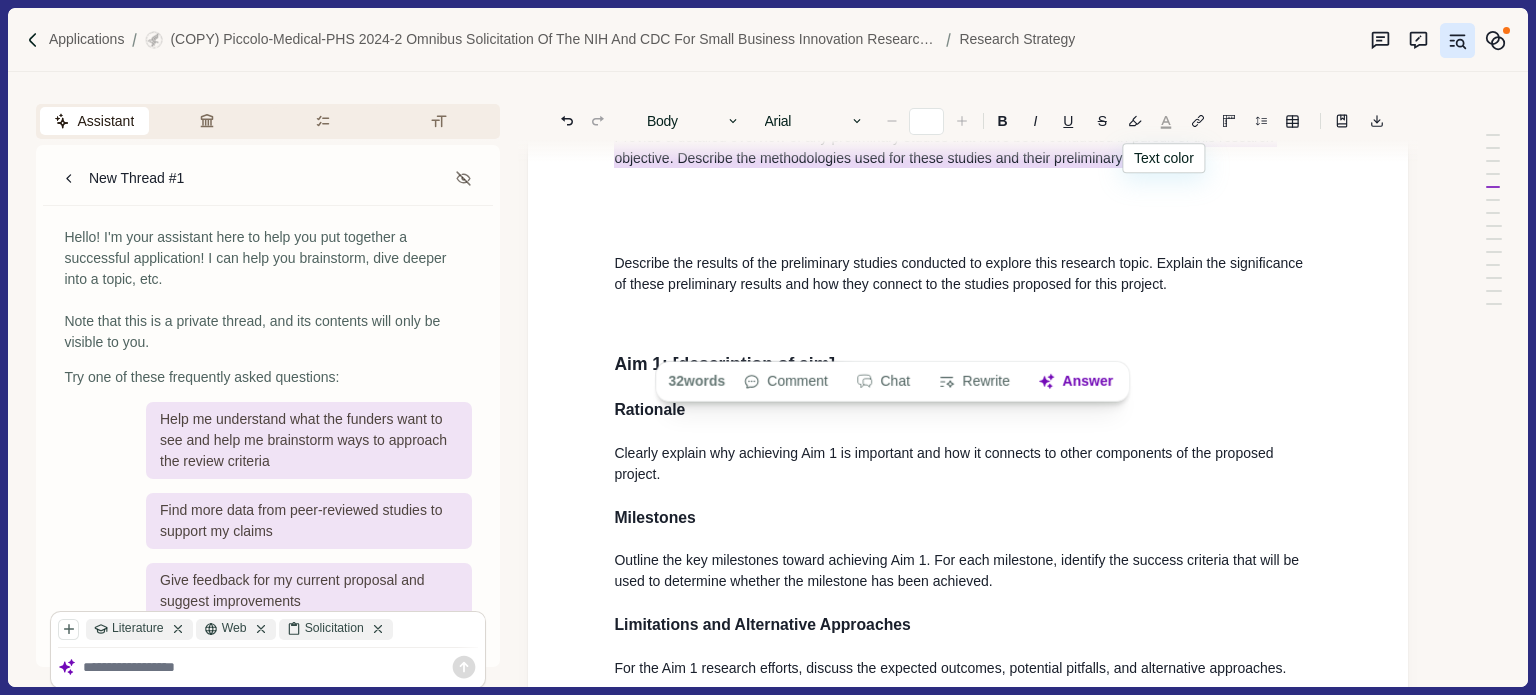 click at bounding box center [1166, 121] 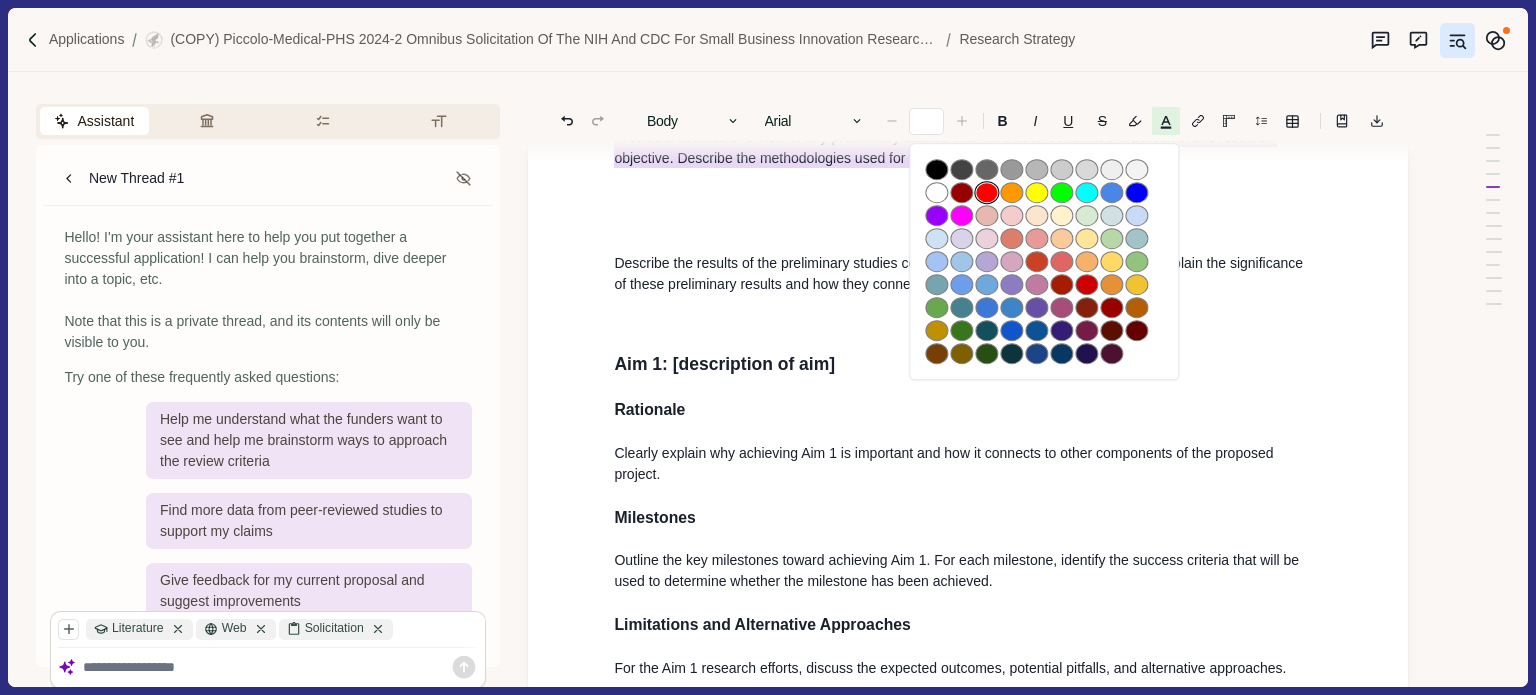 click at bounding box center [987, 193] 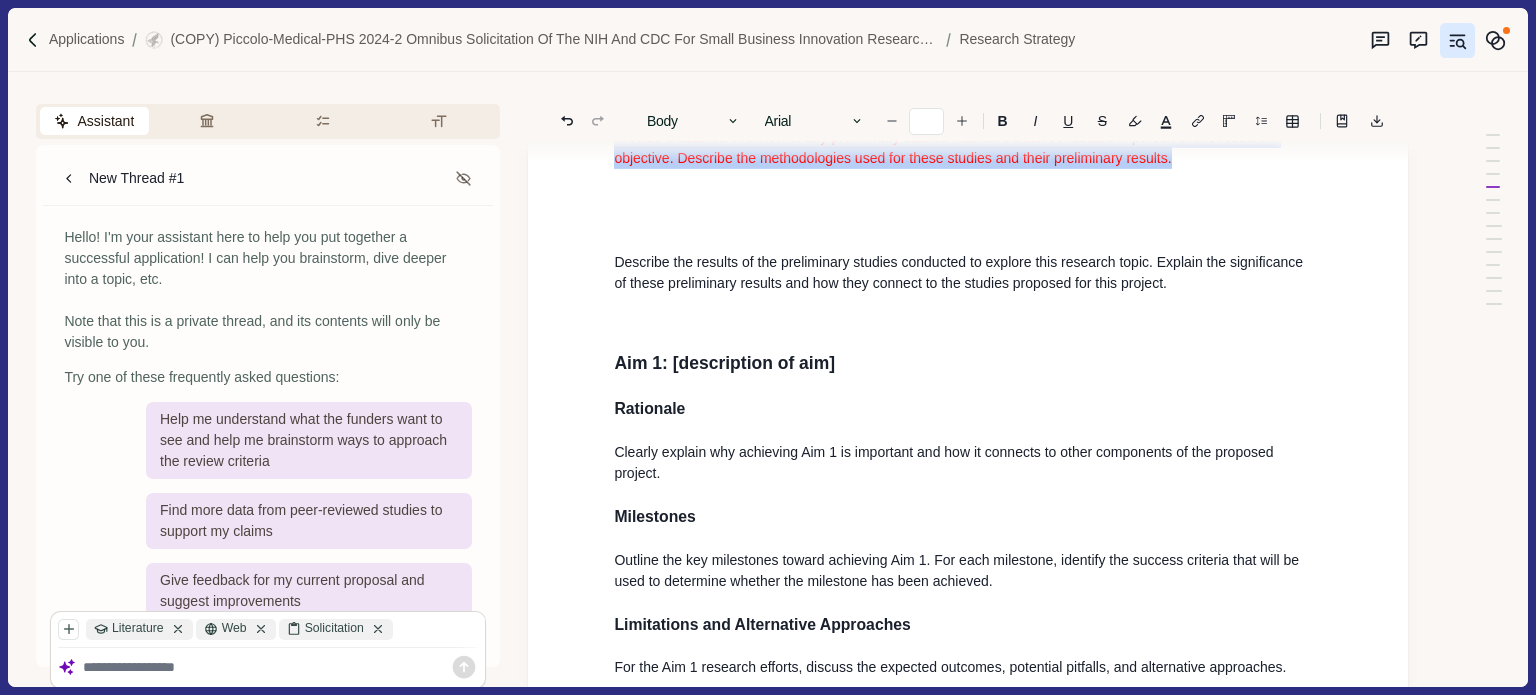 type on "**" 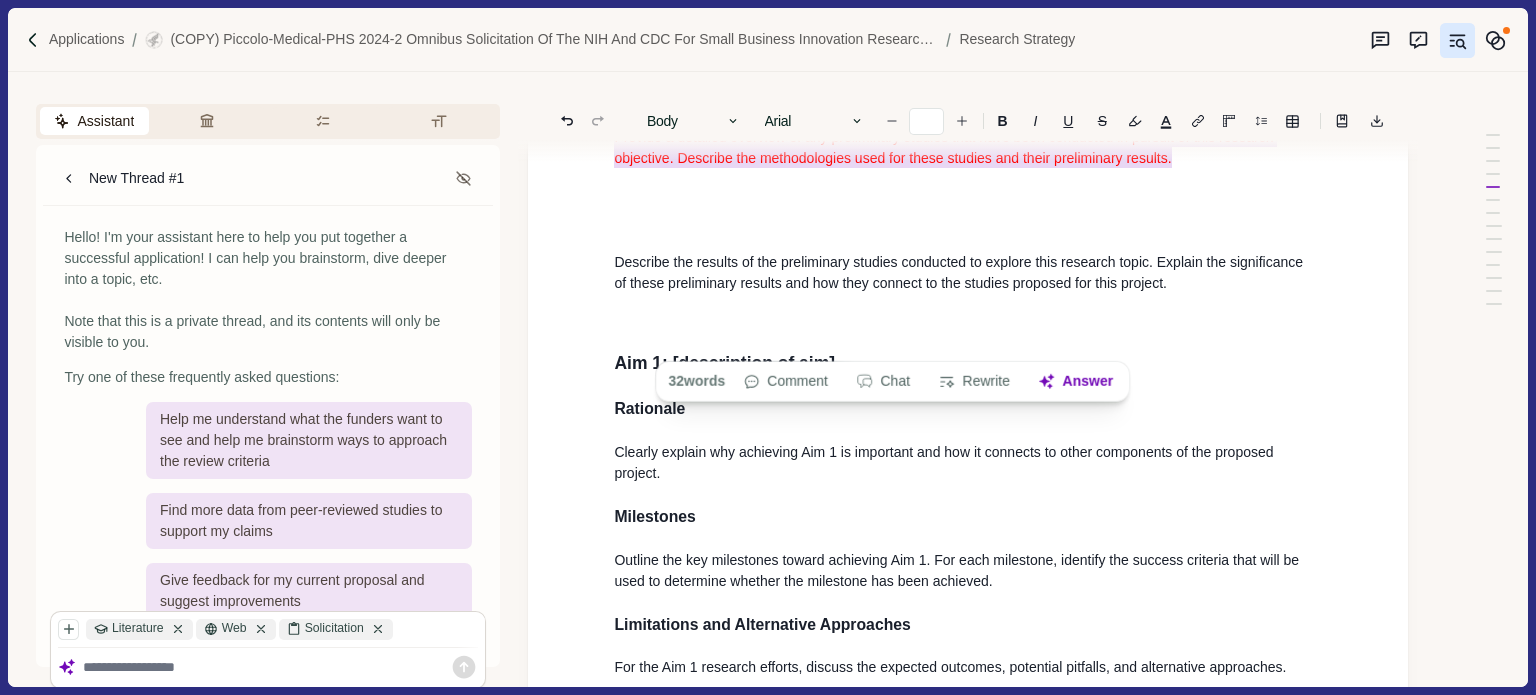 click on "32 words" at bounding box center [694, 381] 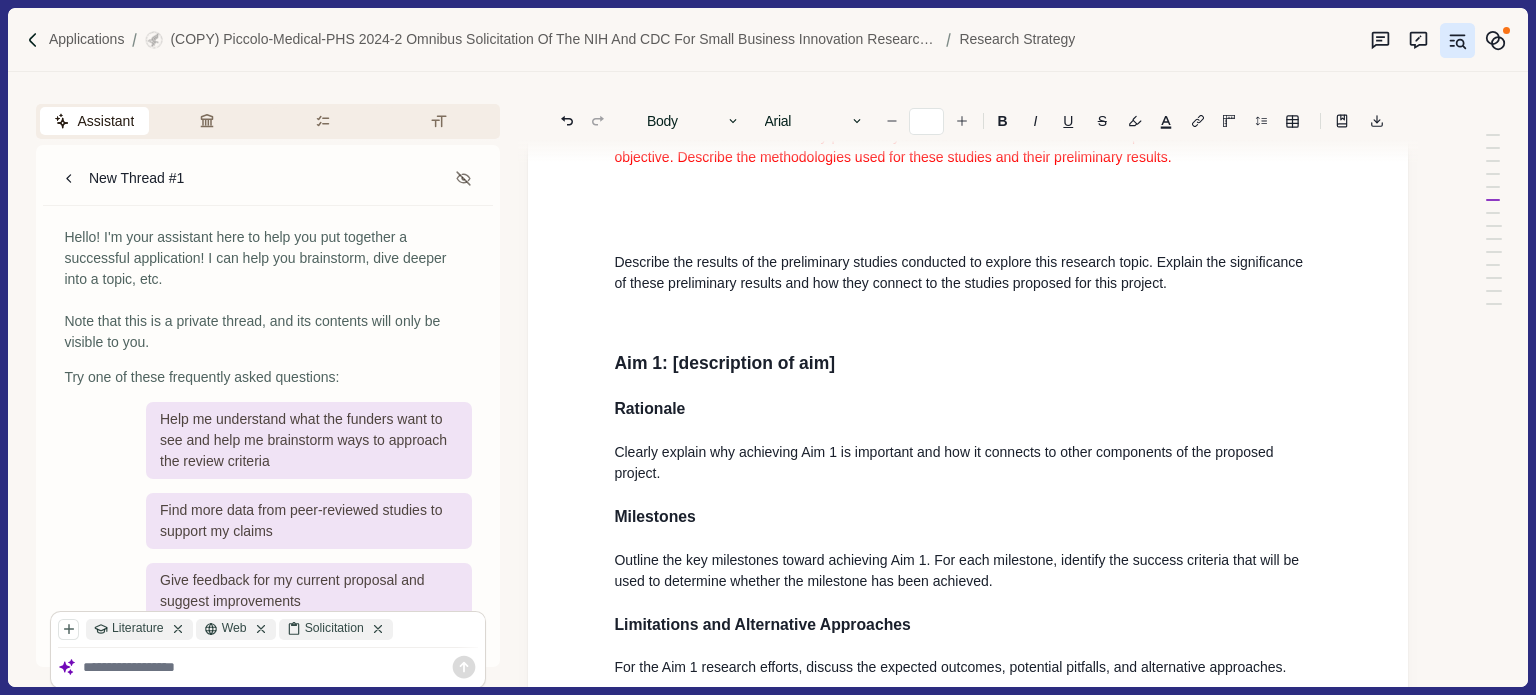 click at bounding box center (968, 192) 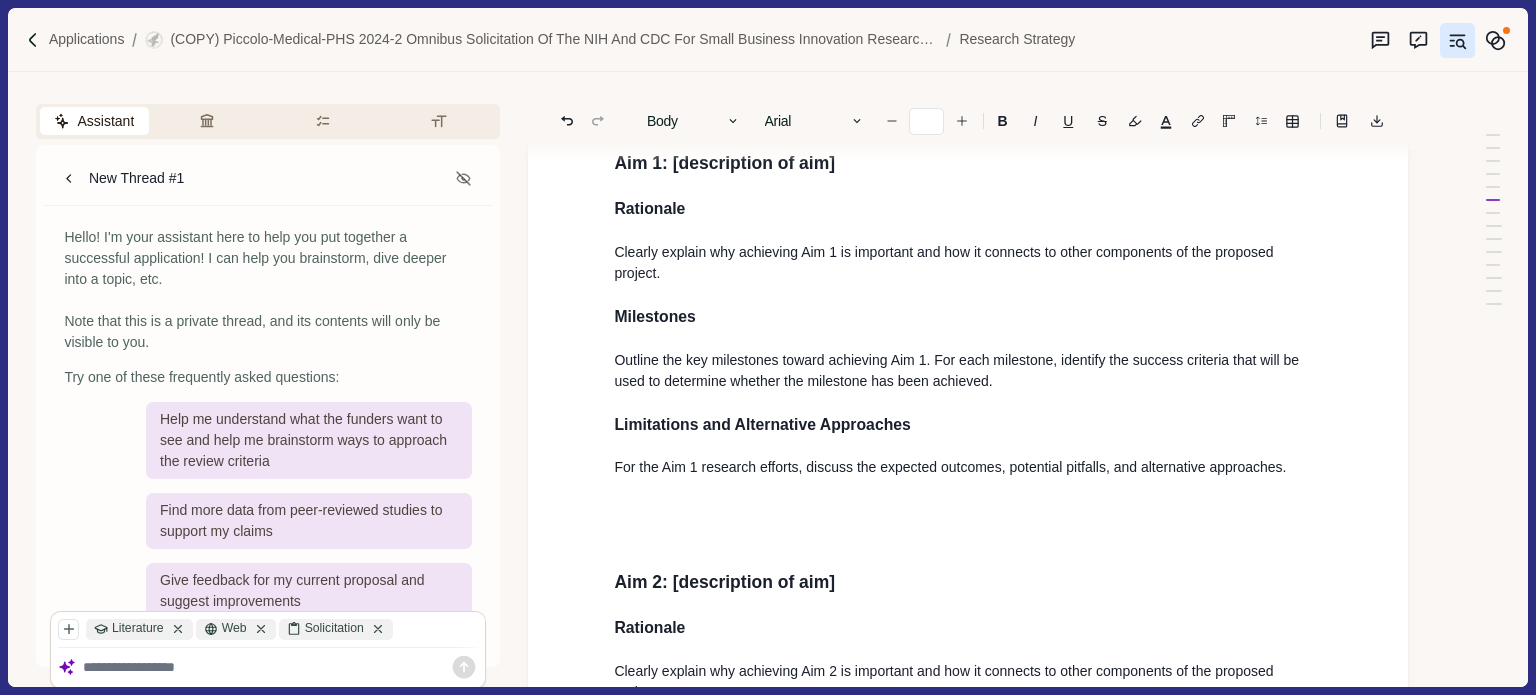 scroll, scrollTop: 7096, scrollLeft: 0, axis: vertical 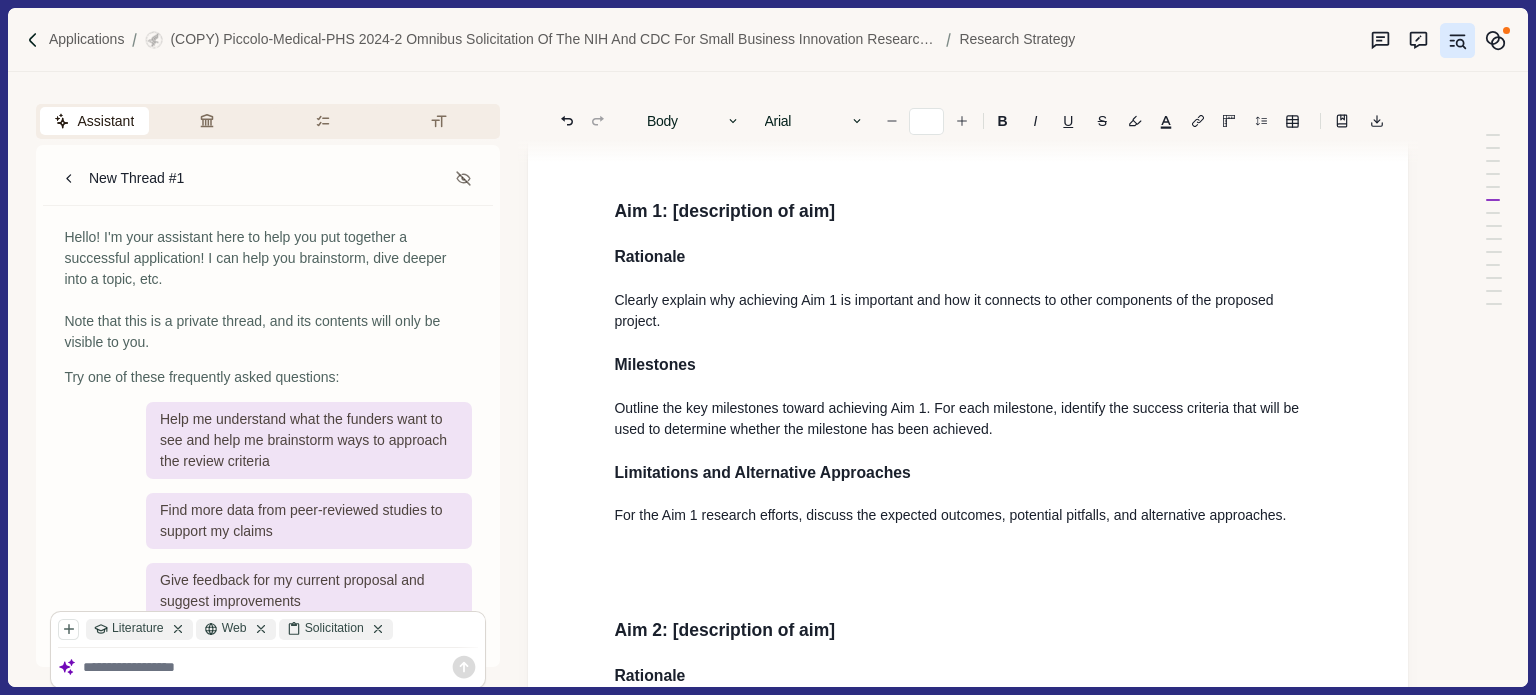 click at bounding box center (968, 75) 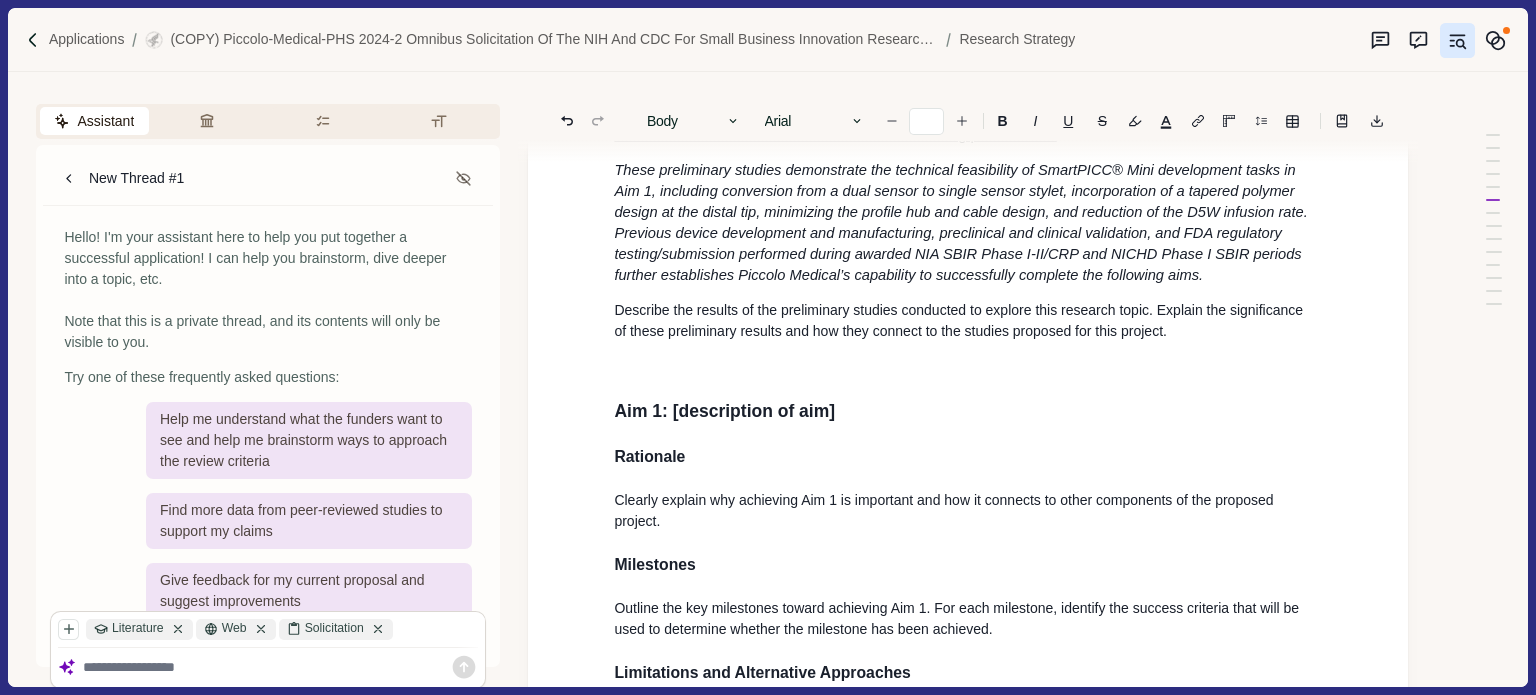 scroll, scrollTop: 10739, scrollLeft: 0, axis: vertical 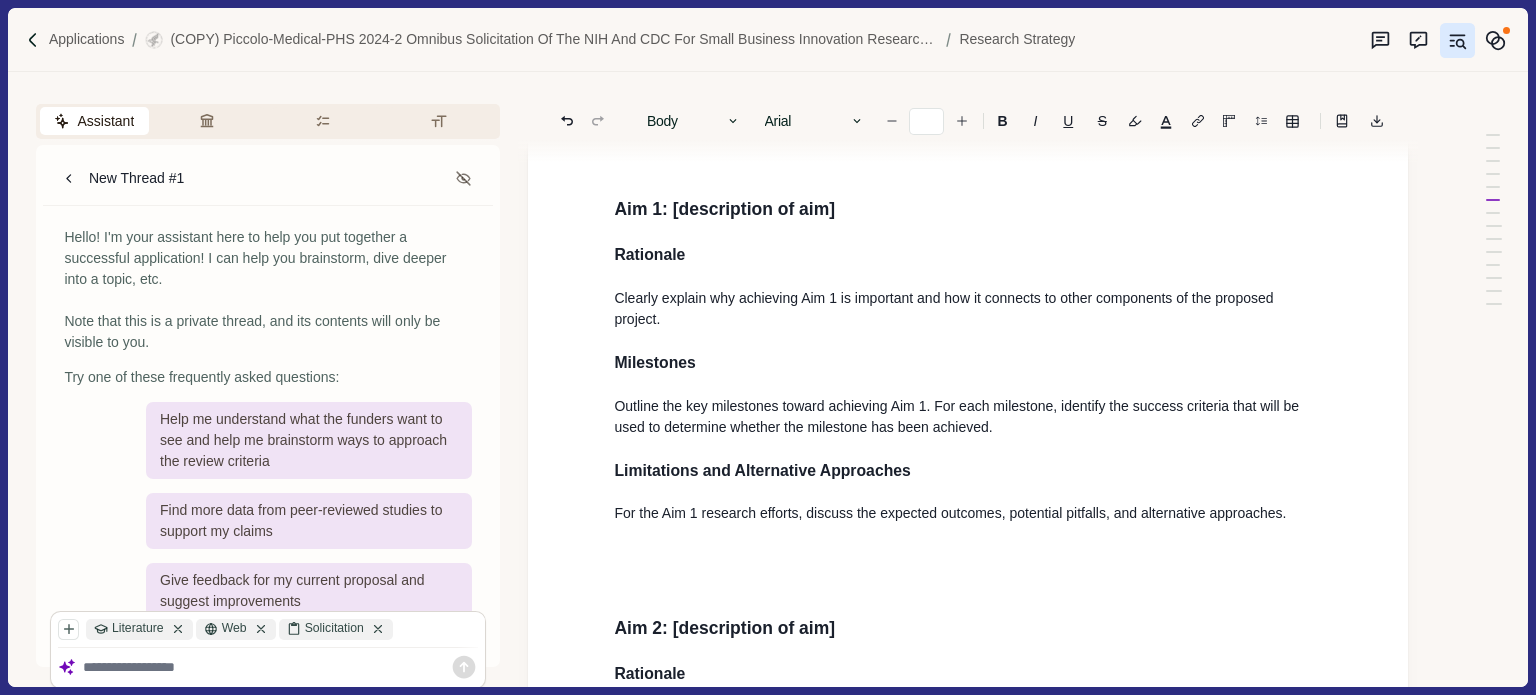 drag, startPoint x: 615, startPoint y: 251, endPoint x: 1234, endPoint y: 361, distance: 628.6979 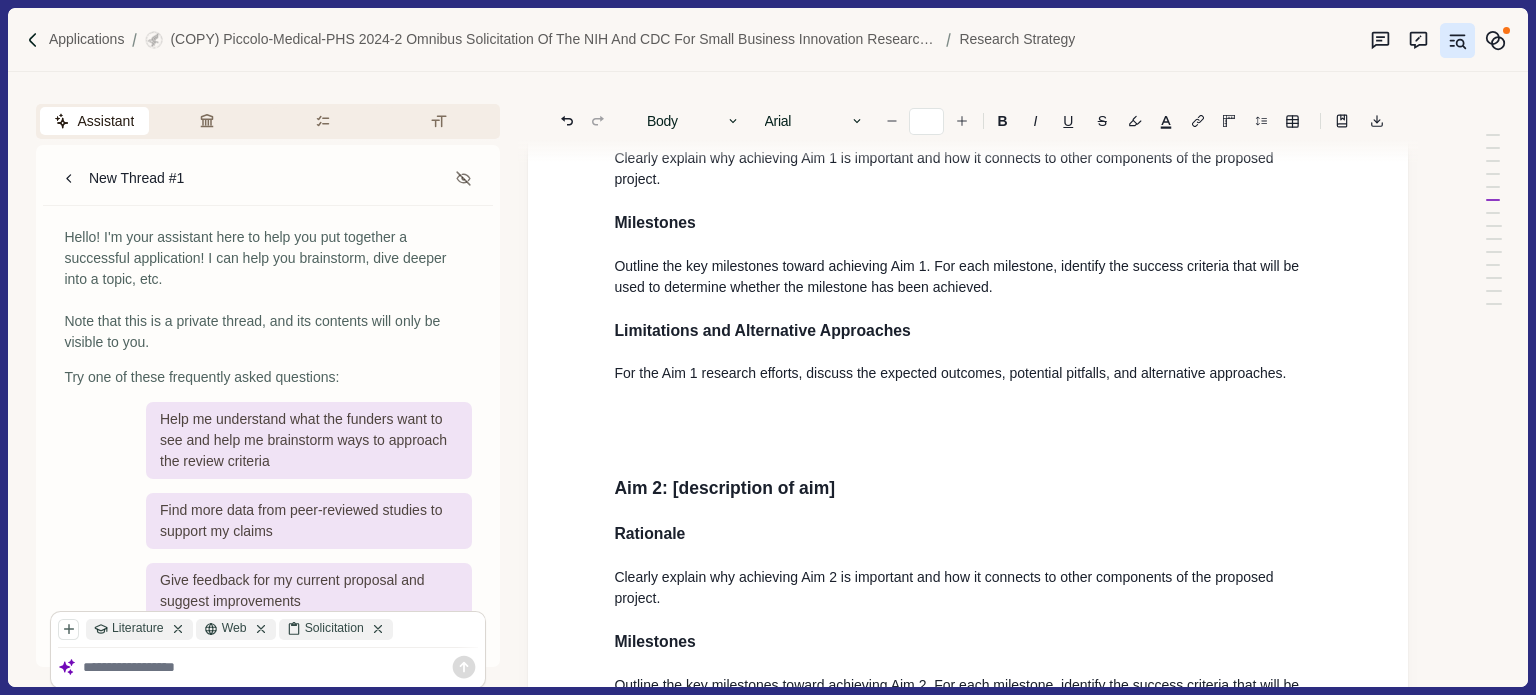 click at bounding box center [968, 24] 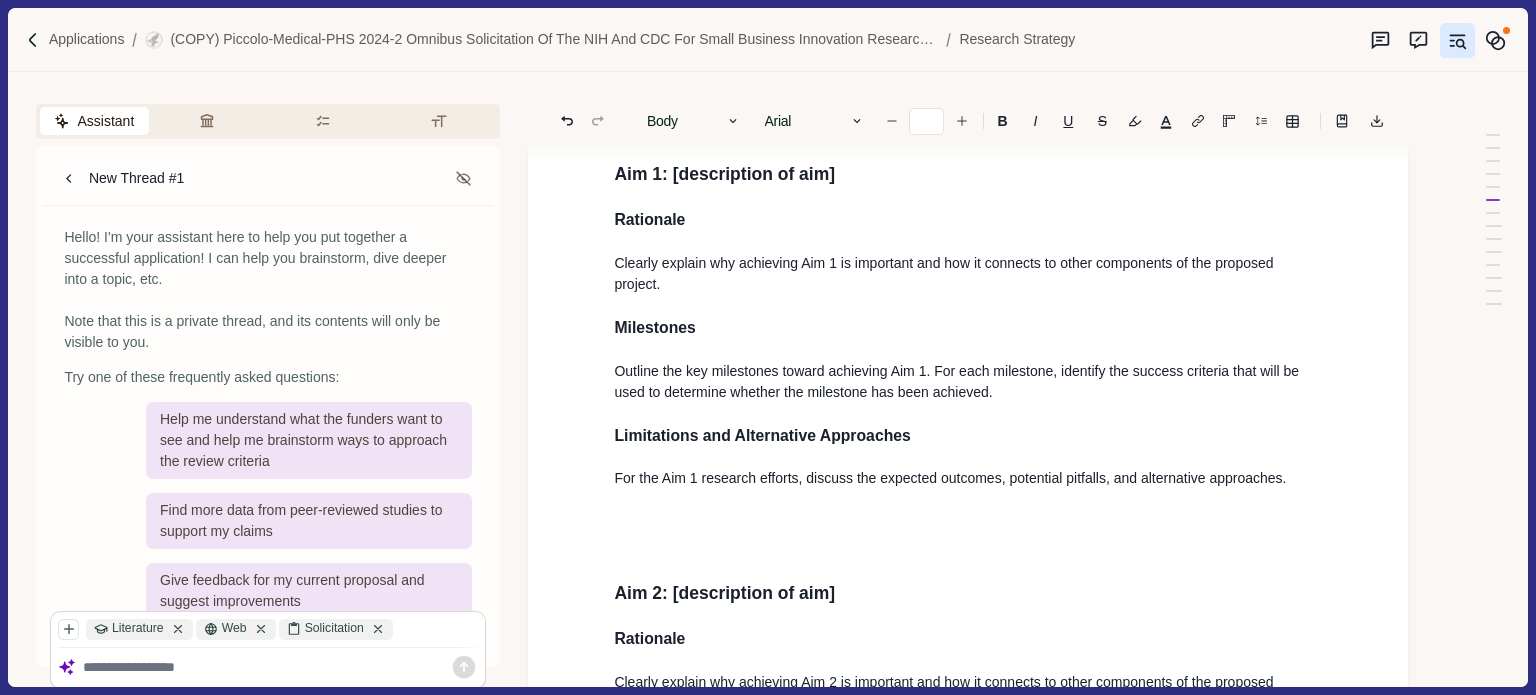 drag, startPoint x: 687, startPoint y: 246, endPoint x: 1165, endPoint y: 277, distance: 479.00418 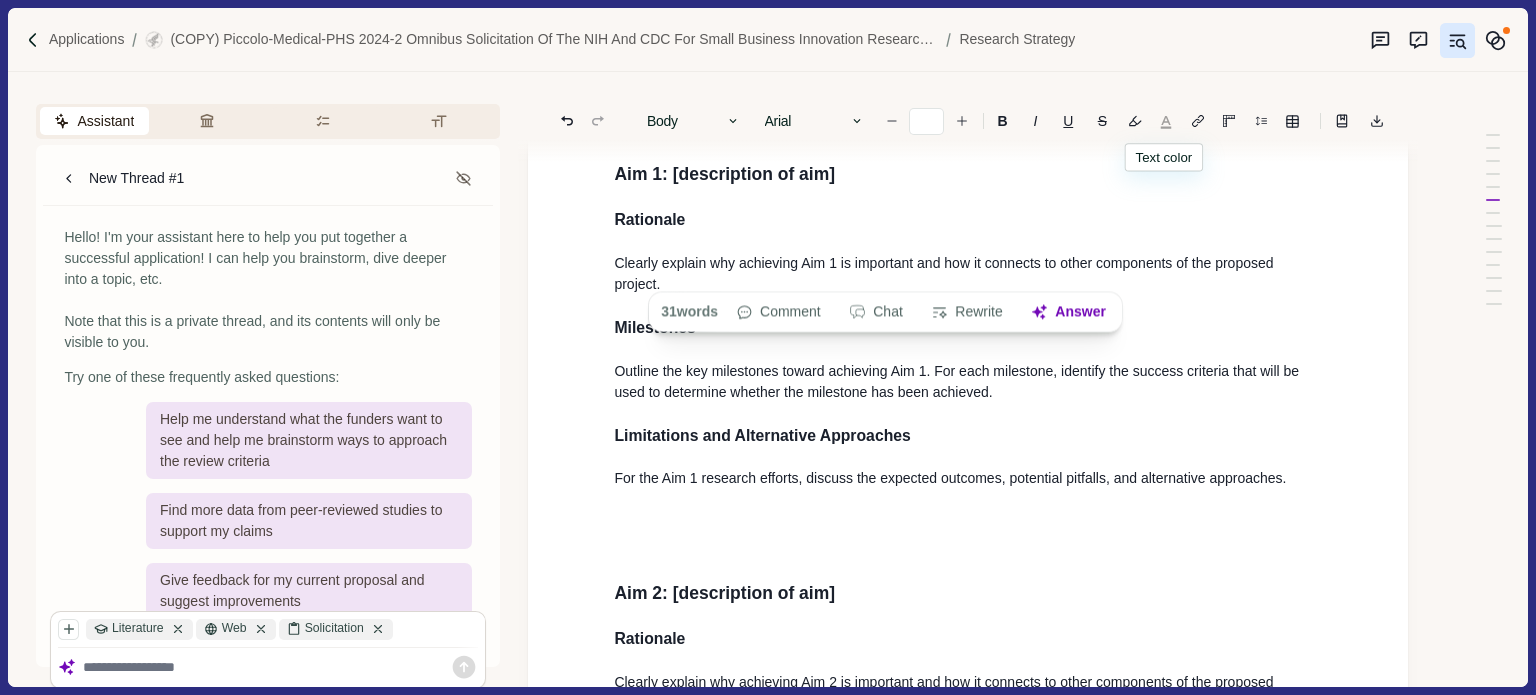 click at bounding box center (1166, 121) 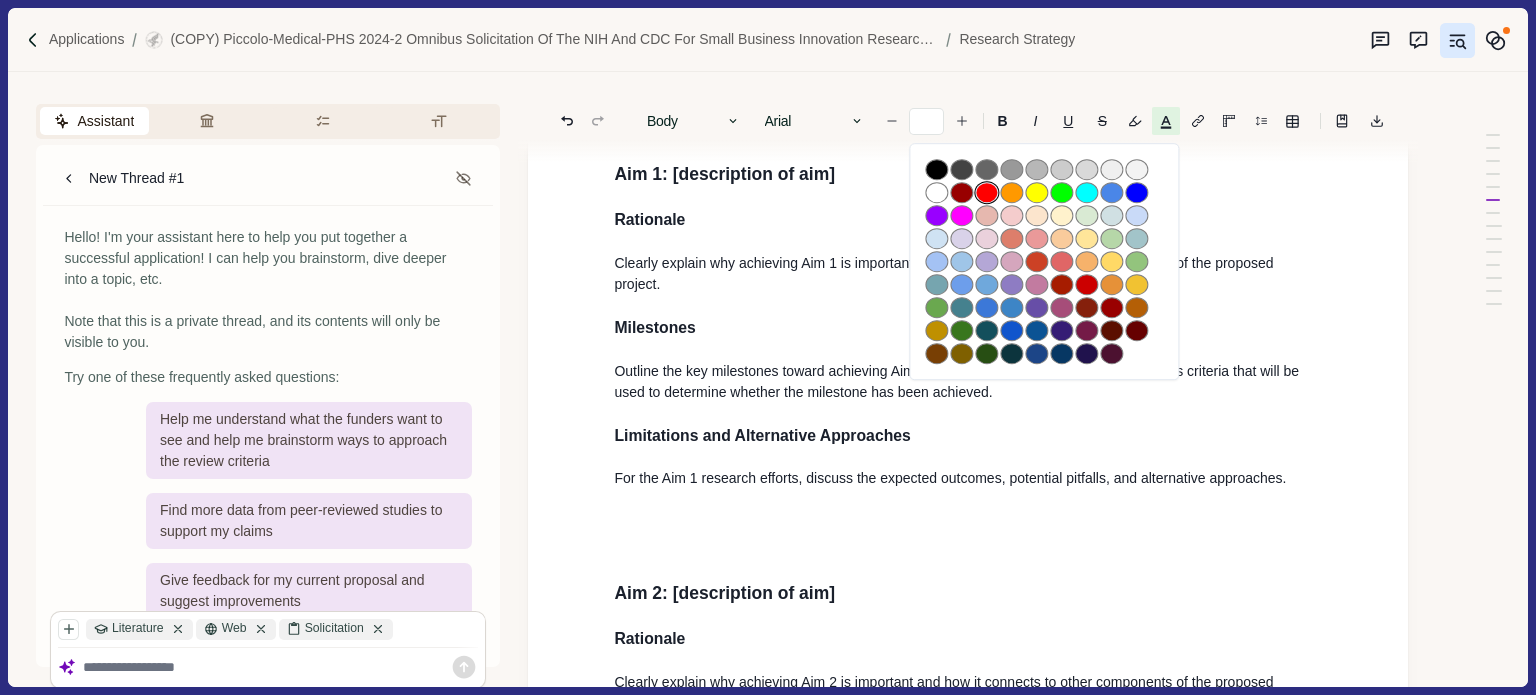 click at bounding box center (987, 193) 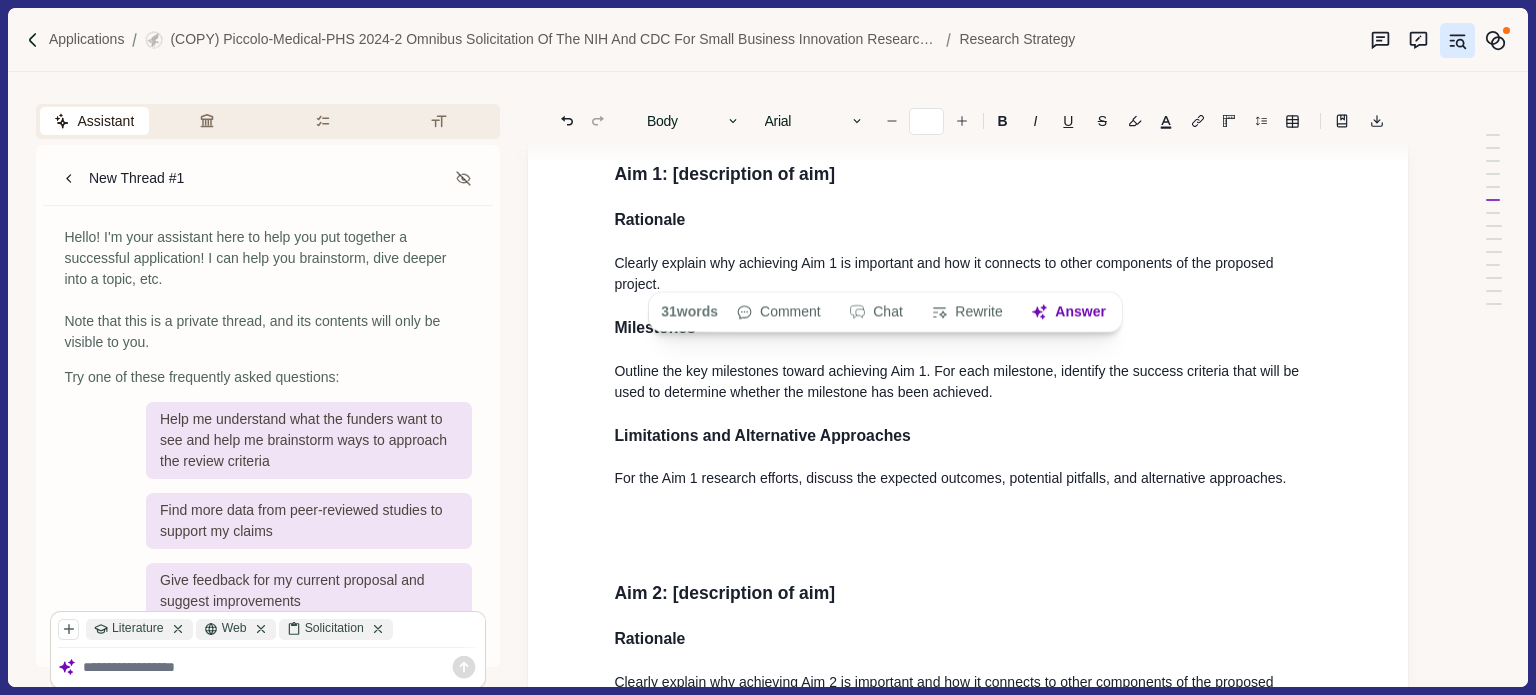 click on "Aim 1: [description of aim]" at bounding box center (968, 174) 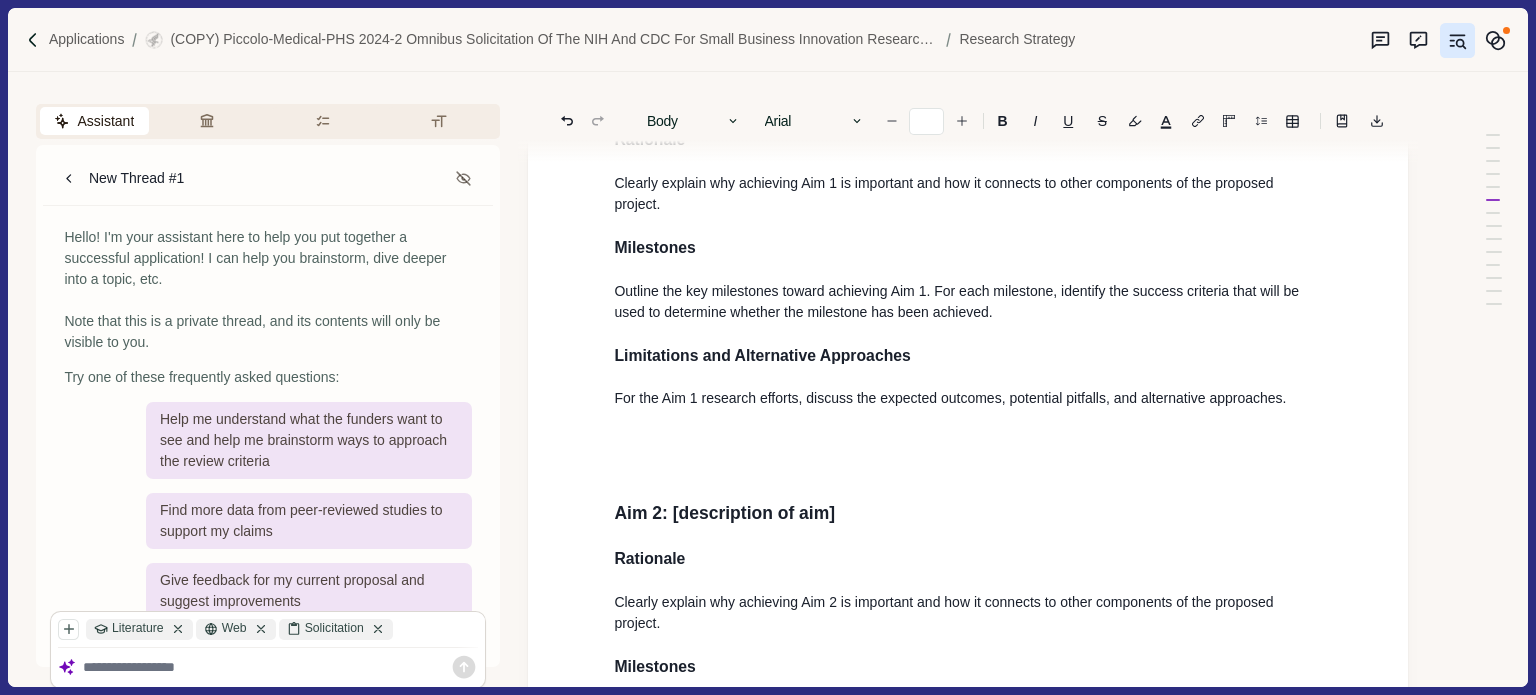 scroll, scrollTop: 10839, scrollLeft: 0, axis: vertical 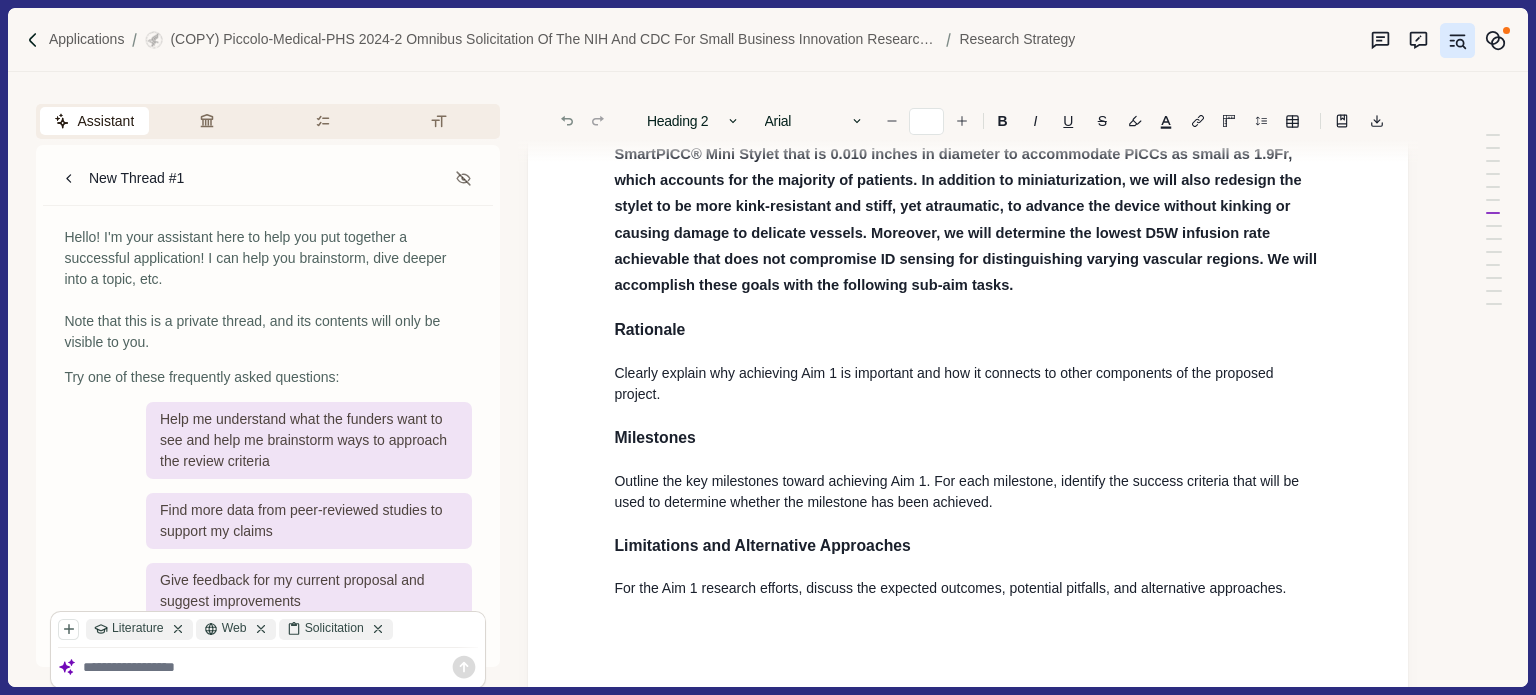 click 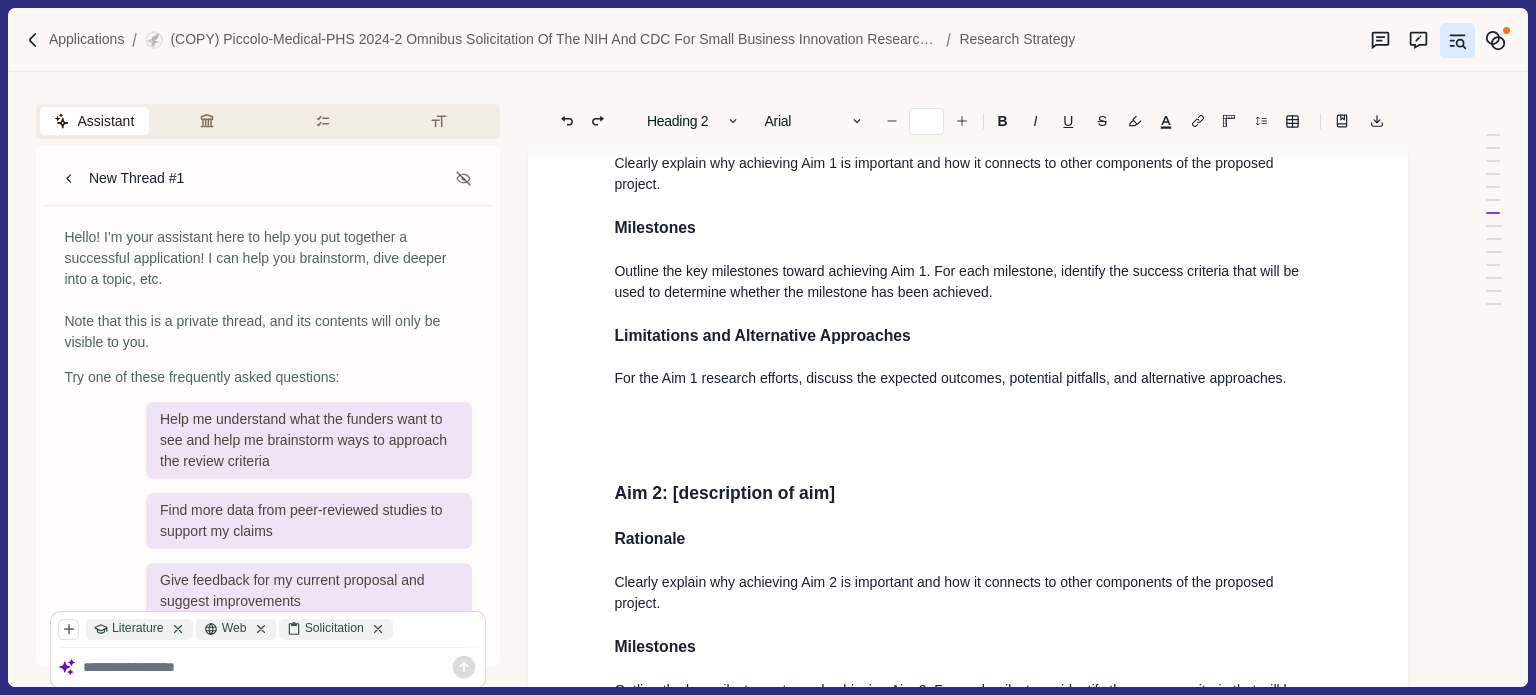 click on "Aim 1: [description of aim]" at bounding box center (968, 74) 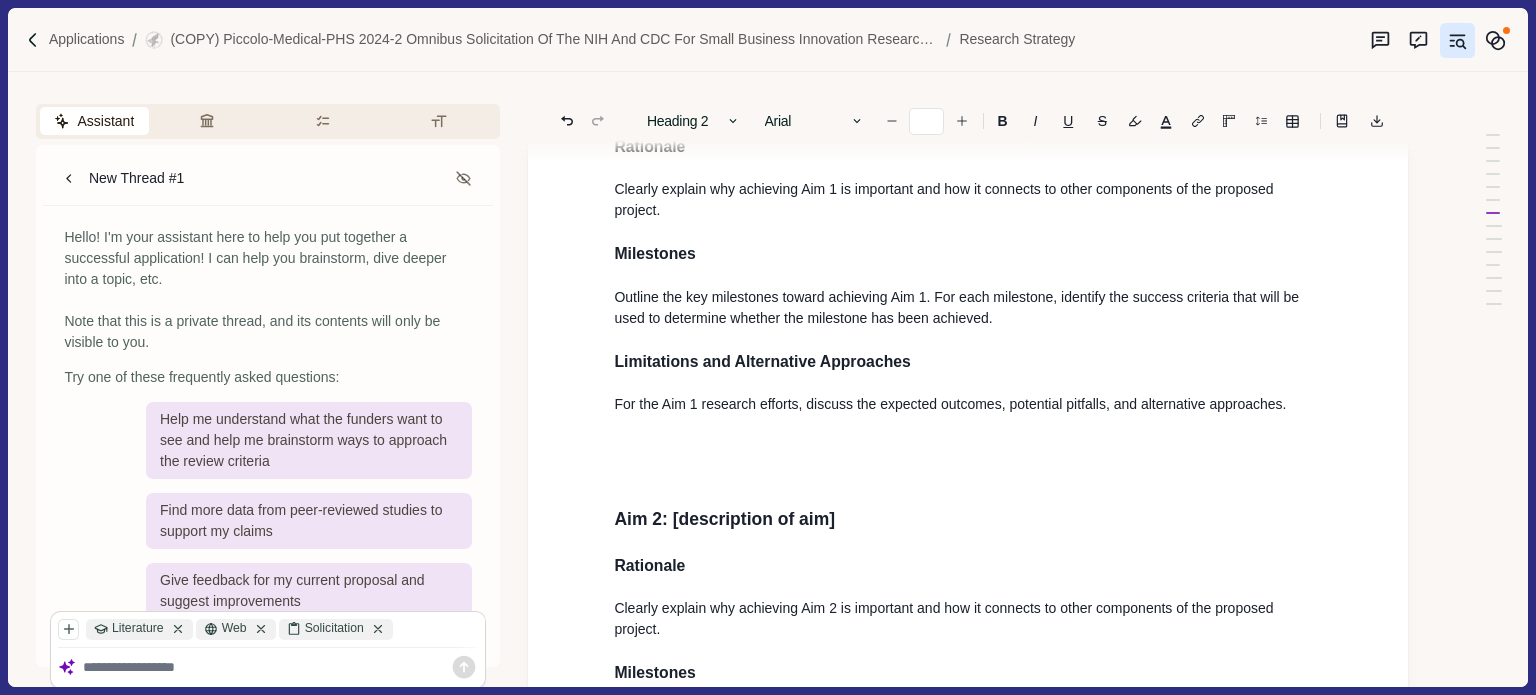 drag, startPoint x: 832, startPoint y: 364, endPoint x: 675, endPoint y: 369, distance: 157.0796 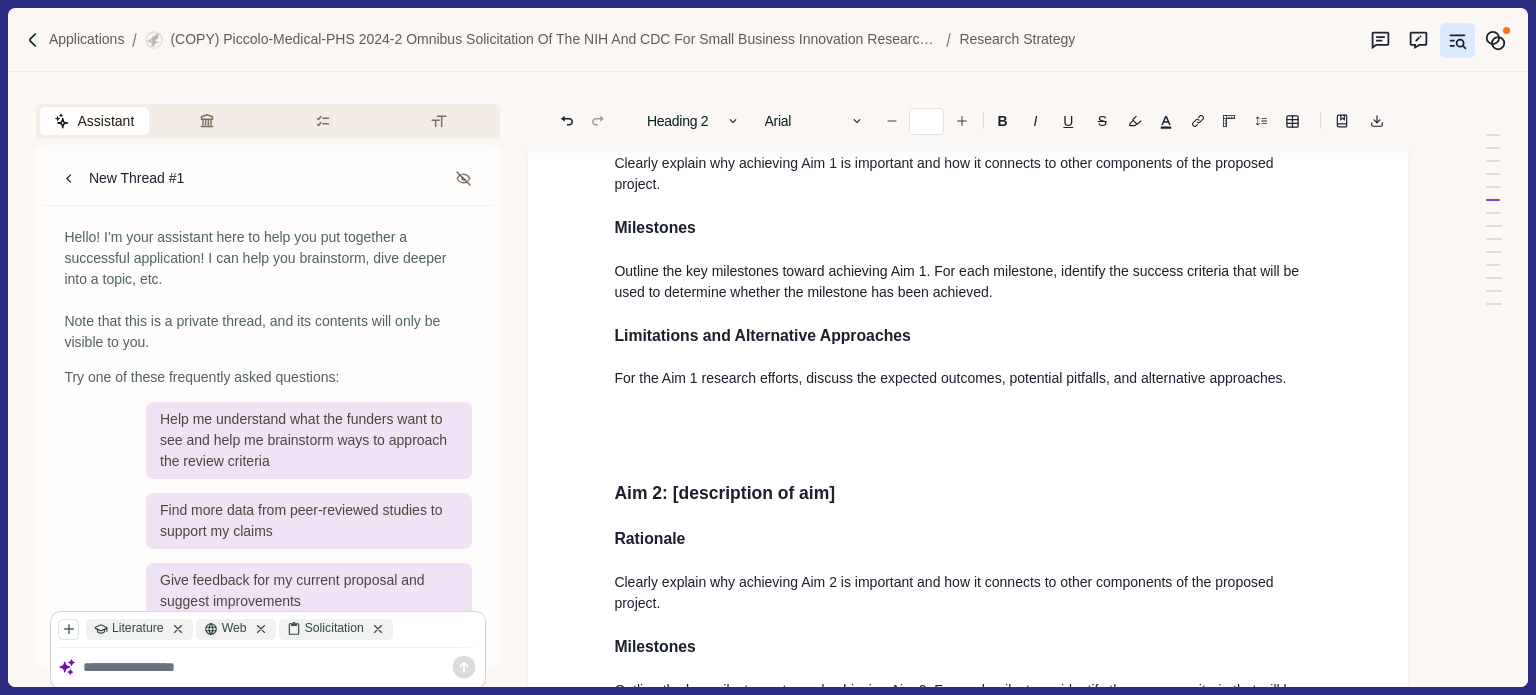 drag, startPoint x: 1205, startPoint y: 367, endPoint x: 672, endPoint y: 368, distance: 533.0009 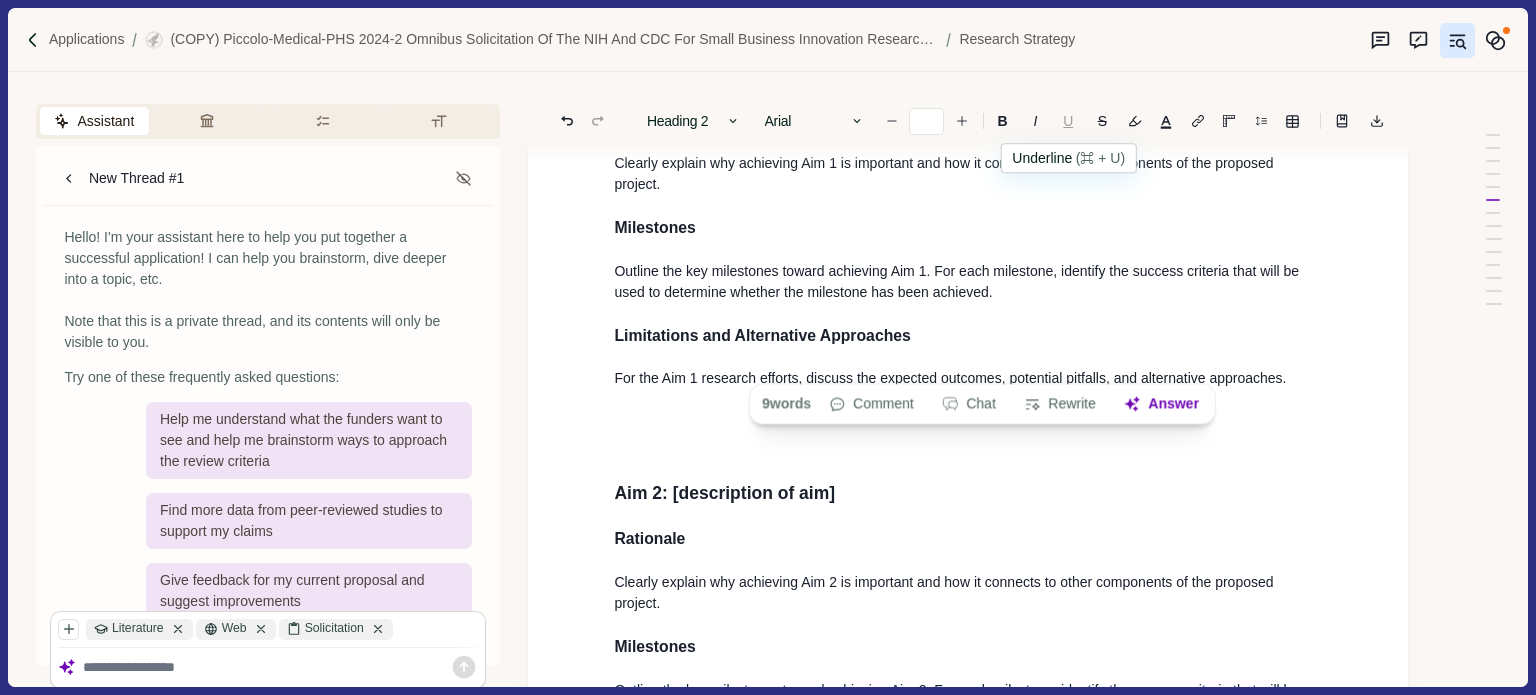 click on "U" at bounding box center (1068, 121) 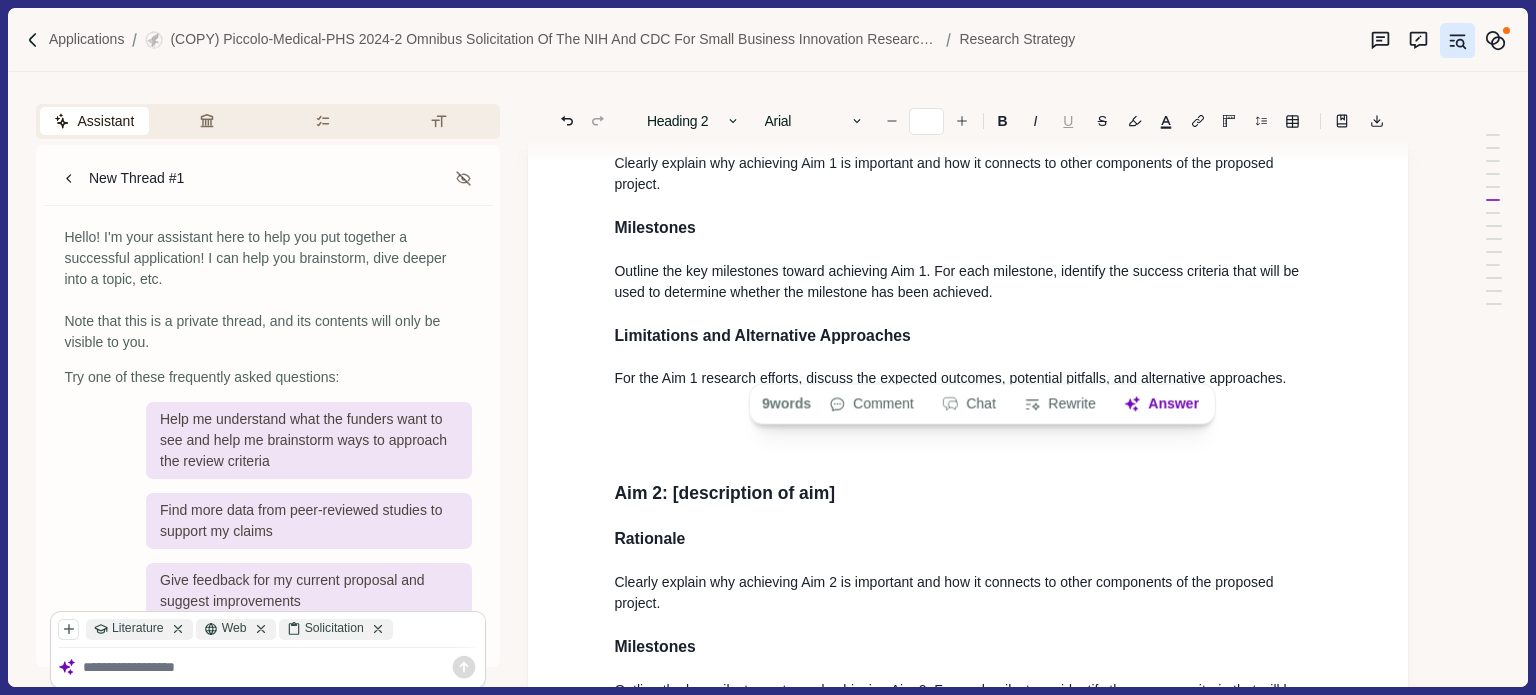 click on "U" at bounding box center (1068, 121) 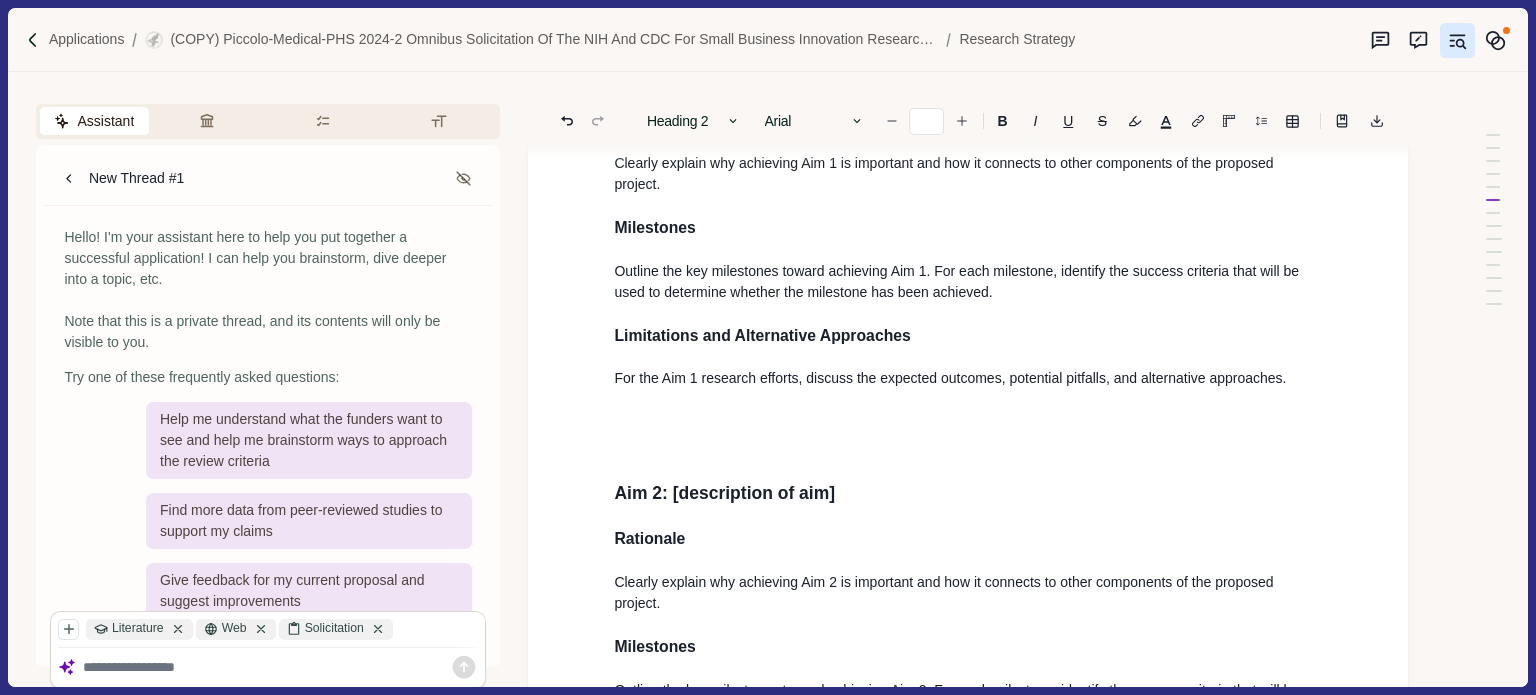 click on "Clearly explain why achieving Aim 1 is important and how it connects to other components of the proposed project." at bounding box center [968, 174] 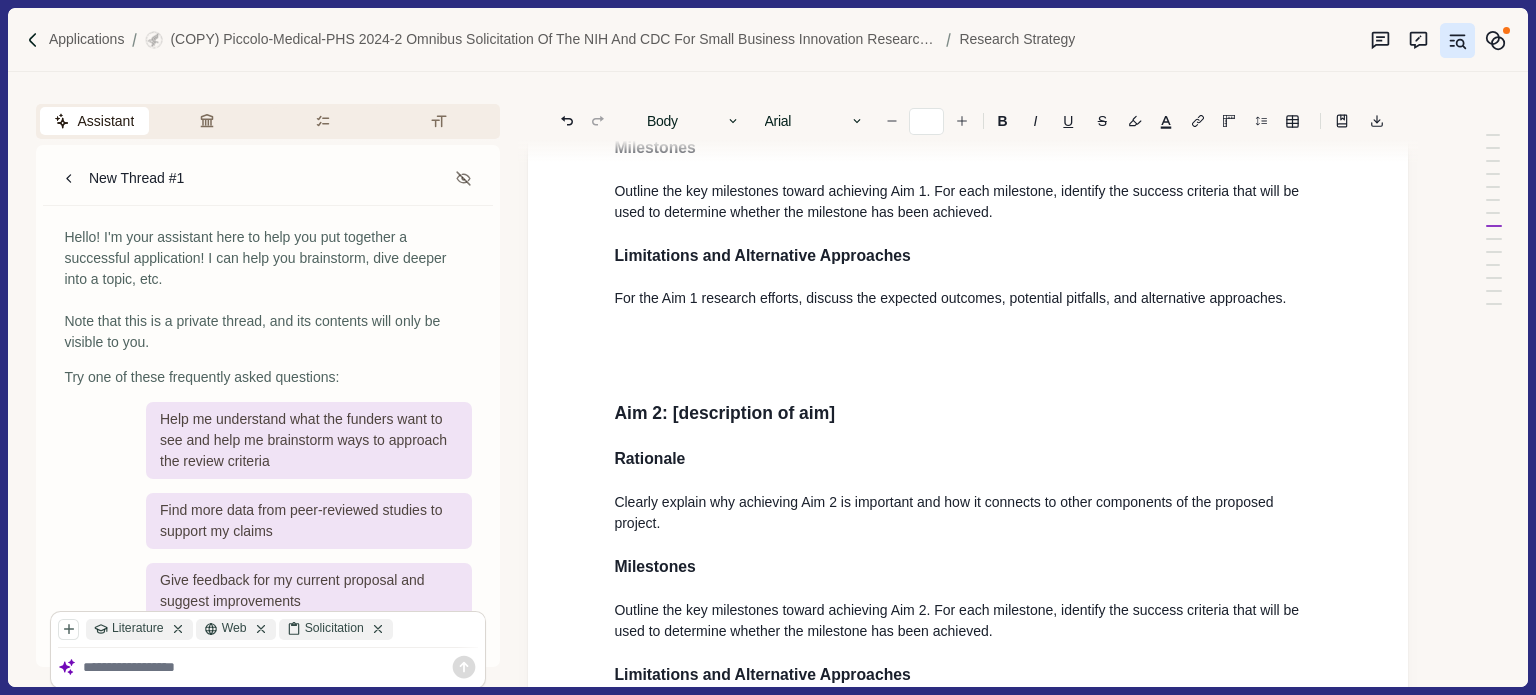 scroll, scrollTop: 10939, scrollLeft: 0, axis: vertical 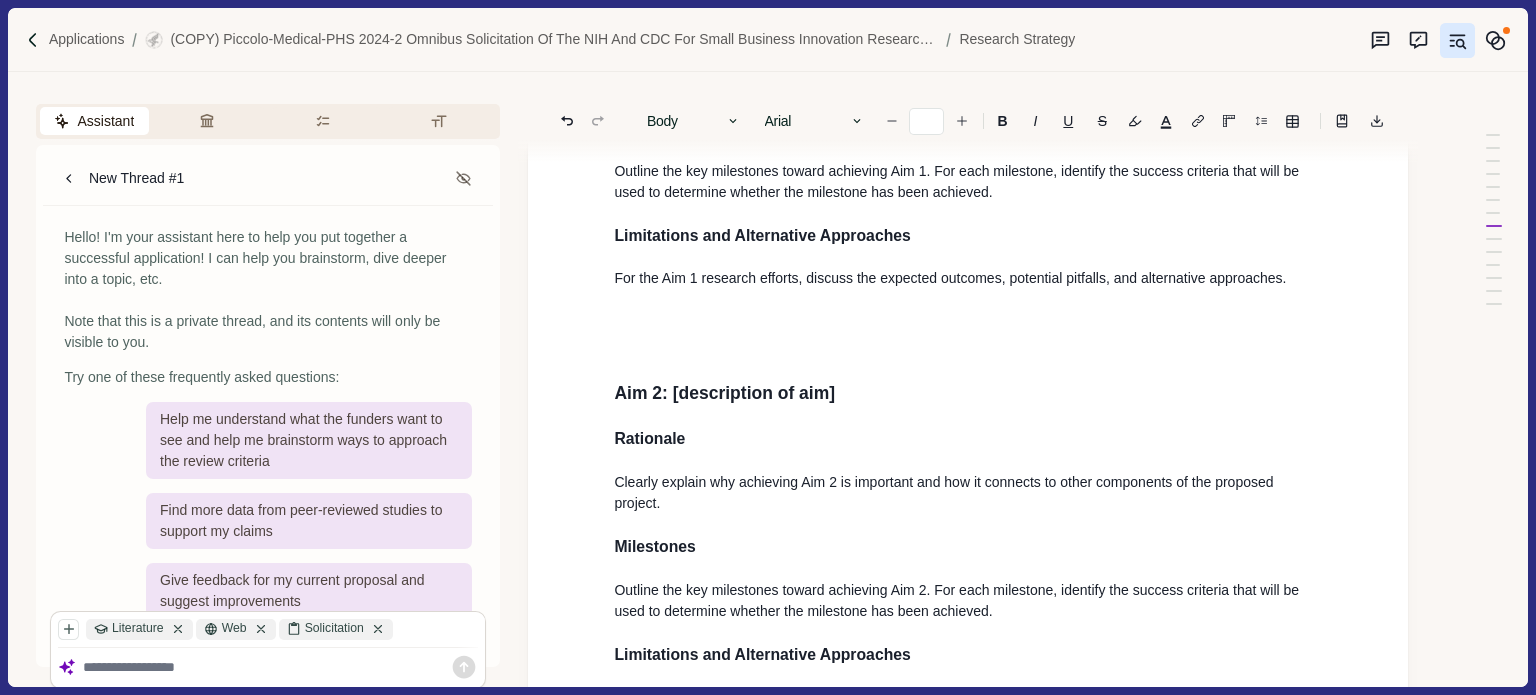 drag, startPoint x: 613, startPoint y: 348, endPoint x: 668, endPoint y: 372, distance: 60.00833 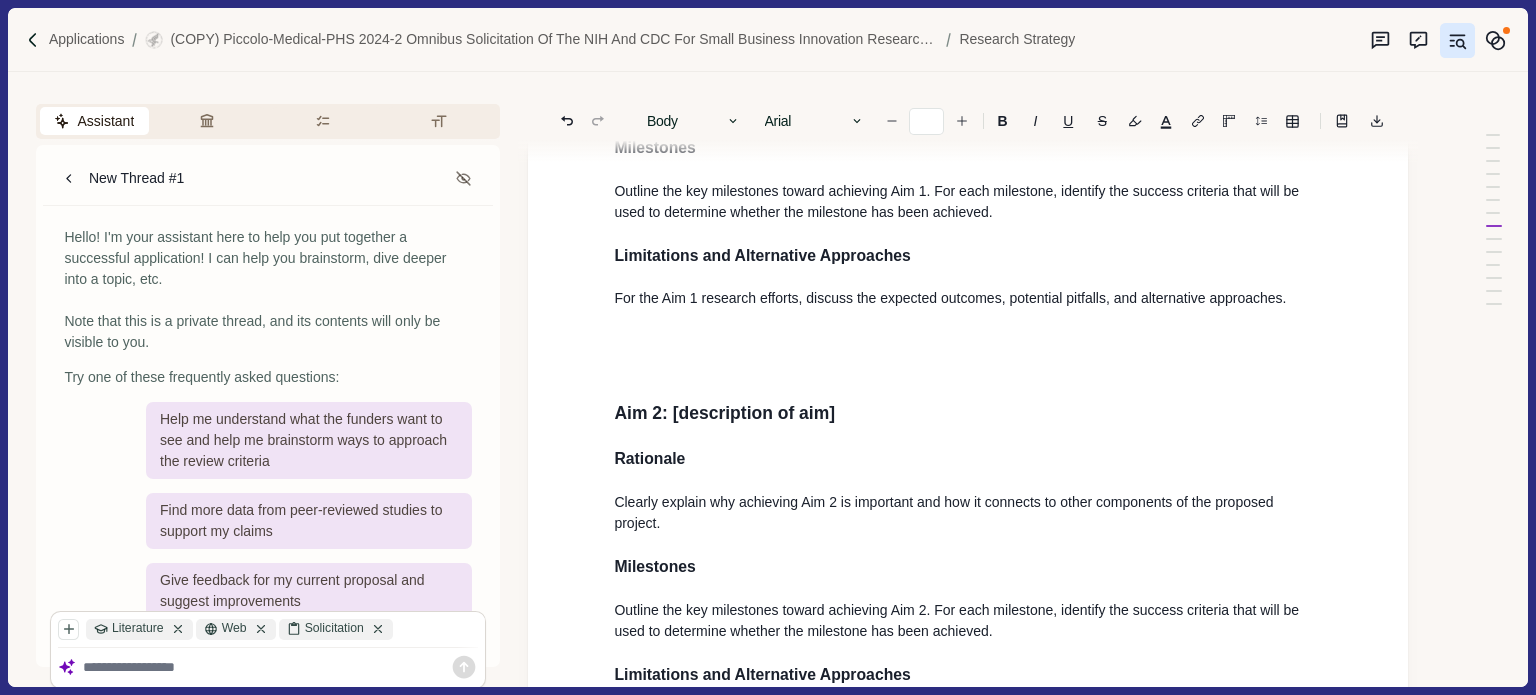 scroll, scrollTop: 10939, scrollLeft: 0, axis: vertical 